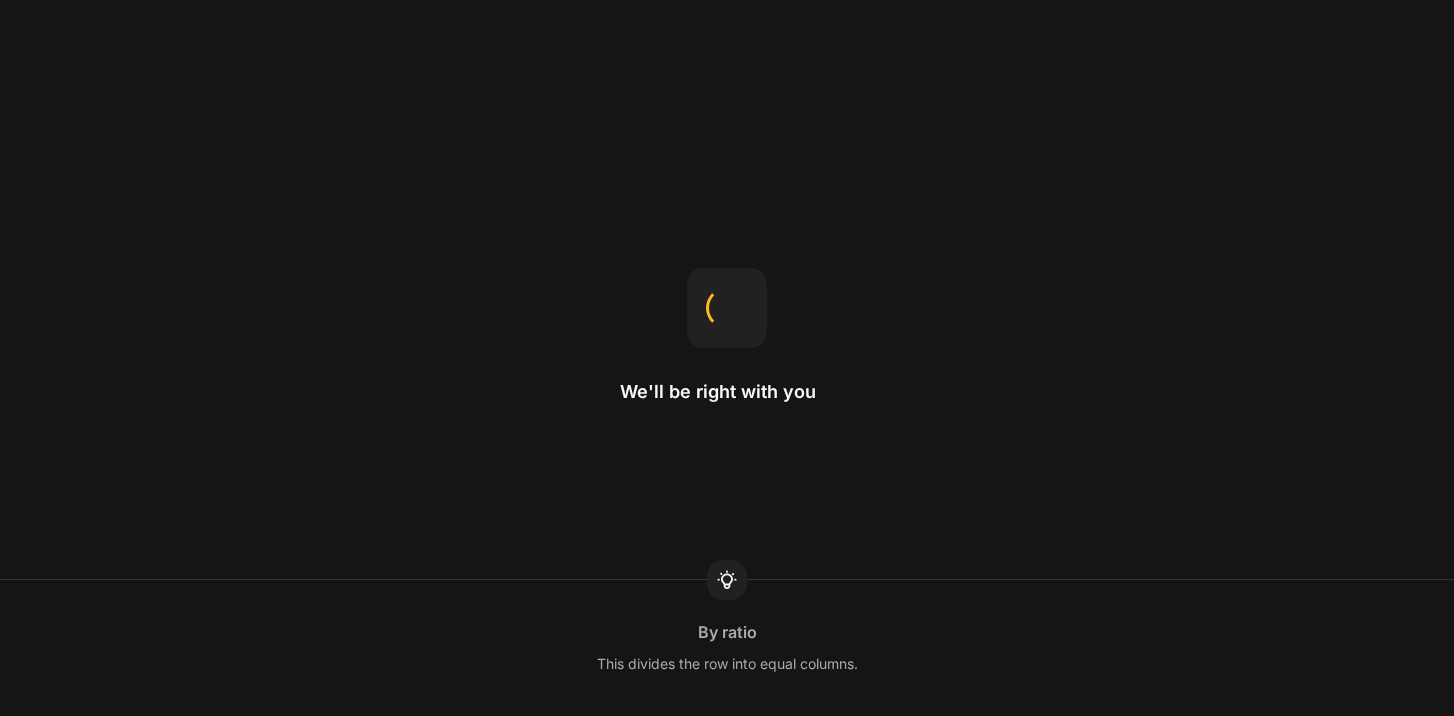scroll, scrollTop: 0, scrollLeft: 0, axis: both 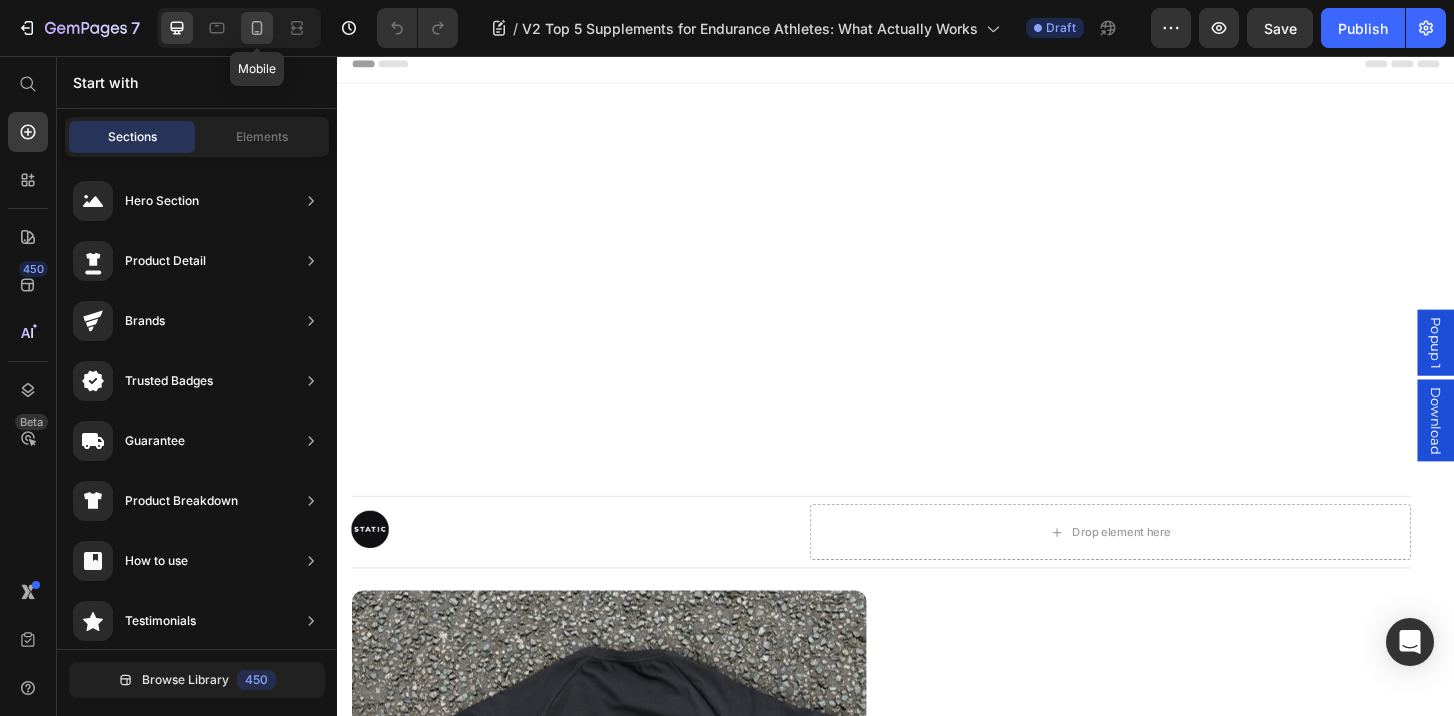 click 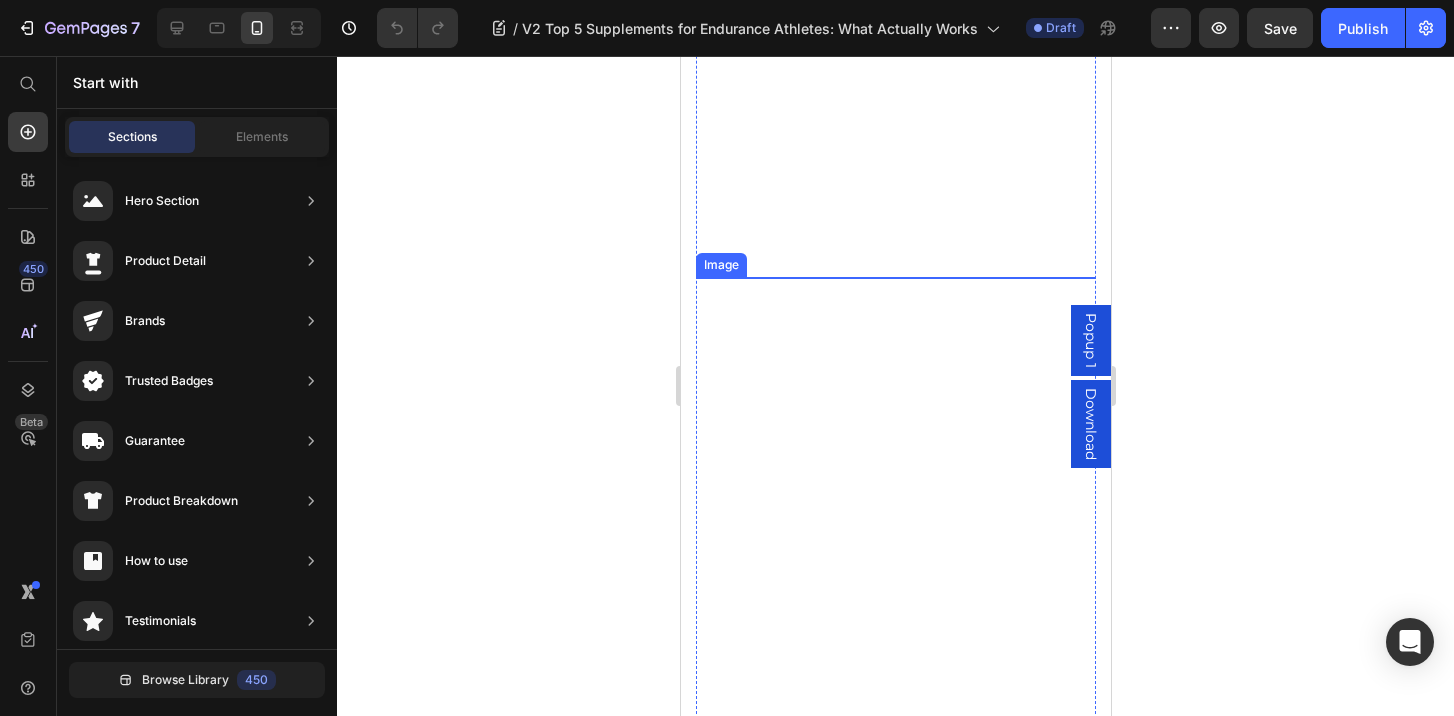 scroll, scrollTop: 1614, scrollLeft: 0, axis: vertical 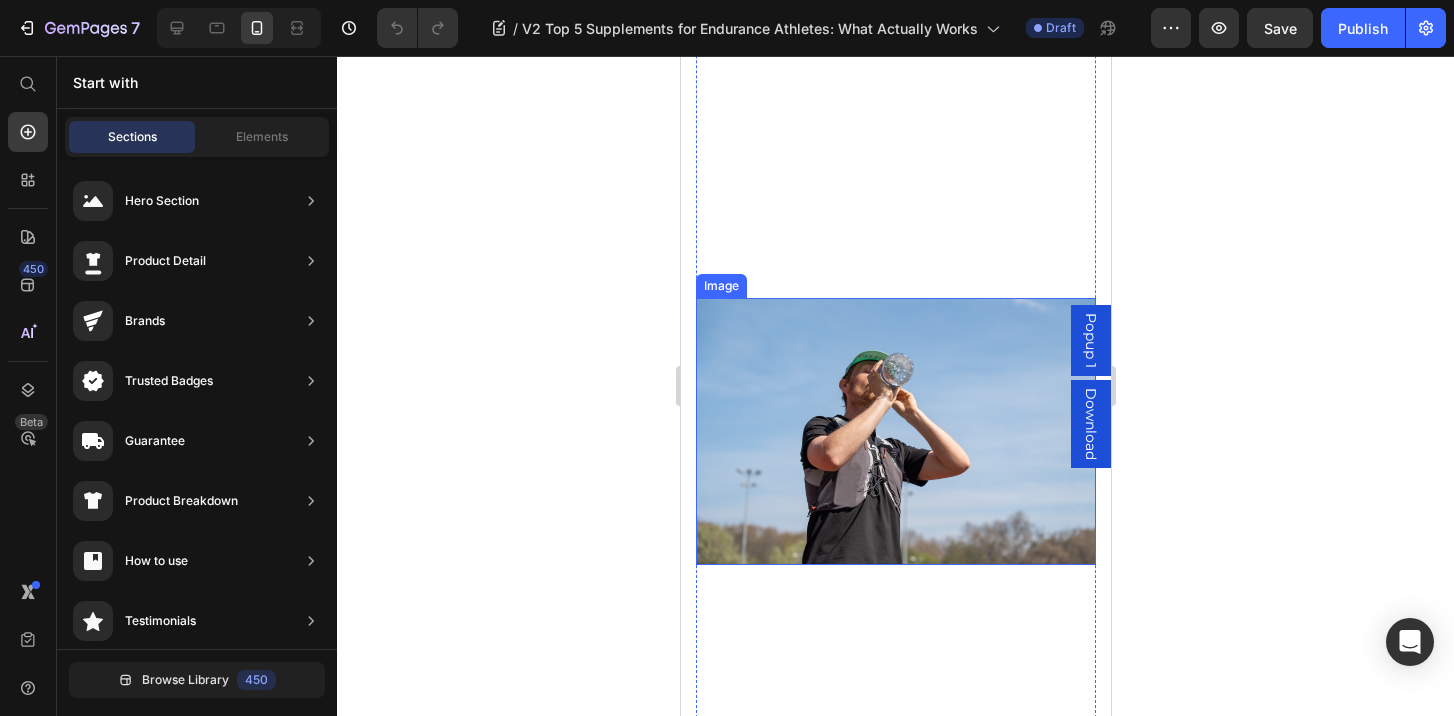 click at bounding box center [895, 431] 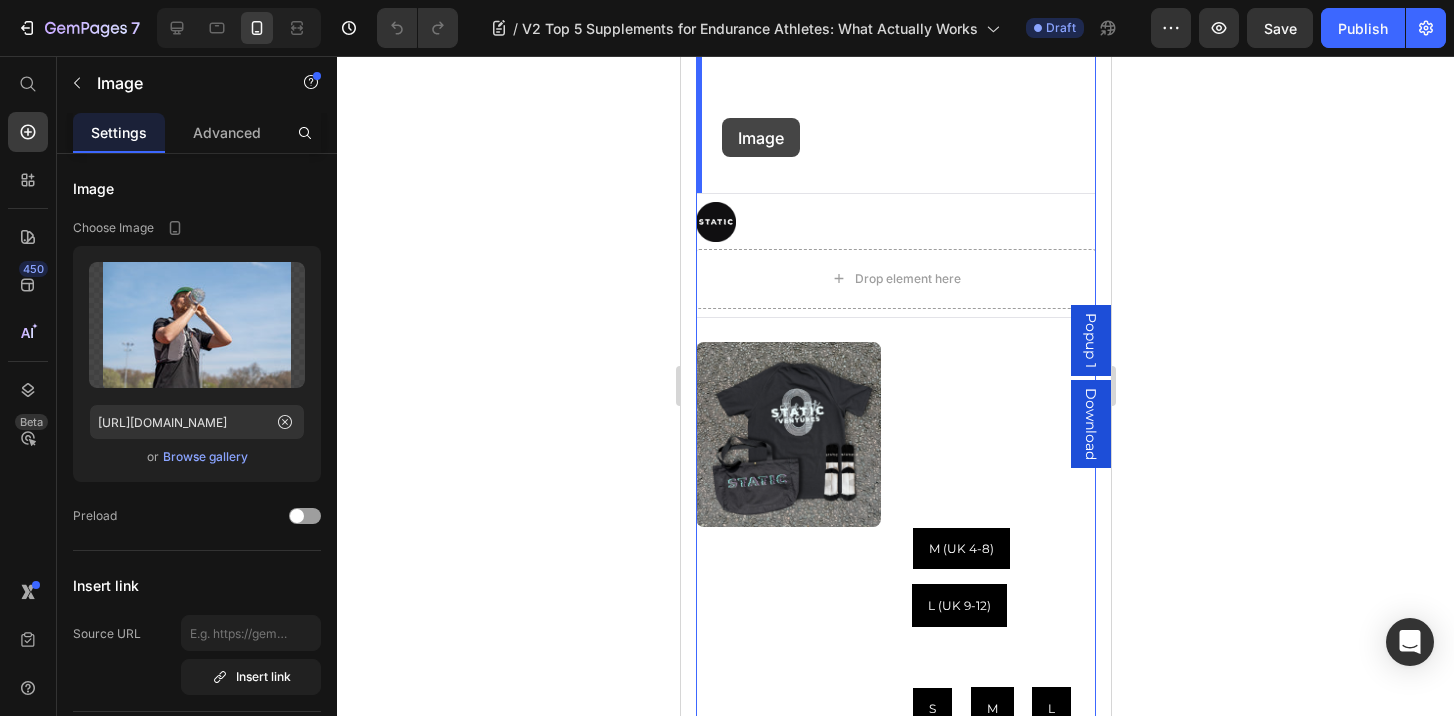 scroll, scrollTop: 269, scrollLeft: 0, axis: vertical 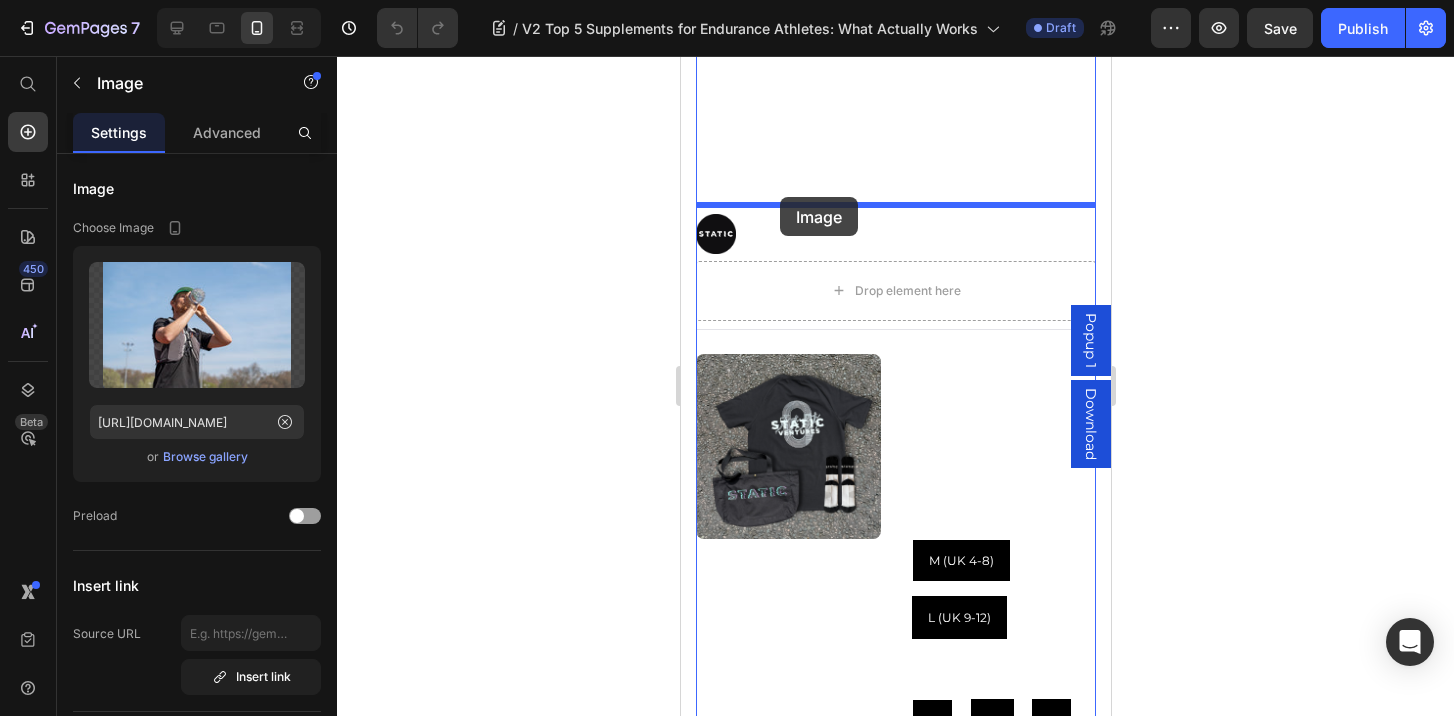 drag, startPoint x: 722, startPoint y: 282, endPoint x: 779, endPoint y: 198, distance: 101.51354 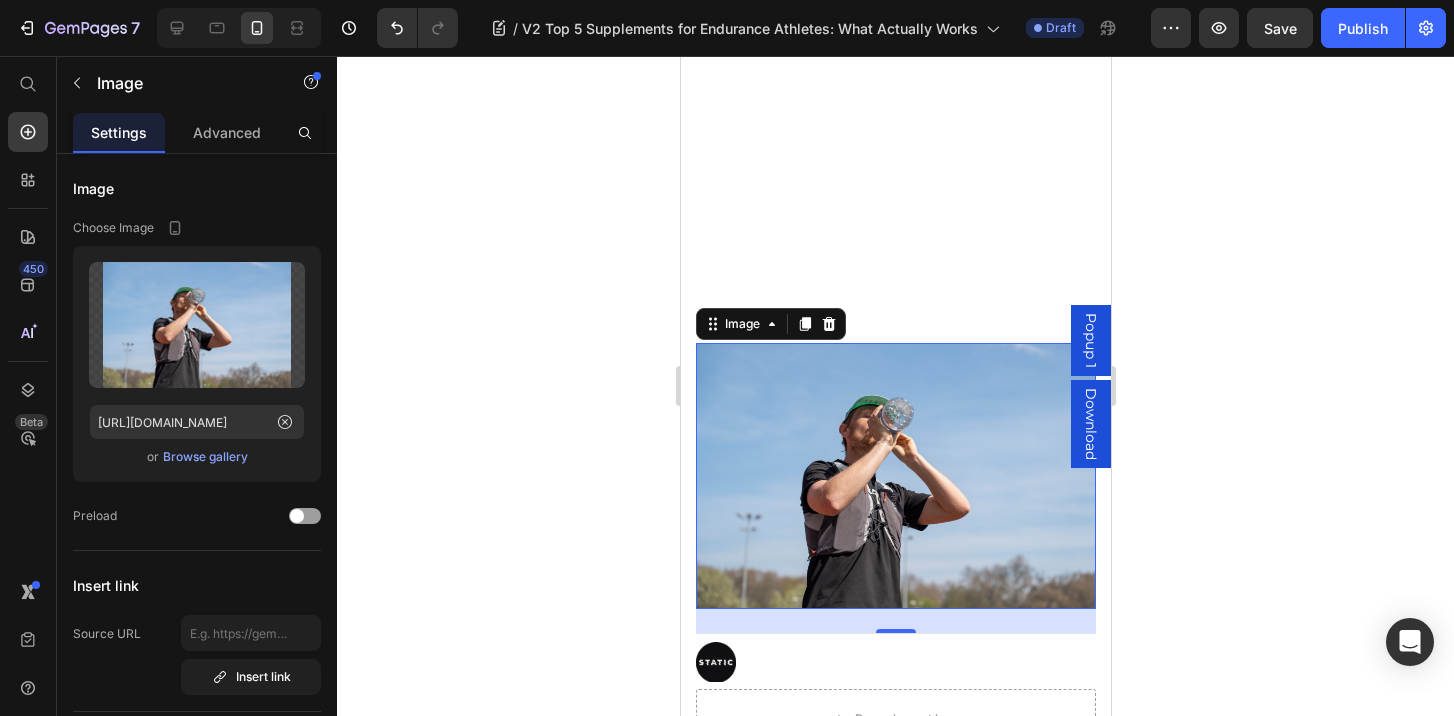 scroll, scrollTop: 78, scrollLeft: 0, axis: vertical 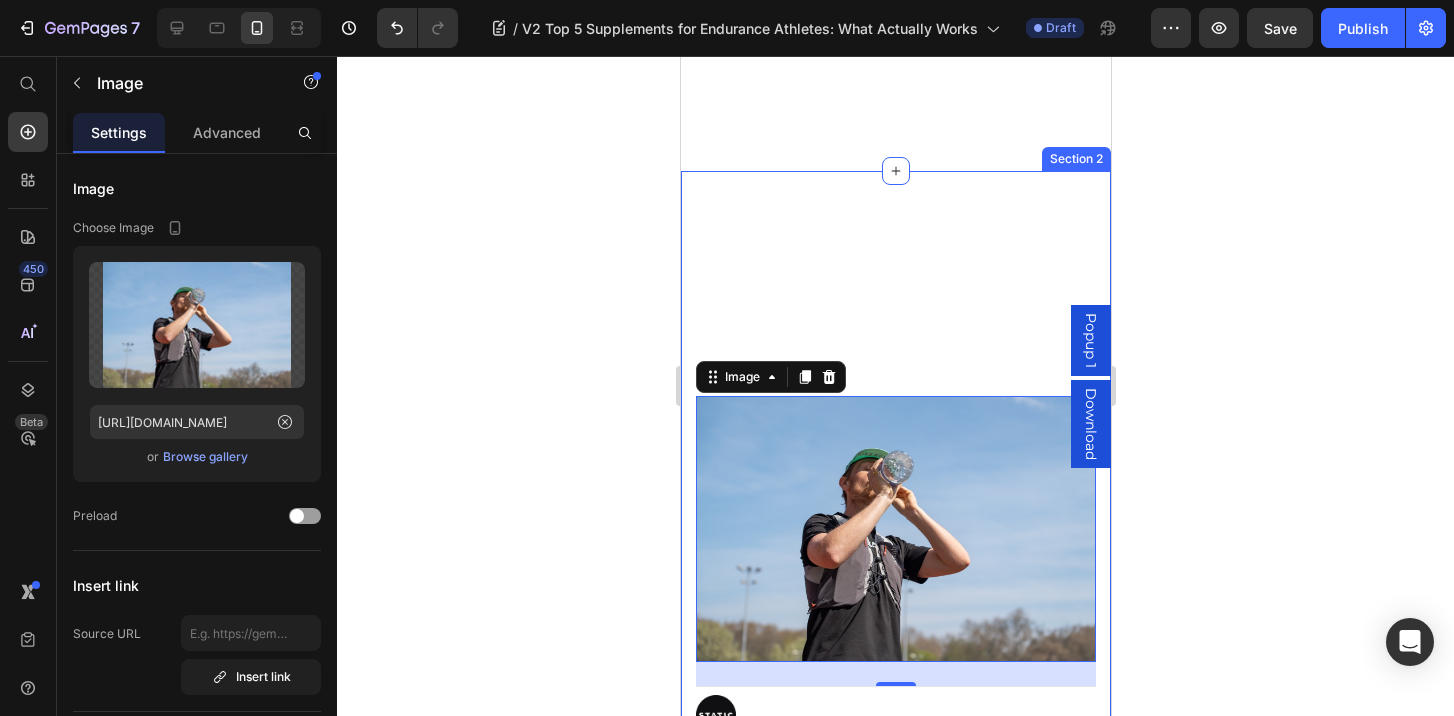 click on "Top 5 Supplements for Endurance Athletes: What Actually Works Heading Image   24 Image By  STATIC VENTURES Text block Advanced list
Drop element here Row Product Images Ultrack Bundle Product Title £50.00 Product Price £0.00 Product Price Row The full Ultrack Collection. Product Description ULTRACK Socks (Accessory size): M (UK 4-8) M (UK 4-8) M (UK 4-8) M (UK 4-8) L (UK 9-12) L (UK 9-12) L (UK 9-12) ULTRACK T-Shirt (Size): S S S S M M M L L L XL XL XL Product Variants & Swatches Quantity Text Block 1 Product Quantity
Add to cart Add to Cart Buy it now Dynamic Checkout Product Product Images Ultrack Bundle Product Title £50.00 Product Price £0.00 Product Price Row The full Ultrack Collection. Product Description Quantity Text Block 1 Product Quantity
Add to cart Add to Cart Buy it now Dynamic Checkout Product Your body’s performance depends on more than just effort, it depends on  fuel, recovery, and resilience . That’s where  endurance supplements . ." at bounding box center (895, 2349) 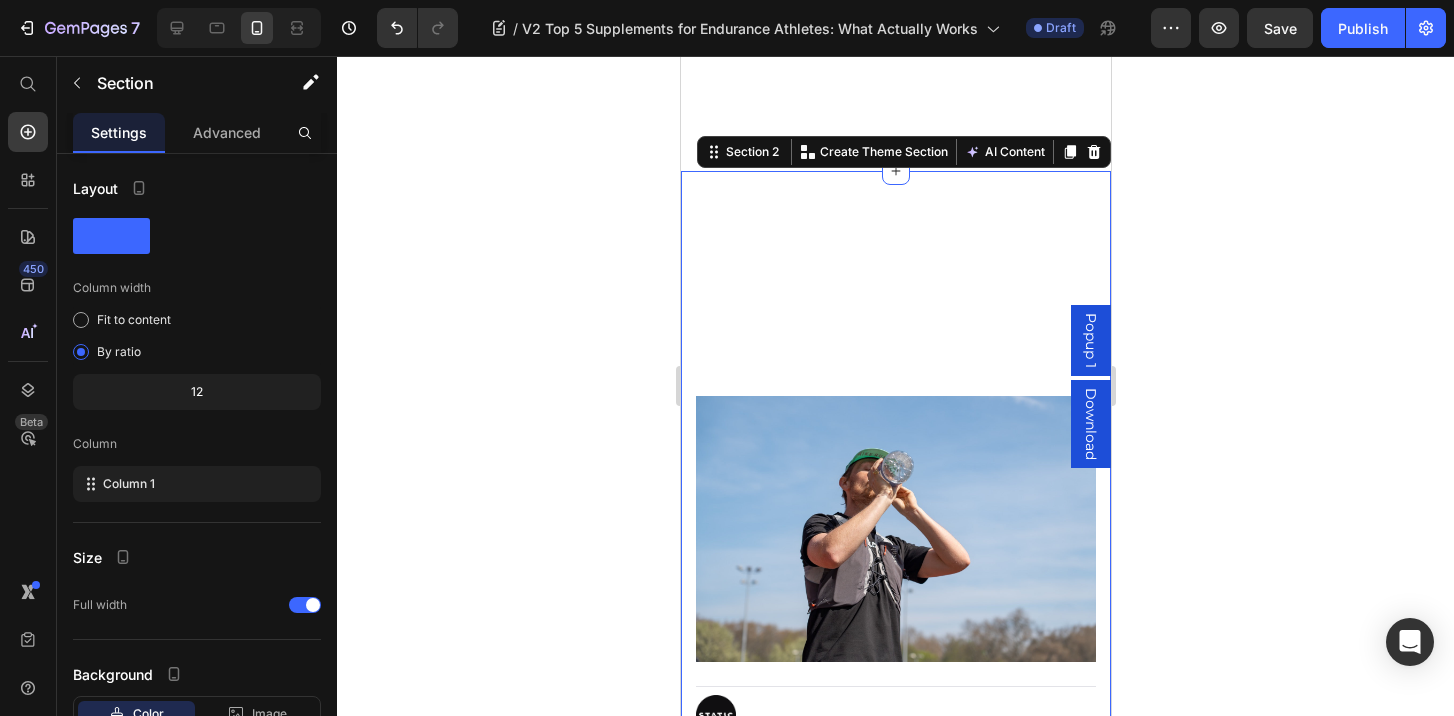 scroll, scrollTop: 0, scrollLeft: 0, axis: both 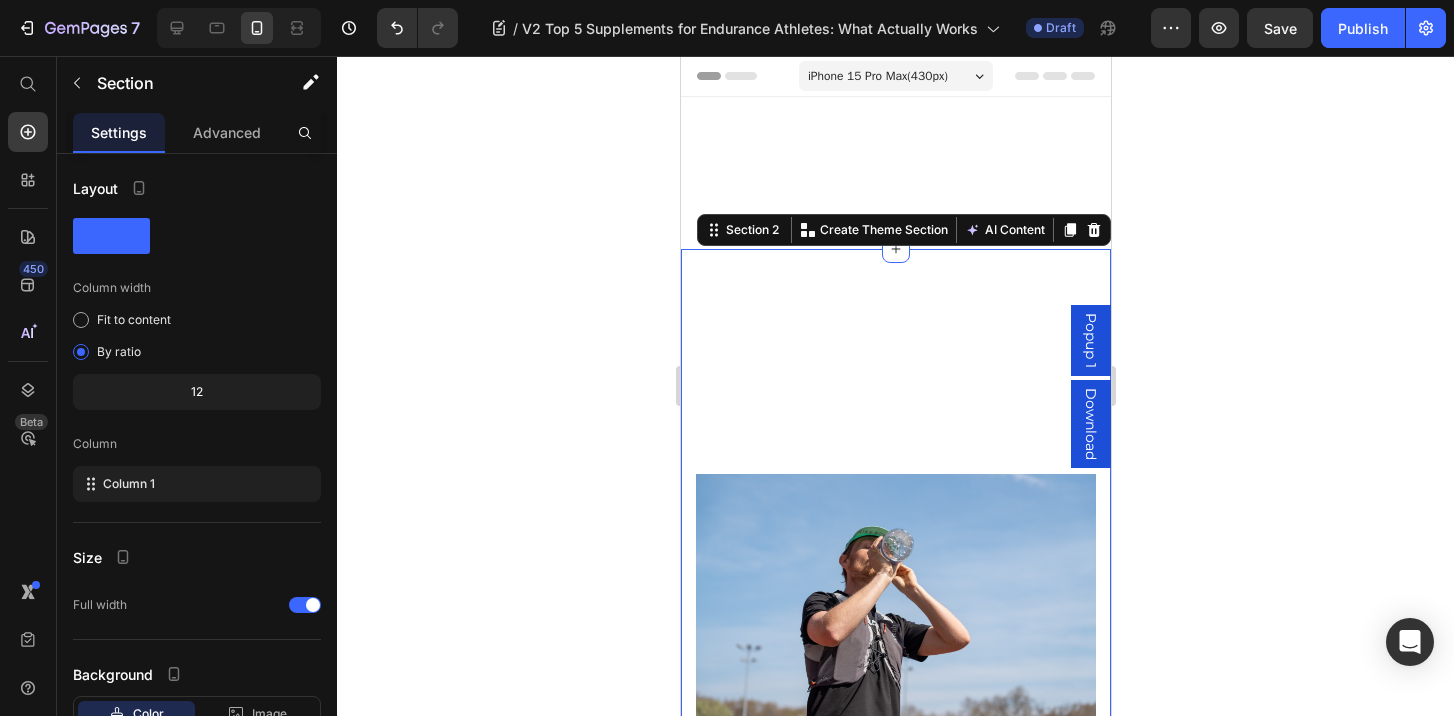 click at bounding box center (895, 173) 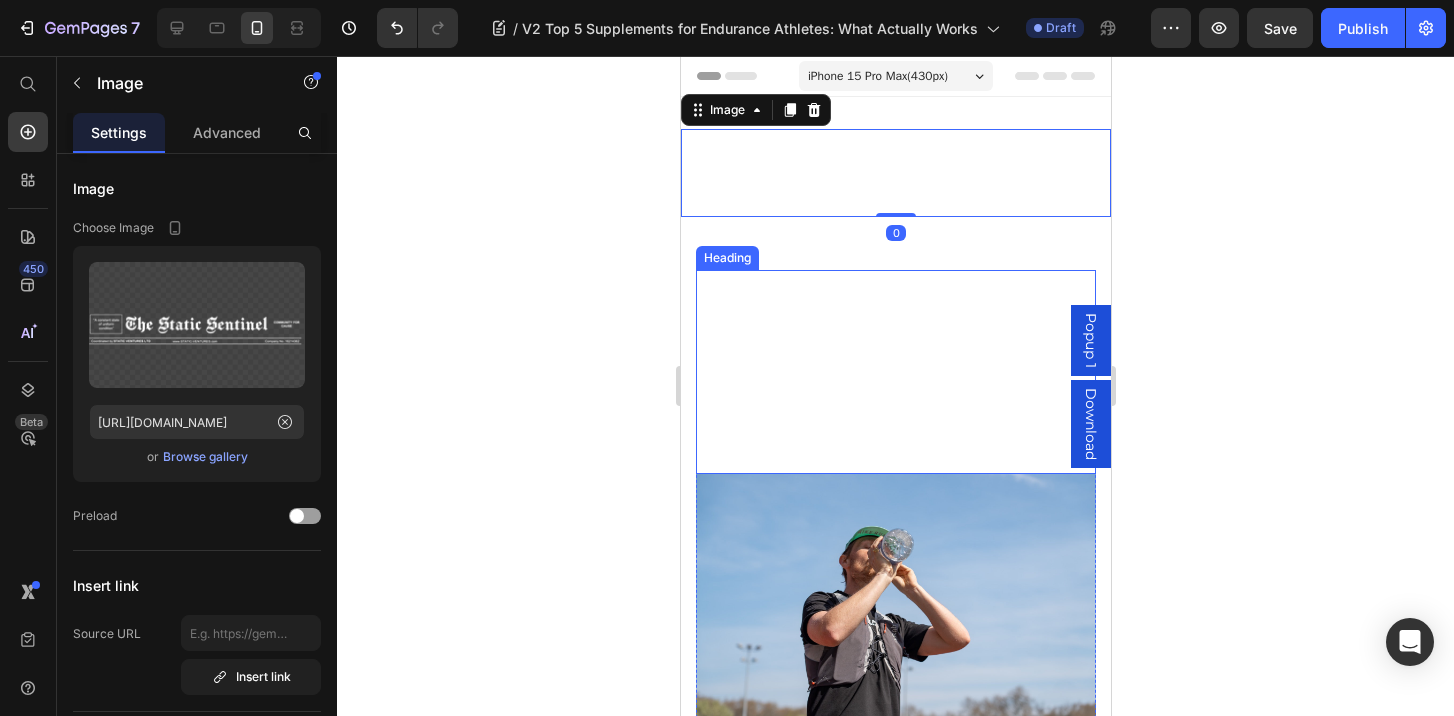 click on "Top 5 Supplements for Endurance Athletes: What Actually Works" at bounding box center (887, 364) 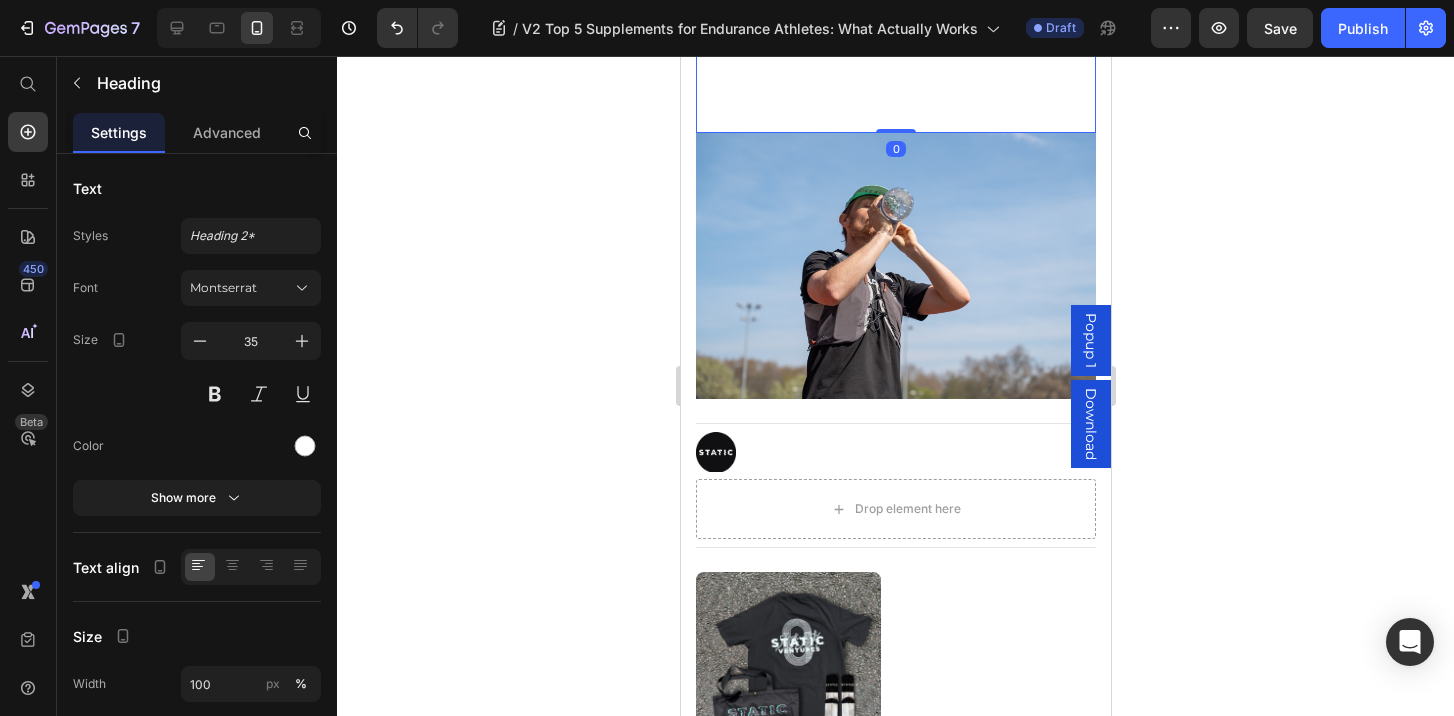 scroll, scrollTop: 389, scrollLeft: 0, axis: vertical 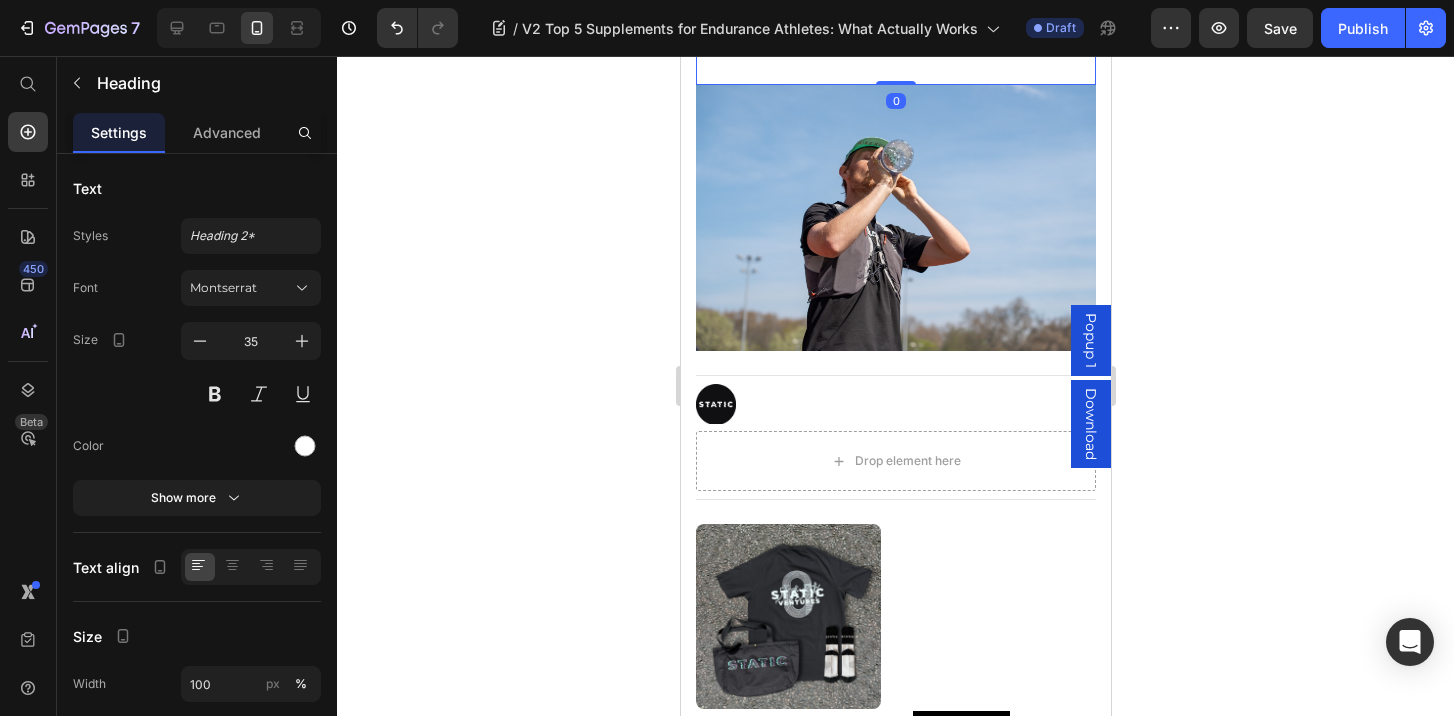 click at bounding box center (895, 218) 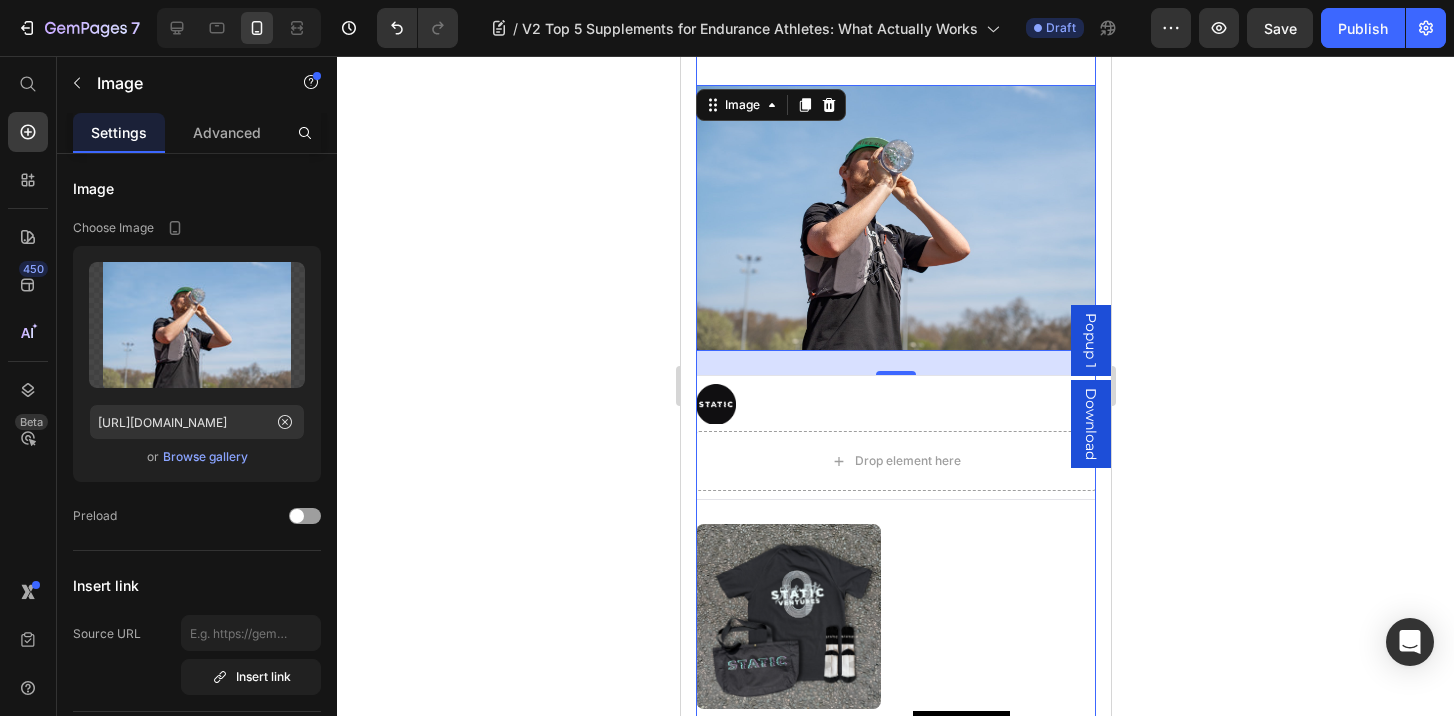 click on "Product Images Ultrack Bundle Product Title £50.00 Product Price £0.00 Product Price Row The full Ultrack Collection. Product Description ULTRACK Socks (Accessory size): M (UK 4-8) M (UK 4-8) M (UK 4-8) M (UK 4-8) L (UK 9-12) L (UK 9-12) L (UK 9-12) ULTRACK T-Shirt (Size): S S S S M M M L L L XL XL XL Product Variants & Swatches Quantity Text Block 1 Product Quantity
Add to cart Add to Cart Buy it now Dynamic Checkout Product" at bounding box center (895, 865) 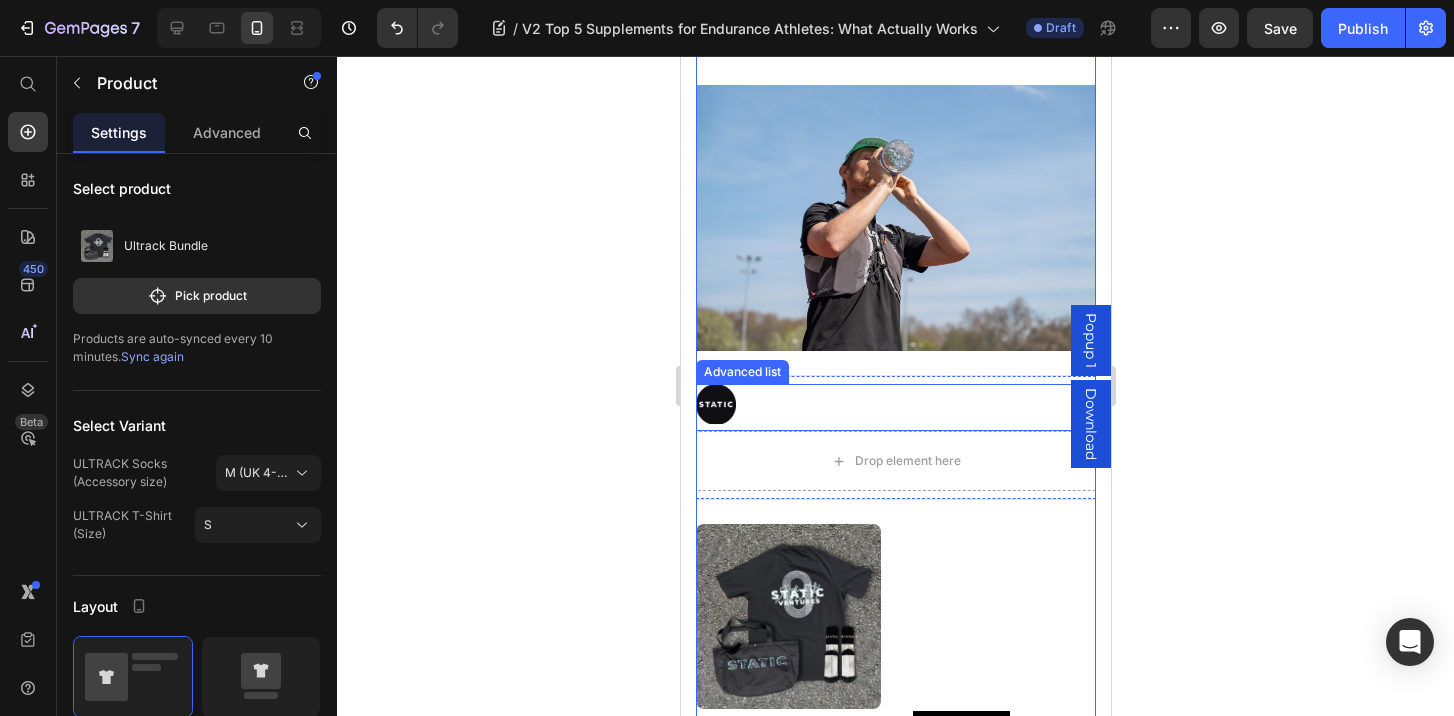 click on "Image By  STATIC VENTURES Text block" at bounding box center [895, 407] 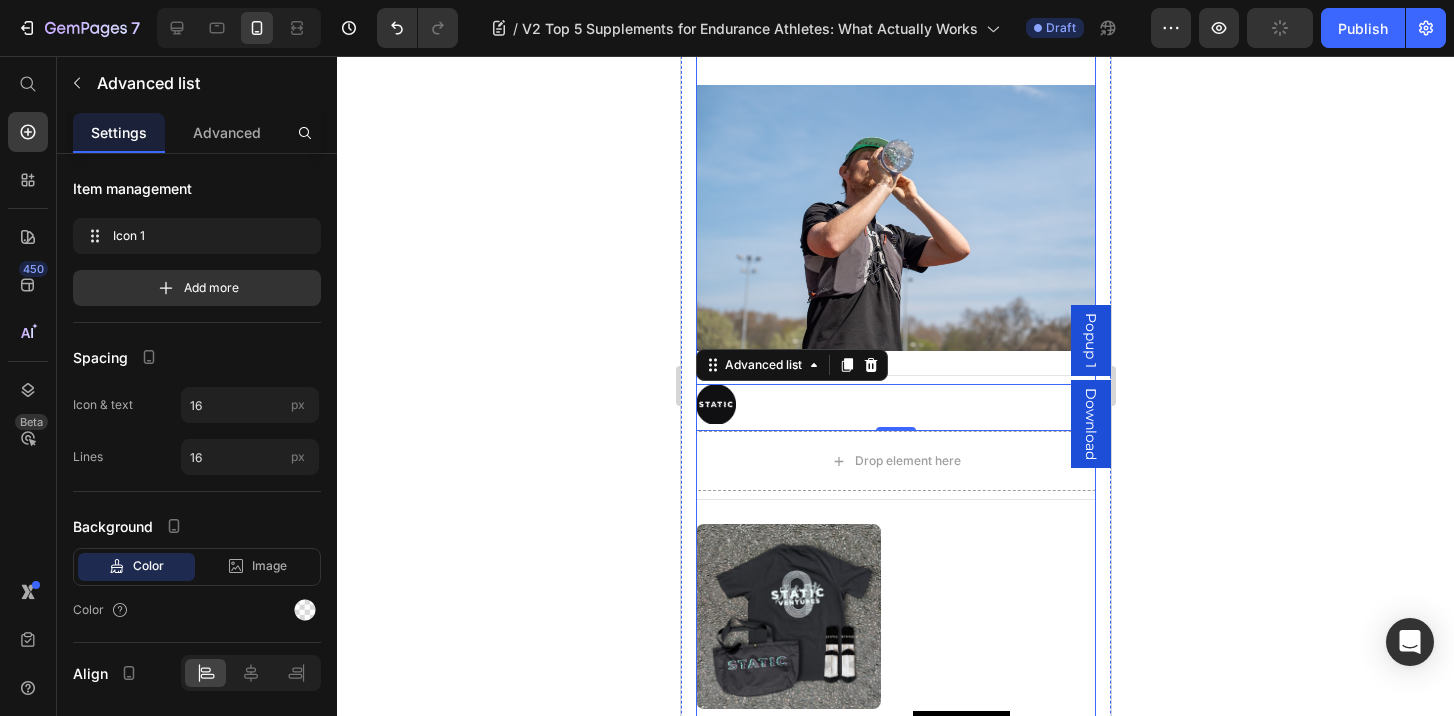 click on "Top 5 Supplements for Endurance Athletes: What Actually Works Heading Image Image By  STATIC VENTURES Text block Advanced list   0
Drop element here Row Product Images Ultrack Bundle Product Title £50.00 Product Price £0.00 Product Price Row The full Ultrack Collection. Product Description ULTRACK Socks (Accessory size): M (UK 4-8) M (UK 4-8) M (UK 4-8) M (UK 4-8) L (UK 9-12) L (UK 9-12) L (UK 9-12) ULTRACK T-Shirt (Size): S S S S M M M L L L XL XL XL Product Variants & Swatches Quantity Text Block 1 Product Quantity
Add to cart Add to Cart Buy it now Dynamic Checkout Product Product Images Ultrack Bundle Product Title £50.00 Product Price £0.00 Product Price Row The full Ultrack Collection. Product Description Quantity Text Block 1 Product Quantity
Add to cart Add to Cart Buy it now Dynamic Checkout Product Your body’s performance depends on more than just effort, it depends on  fuel, recovery, and resilience . That’s where  endurance supplements ." at bounding box center [895, 2049] 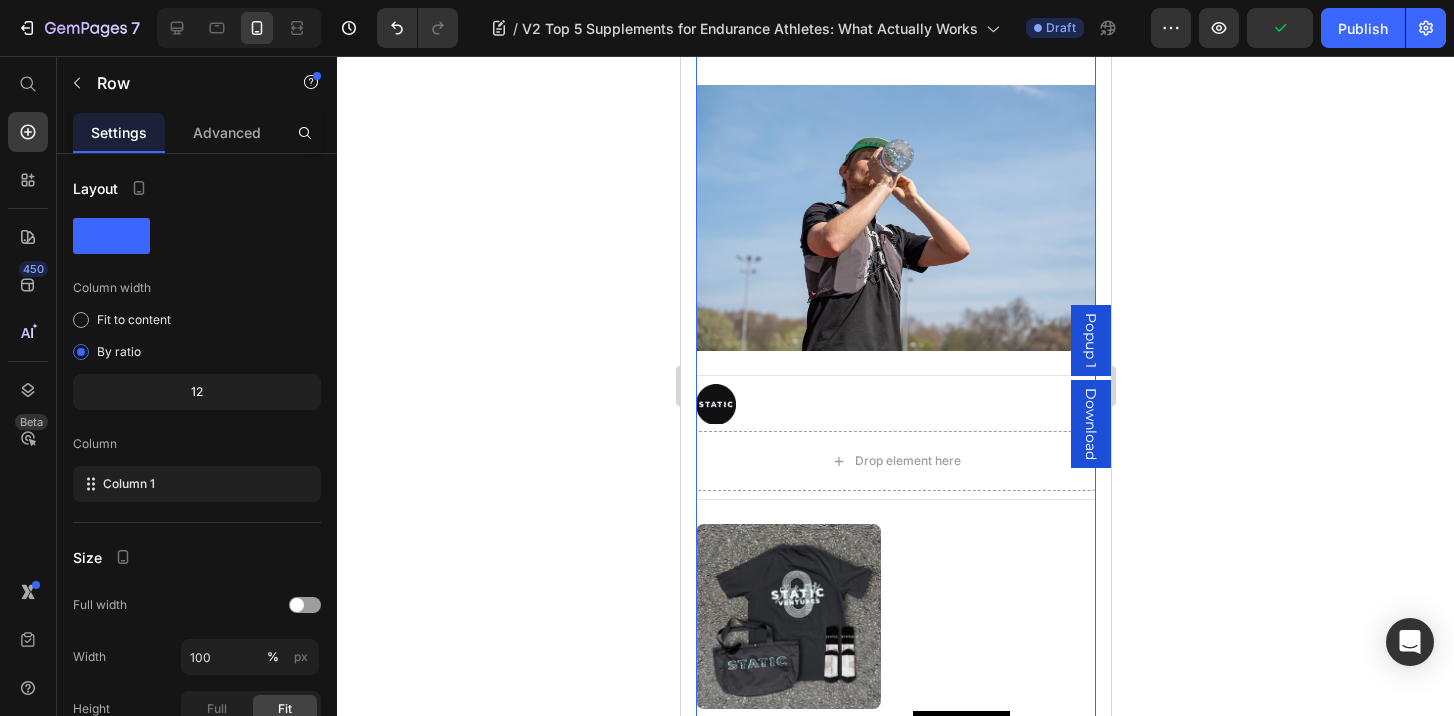 click on "Top 5 Supplements for Endurance Athletes: What Actually Works Heading Image Image By  STATIC VENTURES Text block Advanced list
Drop element here Row Product Images Ultrack Bundle Product Title £50.00 Product Price £0.00 Product Price Row The full Ultrack Collection. Product Description ULTRACK Socks (Accessory size): M (UK 4-8) M (UK 4-8) M (UK 4-8) M (UK 4-8) L (UK 9-12) L (UK 9-12) L (UK 9-12) ULTRACK T-Shirt (Size): S S S S M M M L L L XL XL XL Product Variants & Swatches Quantity Text Block 1 Product Quantity
Add to cart Add to Cart Buy it now Dynamic Checkout Product Product Images Ultrack Bundle Product Title £50.00 Product Price £0.00 Product Price Row The full Ultrack Collection. Product Description Quantity Text Block 1 Product Quantity
Add to cart Add to Cart Buy it now Dynamic Checkout Product Your body’s performance depends on more than just effort, it depends on  fuel, recovery, and resilience . That’s where  endurance supplements .   2." at bounding box center (895, 2049) 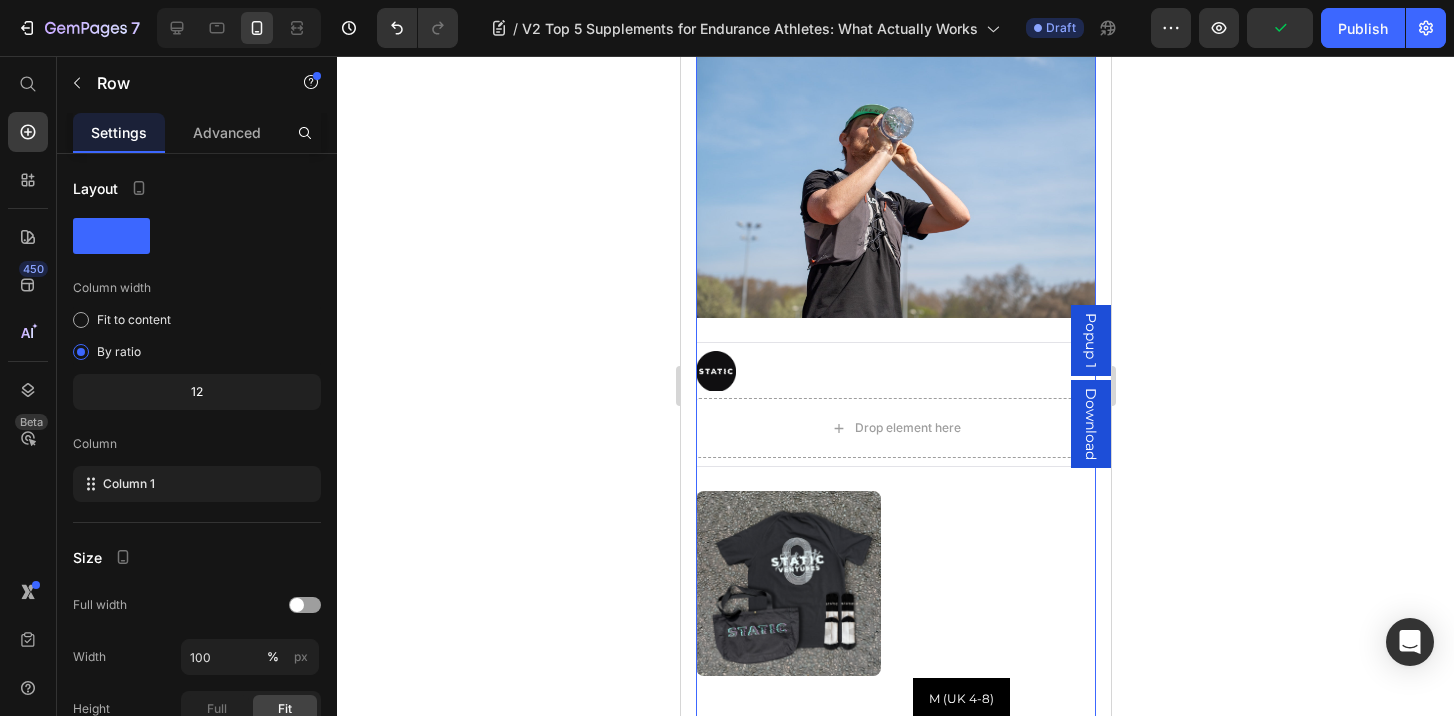 scroll, scrollTop: 427, scrollLeft: 0, axis: vertical 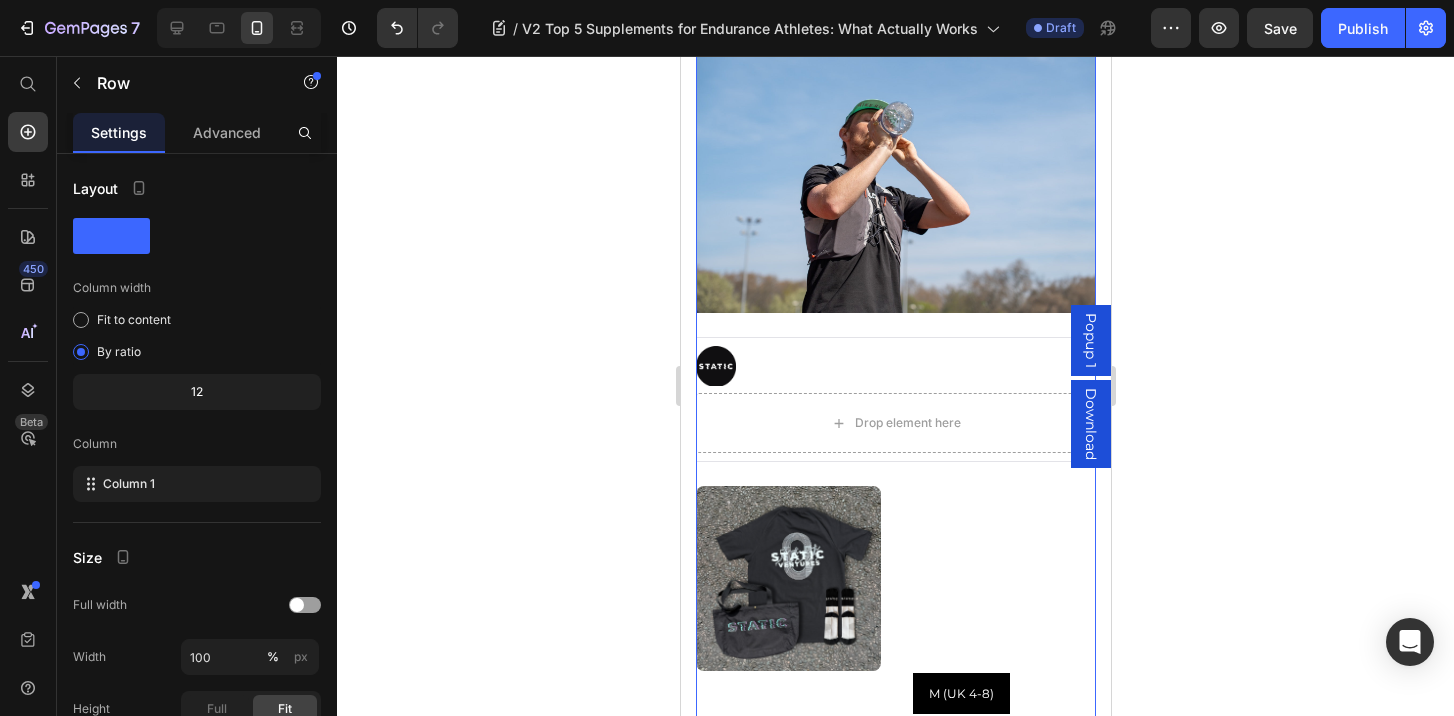 click on "Top 5 Supplements for Endurance Athletes: What Actually Works Heading Image Image By  STATIC VENTURES Text block Advanced list
Drop element here Row Product Images Ultrack Bundle Product Title £50.00 Product Price £0.00 Product Price Row The full Ultrack Collection. Product Description ULTRACK Socks (Accessory size): M (UK 4-8) M (UK 4-8) M (UK 4-8) M (UK 4-8) L (UK 9-12) L (UK 9-12) L (UK 9-12) ULTRACK T-Shirt (Size): S S S S M M M L L L XL XL XL Product Variants & Swatches Quantity Text Block 1 Product Quantity
Add to cart Add to Cart Buy it now Dynamic Checkout Product Product Images Ultrack Bundle Product Title £50.00 Product Price £0.00 Product Price Row The full Ultrack Collection. Product Description Quantity Text Block 1 Product Quantity
Add to cart Add to Cart Buy it now Dynamic Checkout Product Your body’s performance depends on more than just effort, it depends on  fuel, recovery, and resilience . That’s where  endurance supplements .   2." at bounding box center (895, 2011) 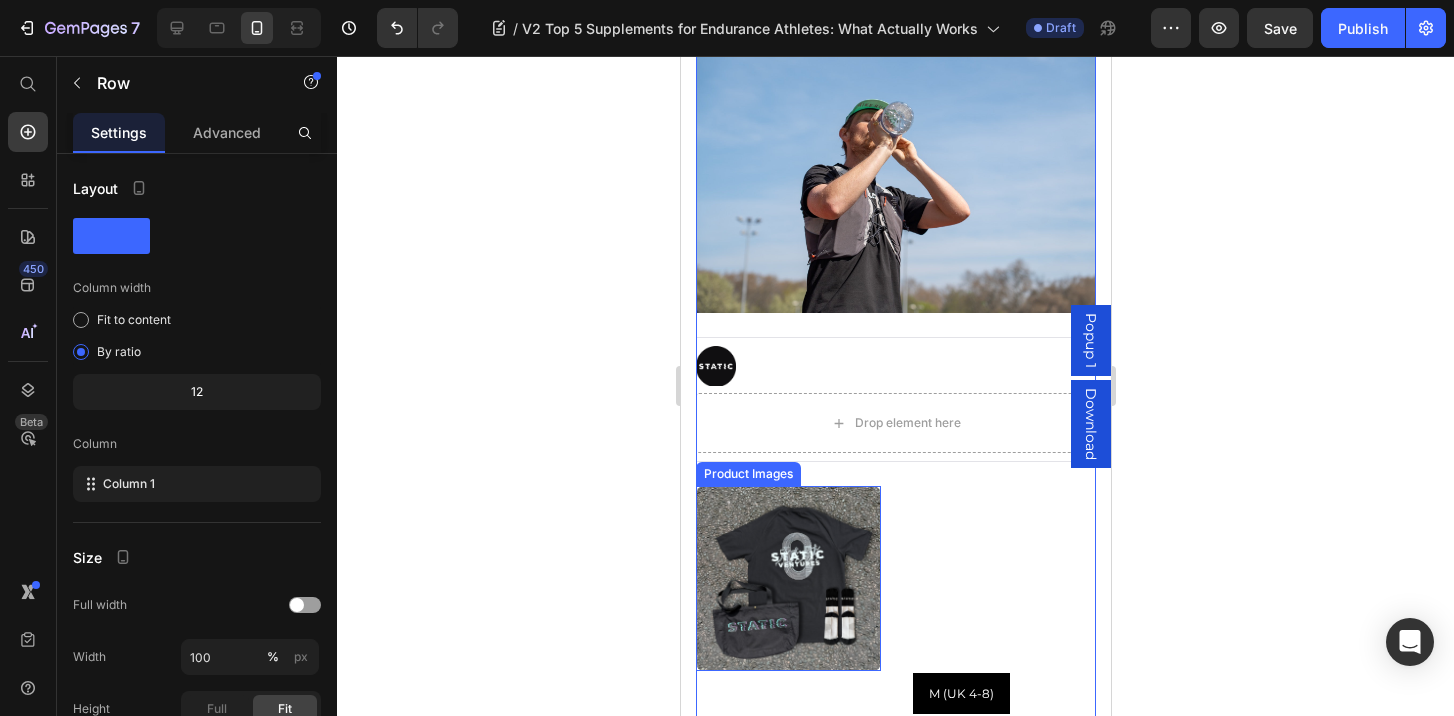click at bounding box center [787, 578] 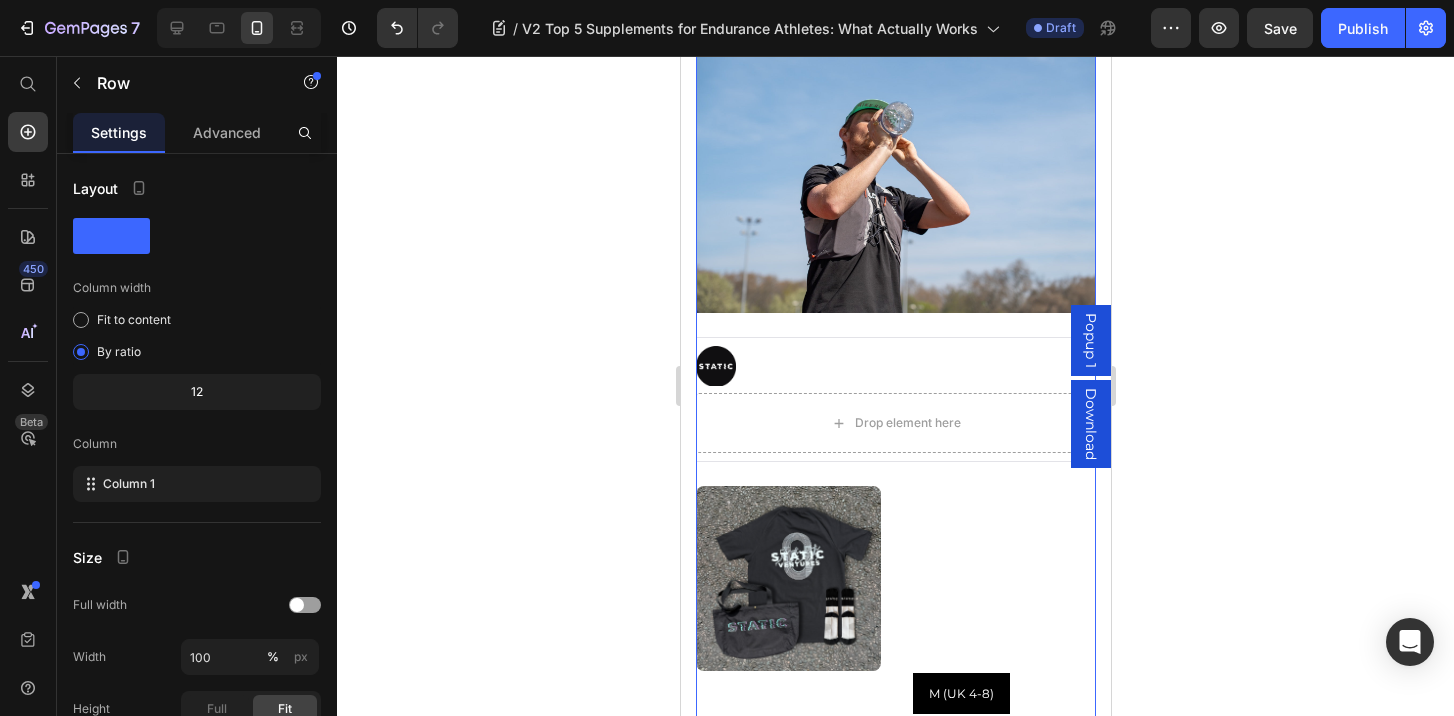 click on "Top 5 Supplements for Endurance Athletes: What Actually Works Heading Image Image By  STATIC VENTURES Text block Advanced list
Drop element here Row Product Images Ultrack Bundle Product Title £50.00 Product Price £0.00 Product Price Row The full Ultrack Collection. Product Description ULTRACK Socks (Accessory size): M (UK 4-8) M (UK 4-8) M (UK 4-8) M (UK 4-8) L (UK 9-12) L (UK 9-12) L (UK 9-12) ULTRACK T-Shirt (Size): S S S S M M M L L L XL XL XL Product Variants & Swatches Quantity Text Block 1 Product Quantity
Add to cart Add to Cart Buy it now Dynamic Checkout Product Product Images Ultrack Bundle Product Title £50.00 Product Price £0.00 Product Price Row The full Ultrack Collection. Product Description Quantity Text Block 1 Product Quantity
Add to cart Add to Cart Buy it now Dynamic Checkout Product Your body’s performance depends on more than just effort, it depends on  fuel, recovery, and resilience . That’s where  endurance supplements .   2." at bounding box center [895, 2011] 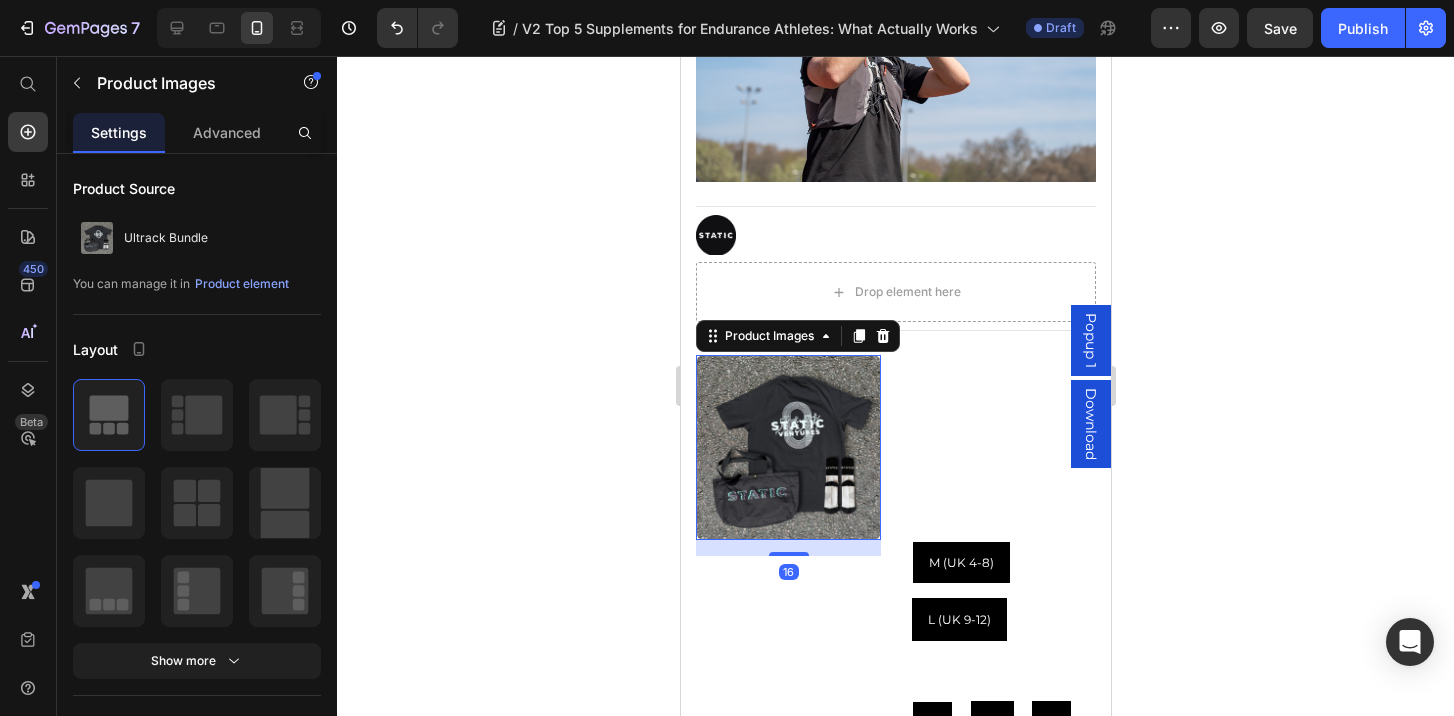 scroll, scrollTop: 608, scrollLeft: 0, axis: vertical 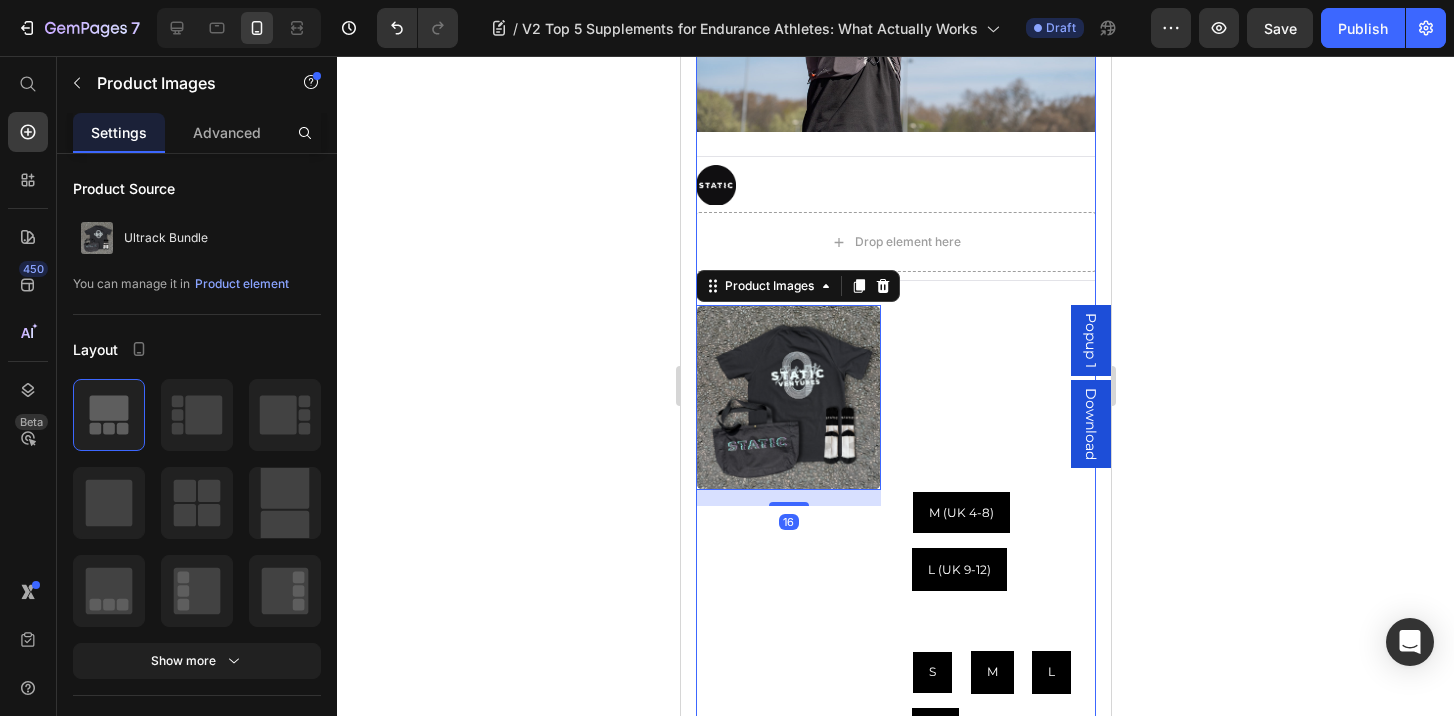 click on "Product Images   16 Ultrack Bundle Product Title £50.00 Product Price £0.00 Product Price Row The full Ultrack Collection. Product Description ULTRACK Socks (Accessory size): M (UK 4-8) M (UK 4-8) M (UK 4-8) M (UK 4-8) L (UK 9-12) L (UK 9-12) L (UK 9-12) ULTRACK T-Shirt (Size): S S S S M M M L L L XL XL XL Product Variants & Swatches Quantity Text Block 1 Product Quantity
Add to cart Add to Cart Buy it now Dynamic Checkout Product" at bounding box center [895, 646] 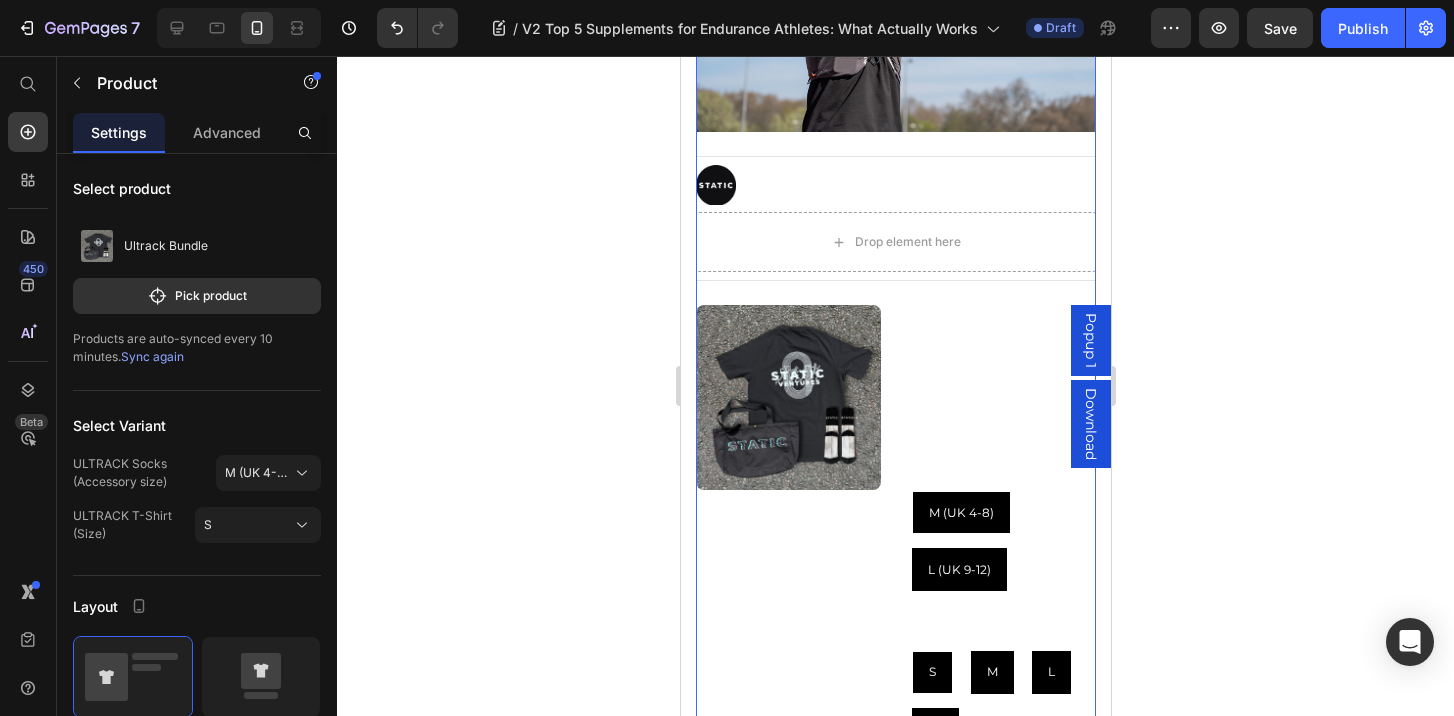 click on "Product Images Ultrack Bundle Product Title £50.00 Product Price £0.00 Product Price Row The full Ultrack Collection. Product Description ULTRACK Socks (Accessory size): M (UK 4-8) M (UK 4-8) M (UK 4-8) M (UK 4-8) L (UK 9-12) L (UK 9-12) L (UK 9-12) ULTRACK T-Shirt (Size): S S S S M M M L L L XL XL XL Product Variants & Swatches Quantity Text Block 1 Product Quantity
Add to cart Add to Cart Buy it now Dynamic Checkout Product   24" at bounding box center (895, 646) 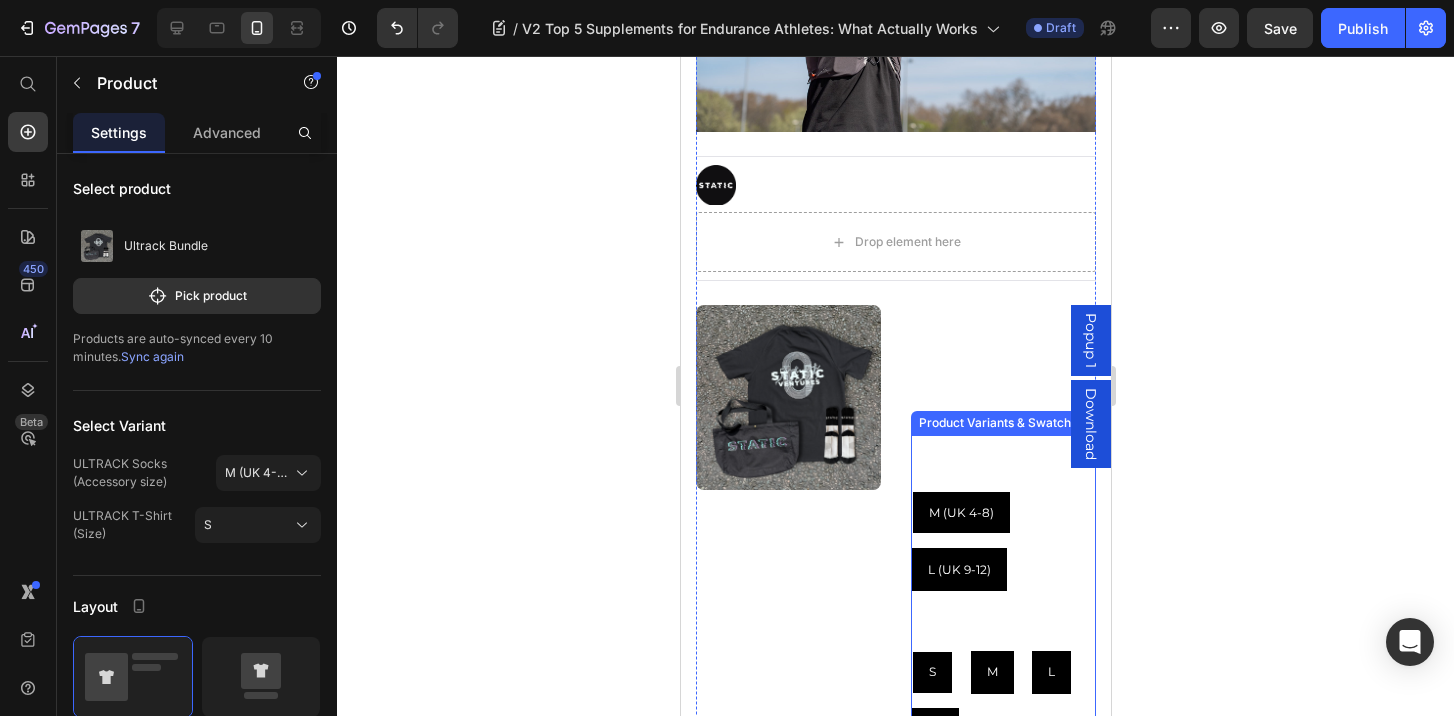 click on "ULTRACK Socks (Accessory size): M (UK 4-8)" at bounding box center (1002, 458) 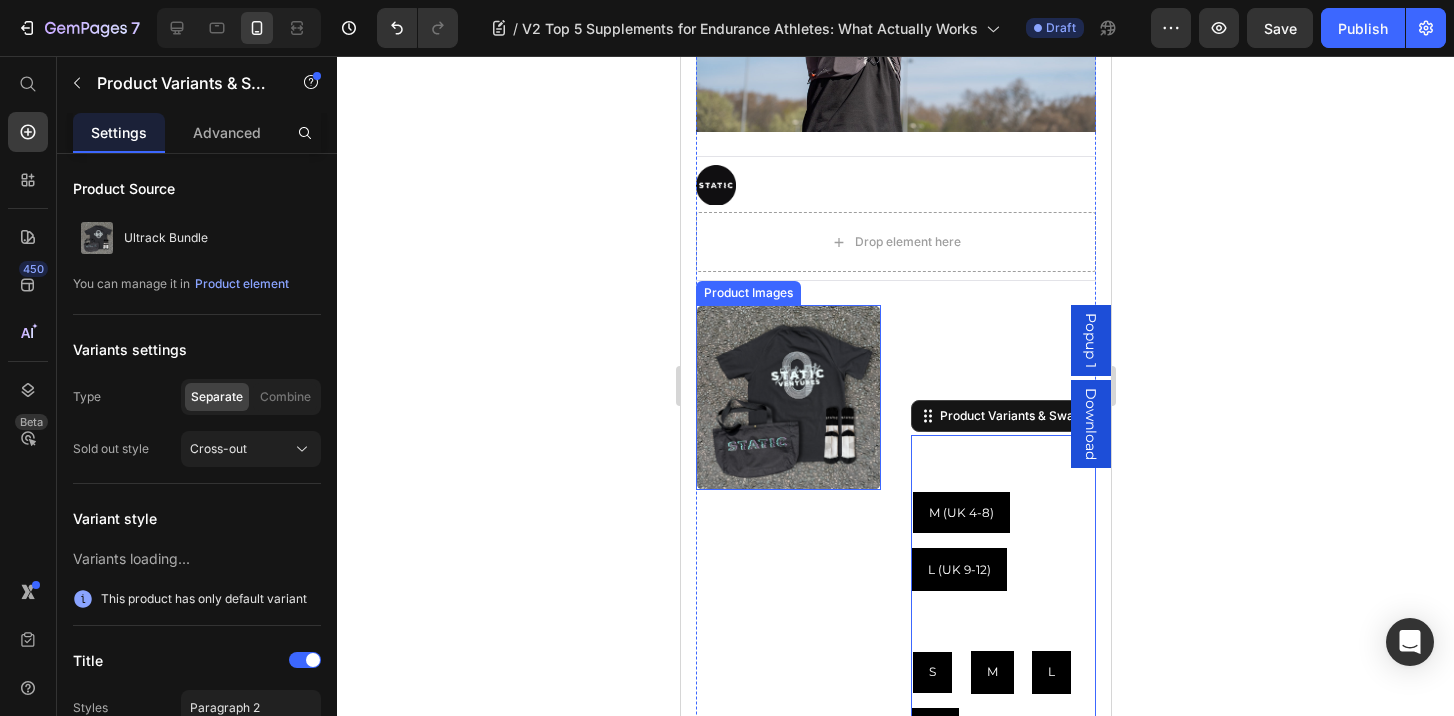 click at bounding box center (787, 397) 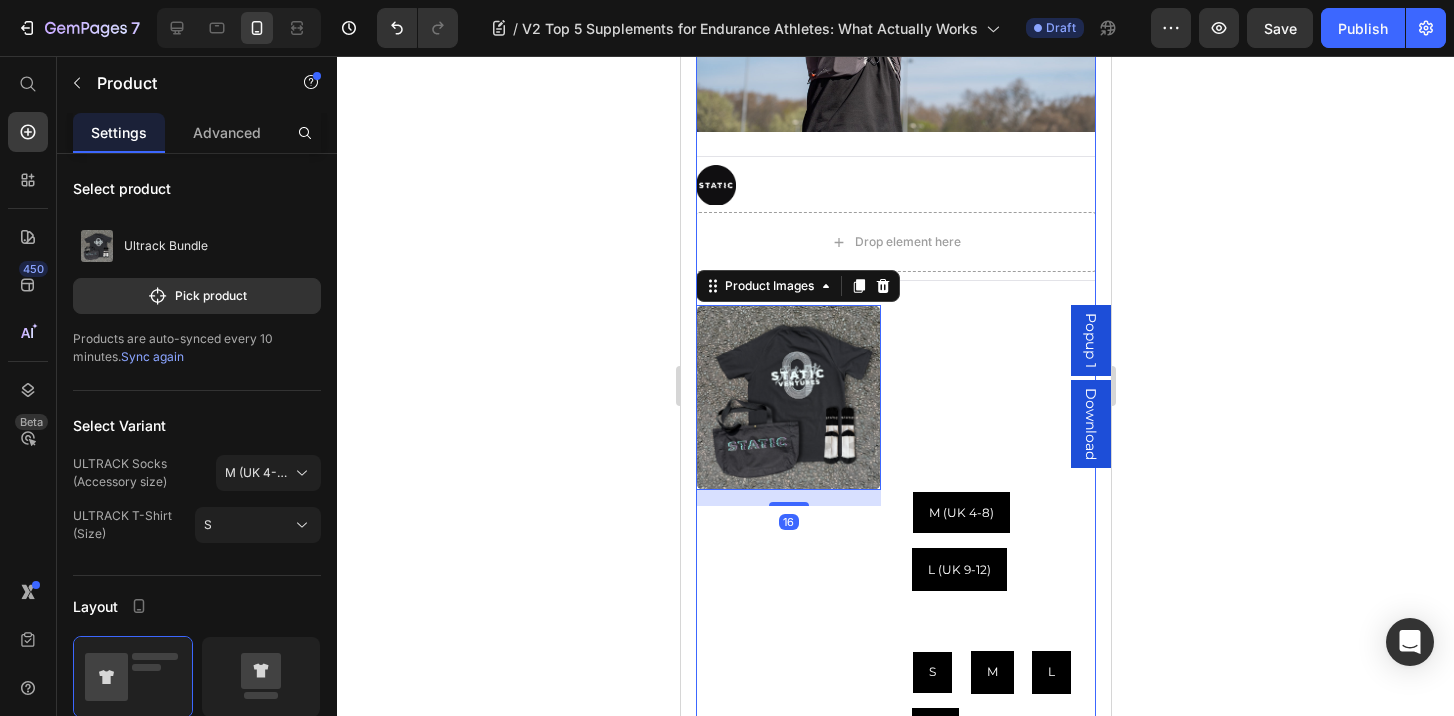 click on "Product Images   16 Ultrack Bundle Product Title £50.00 Product Price £0.00 Product Price Row The full Ultrack Collection. Product Description ULTRACK Socks (Accessory size): M (UK 4-8) M (UK 4-8) M (UK 4-8) M (UK 4-8) L (UK 9-12) L (UK 9-12) L (UK 9-12) ULTRACK T-Shirt (Size): S S S S M M M L L L XL XL XL Product Variants & Swatches Quantity Text Block 1 Product Quantity
Add to cart Add to Cart Buy it now Dynamic Checkout Product" at bounding box center (895, 646) 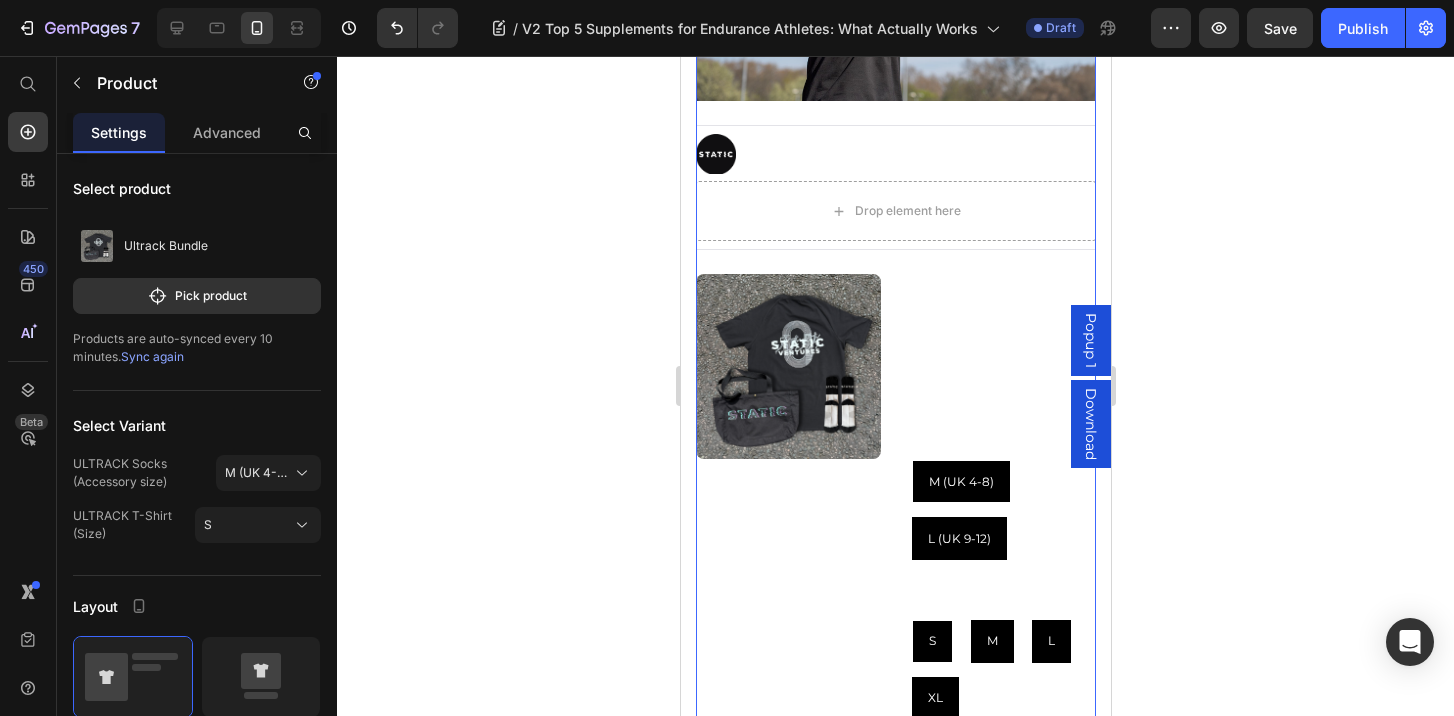 scroll, scrollTop: 668, scrollLeft: 0, axis: vertical 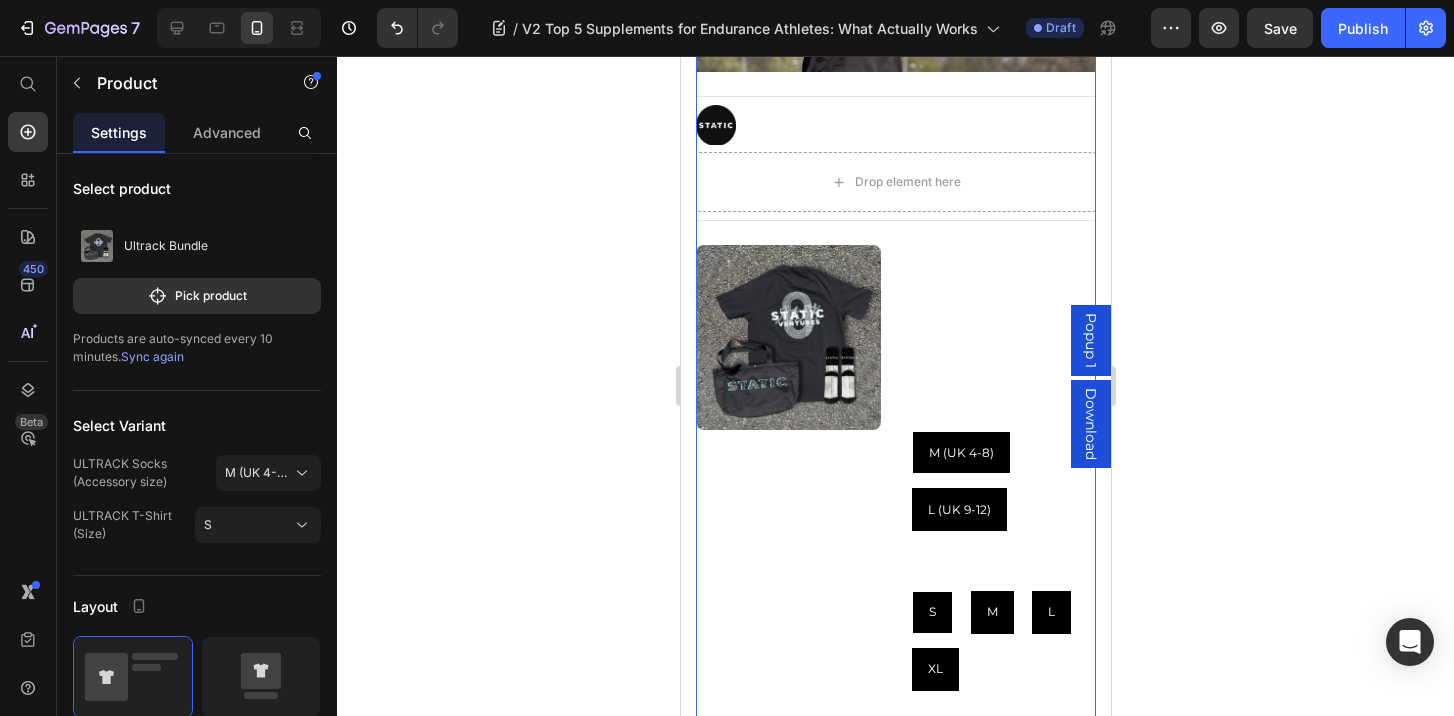 click on "Product Images" at bounding box center (787, 586) 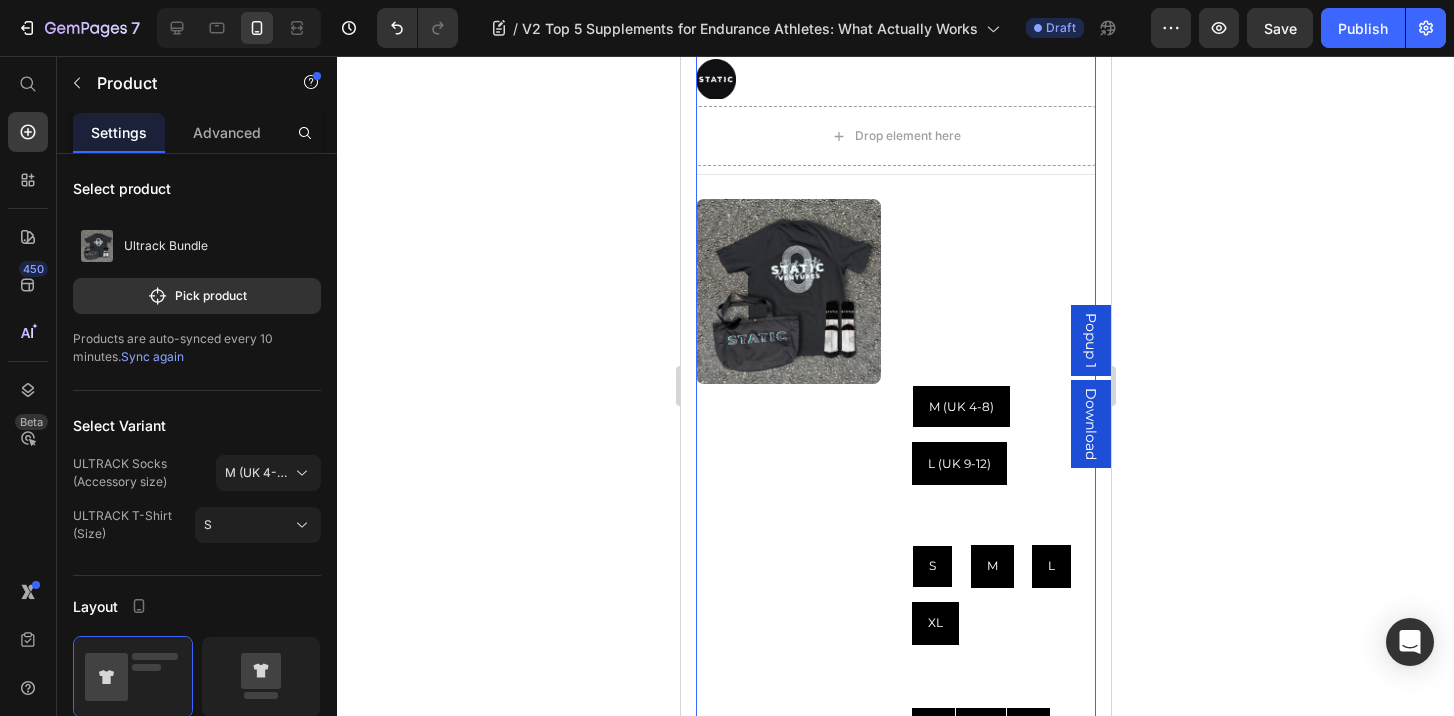 scroll, scrollTop: 733, scrollLeft: 0, axis: vertical 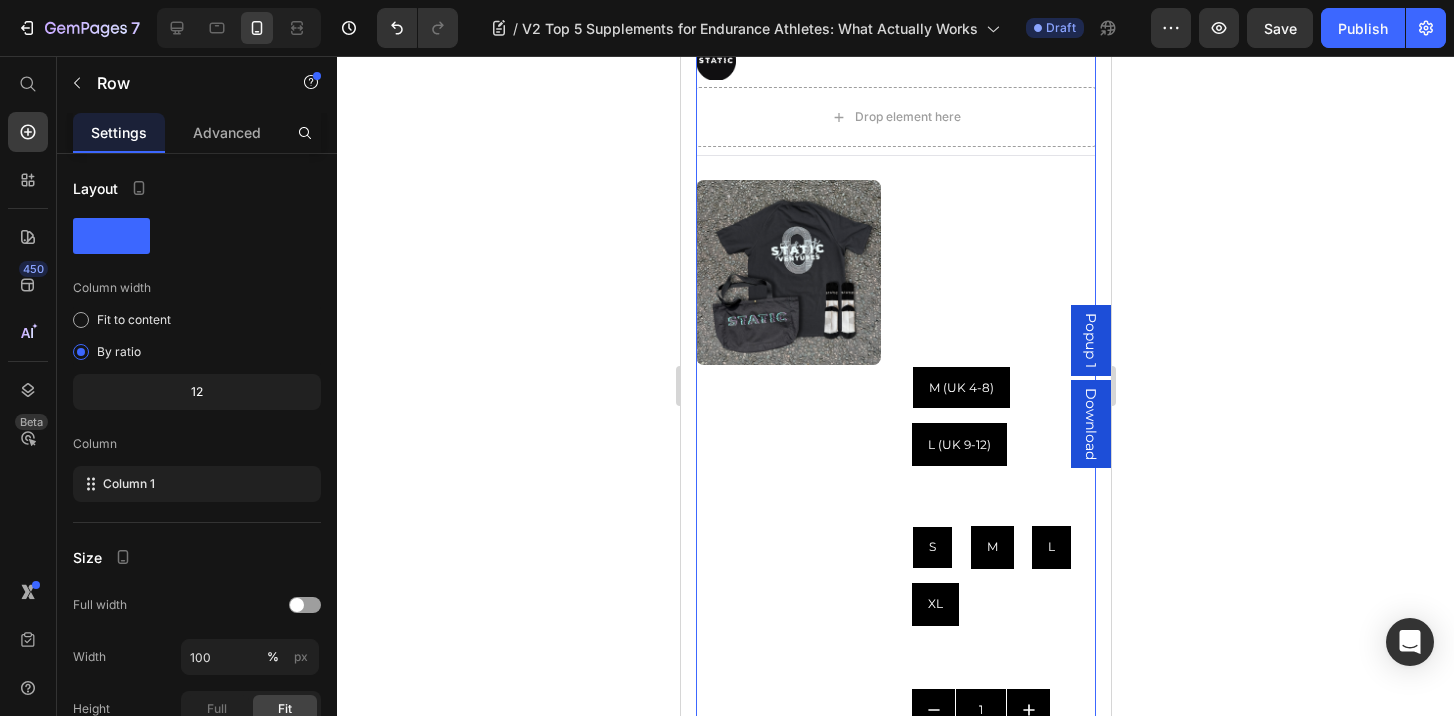 click on "Top 5 Supplements for Endurance Athletes: What Actually Works Heading Image Image By  STATIC VENTURES Text block Advanced list
Drop element here Row Product Images Ultrack Bundle Product Title £50.00 Product Price £0.00 Product Price Row The full Ultrack Collection. Product Description ULTRACK Socks (Accessory size): M (UK 4-8) M (UK 4-8) M (UK 4-8) M (UK 4-8) L (UK 9-12) L (UK 9-12) L (UK 9-12) ULTRACK T-Shirt (Size): S S S S M M M L L L XL XL XL Product Variants & Swatches Quantity Text Block 1 Product Quantity
Add to cart Add to Cart Buy it now Dynamic Checkout Product Product Images Ultrack Bundle Product Title £50.00 Product Price £0.00 Product Price Row The full Ultrack Collection. Product Description Quantity Text Block 1 Product Quantity
Add to cart Add to Cart Buy it now Dynamic Checkout Product Your body’s performance depends on more than just effort, it depends on  fuel, recovery, and resilience . That’s where  endurance supplements .   2." at bounding box center (895, 1705) 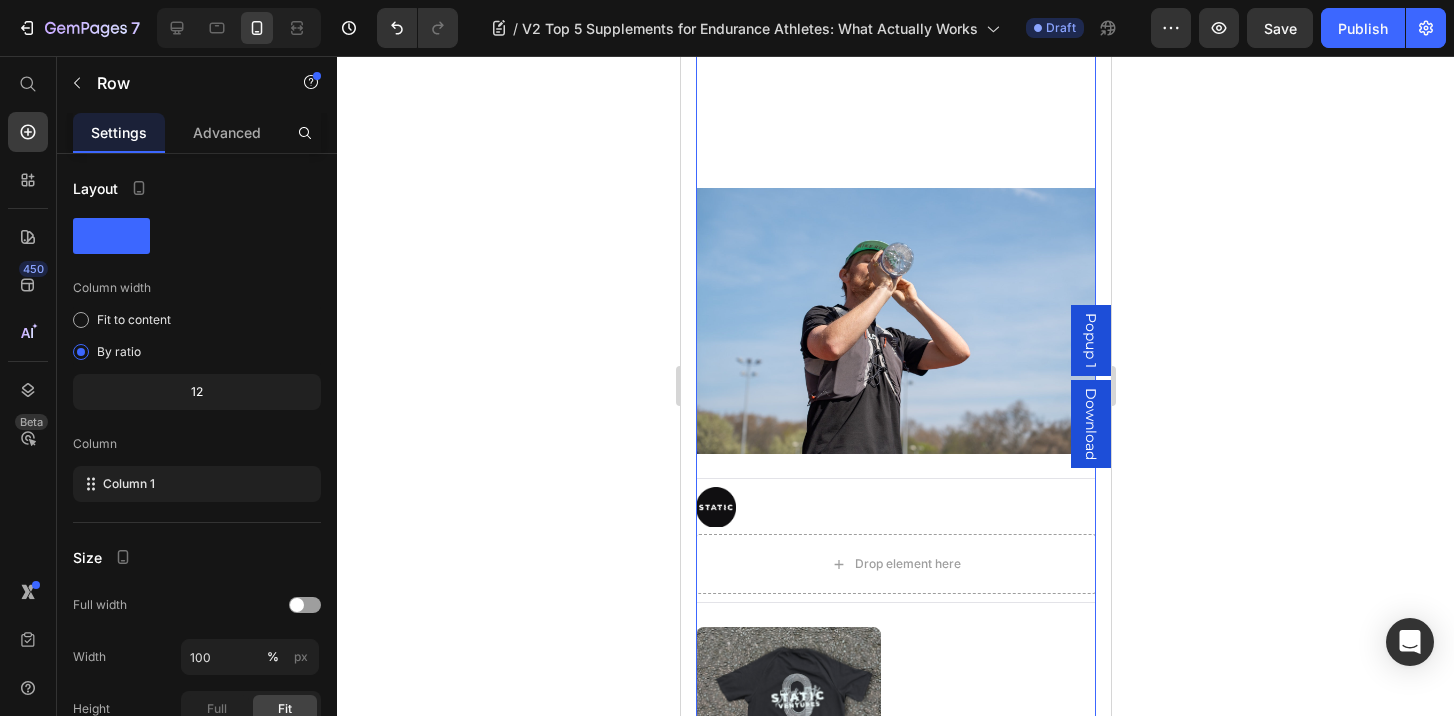 scroll, scrollTop: 258, scrollLeft: 0, axis: vertical 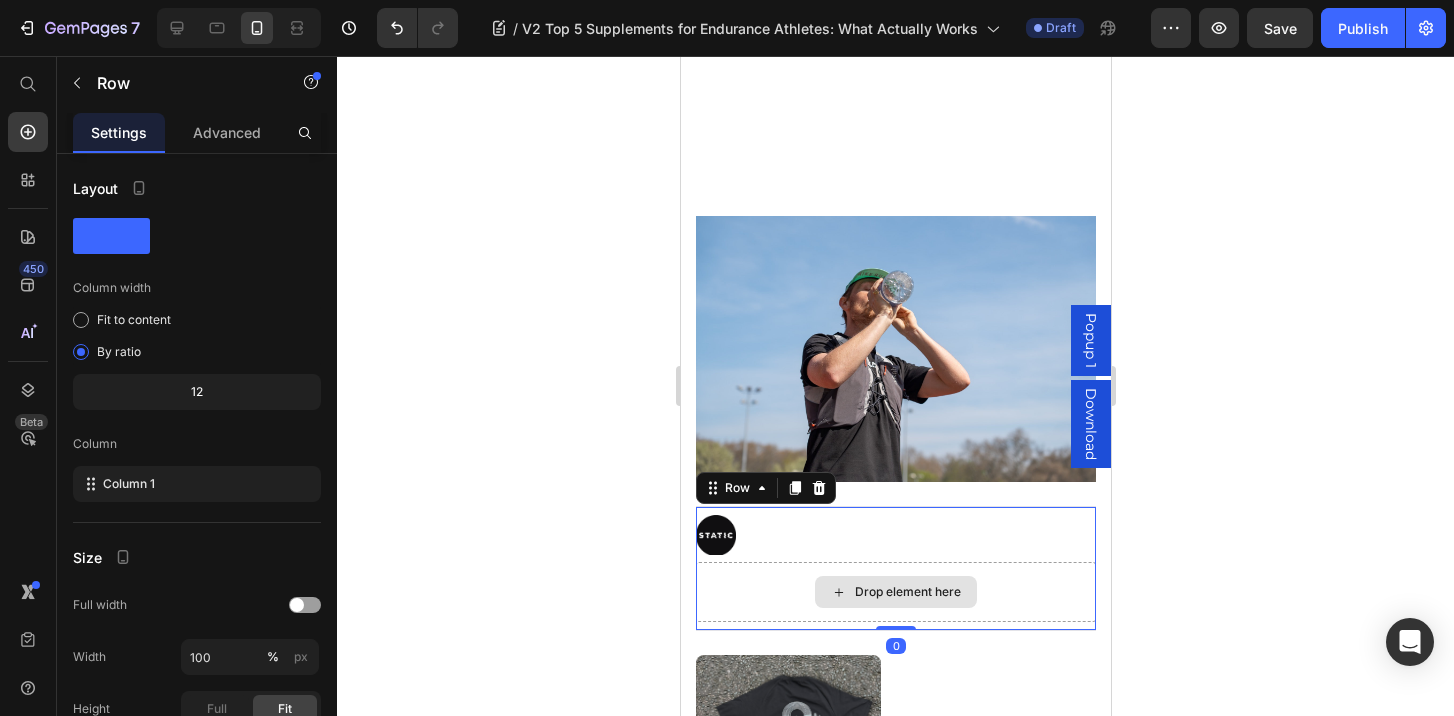 click on "Drop element here" at bounding box center [895, 592] 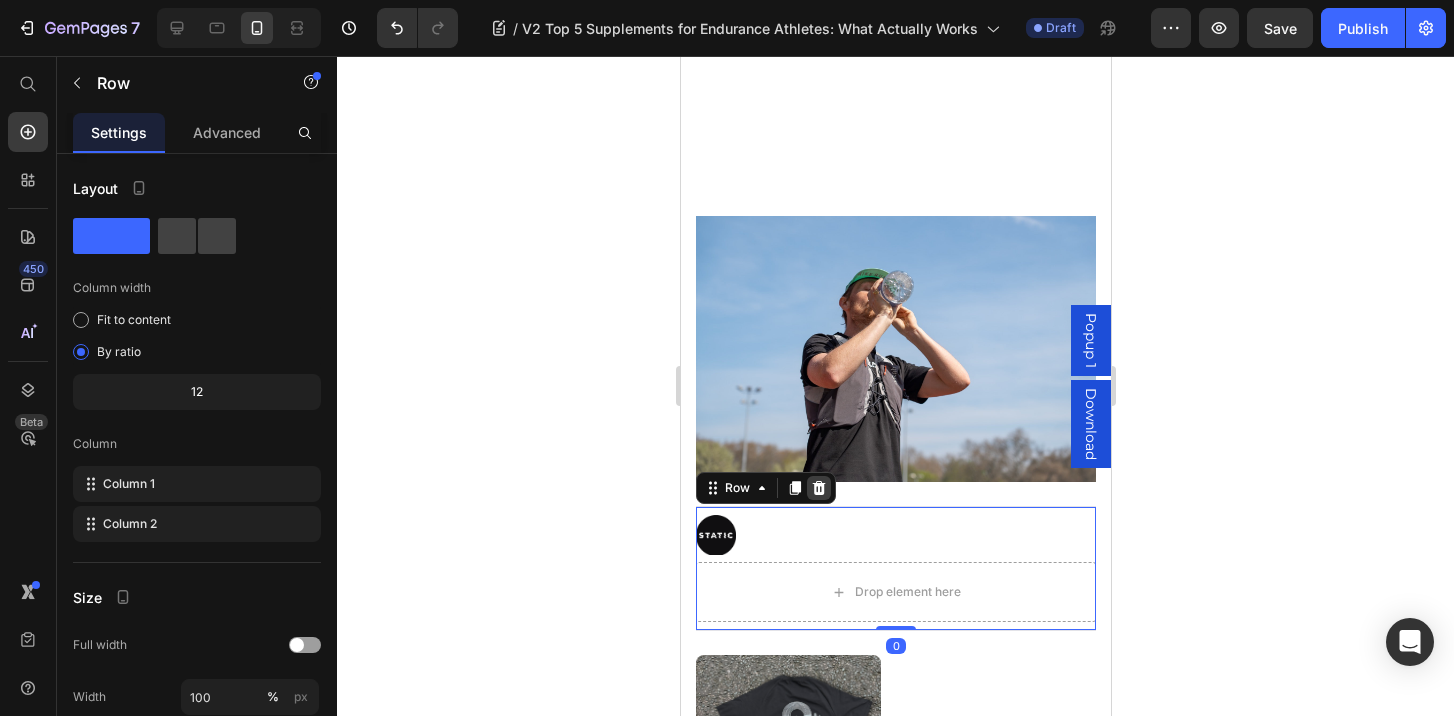 click at bounding box center (818, 488) 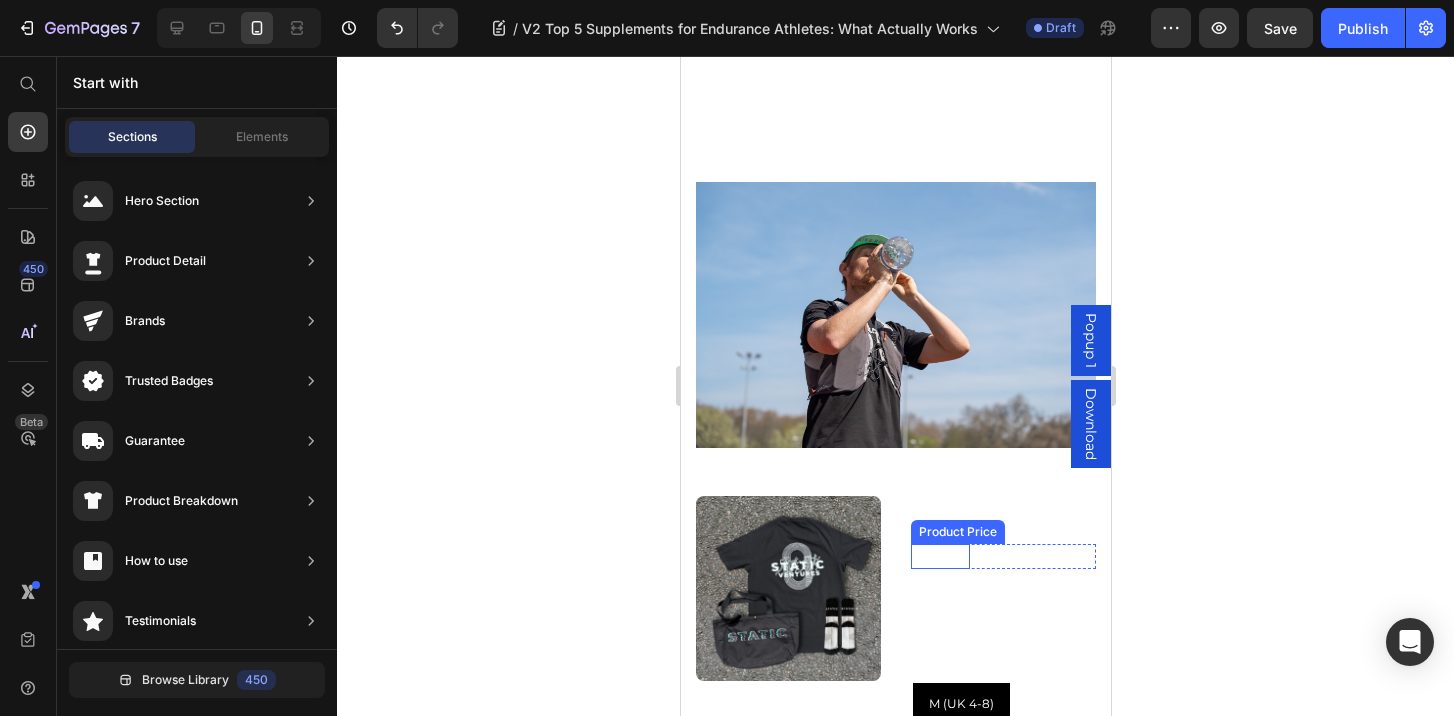 scroll, scrollTop: 325, scrollLeft: 0, axis: vertical 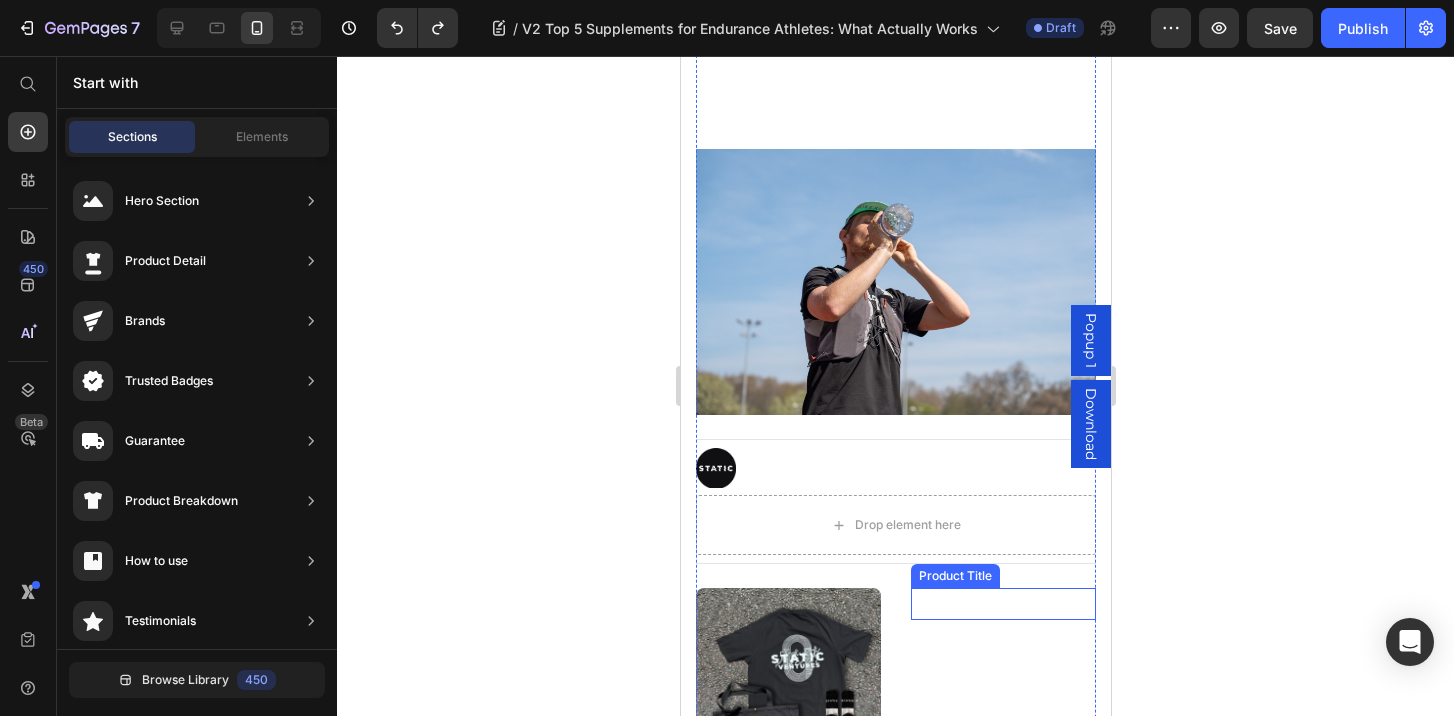 click on "Ultrack Bundle" at bounding box center (1002, 603) 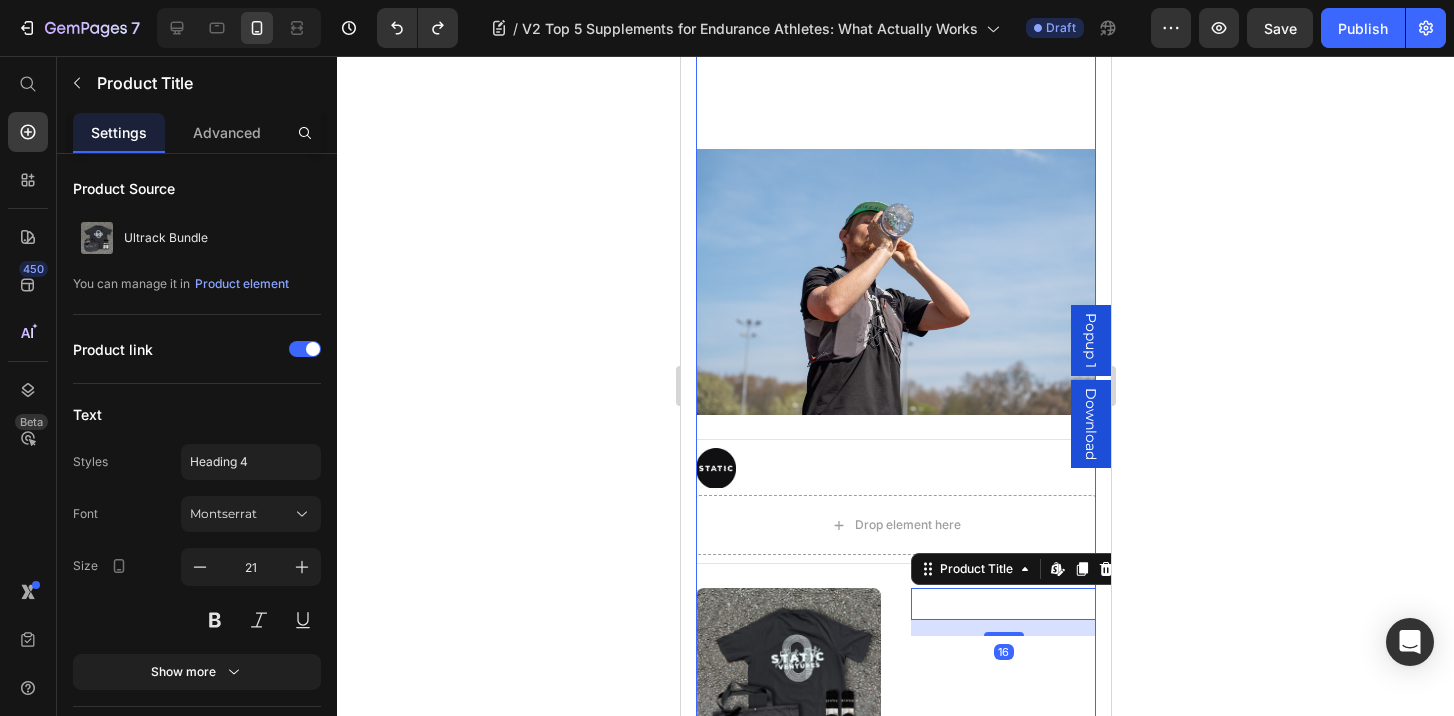 click on "Product Images Ultrack Bundle Product Title   Edit content in Shopify 16 £50.00 Product Price £0.00 Product Price Row The full Ultrack Collection. Product Description ULTRACK Socks (Accessory size): M (UK 4-8) M (UK 4-8) M (UK 4-8) M (UK 4-8) L (UK 9-12) L (UK 9-12) L (UK 9-12) ULTRACK T-Shirt (Size): S S S S M M M L L L XL XL XL Product Variants & Swatches Quantity Text Block 1 Product Quantity
Add to cart Add to Cart Buy it now Dynamic Checkout Product" at bounding box center [895, 929] 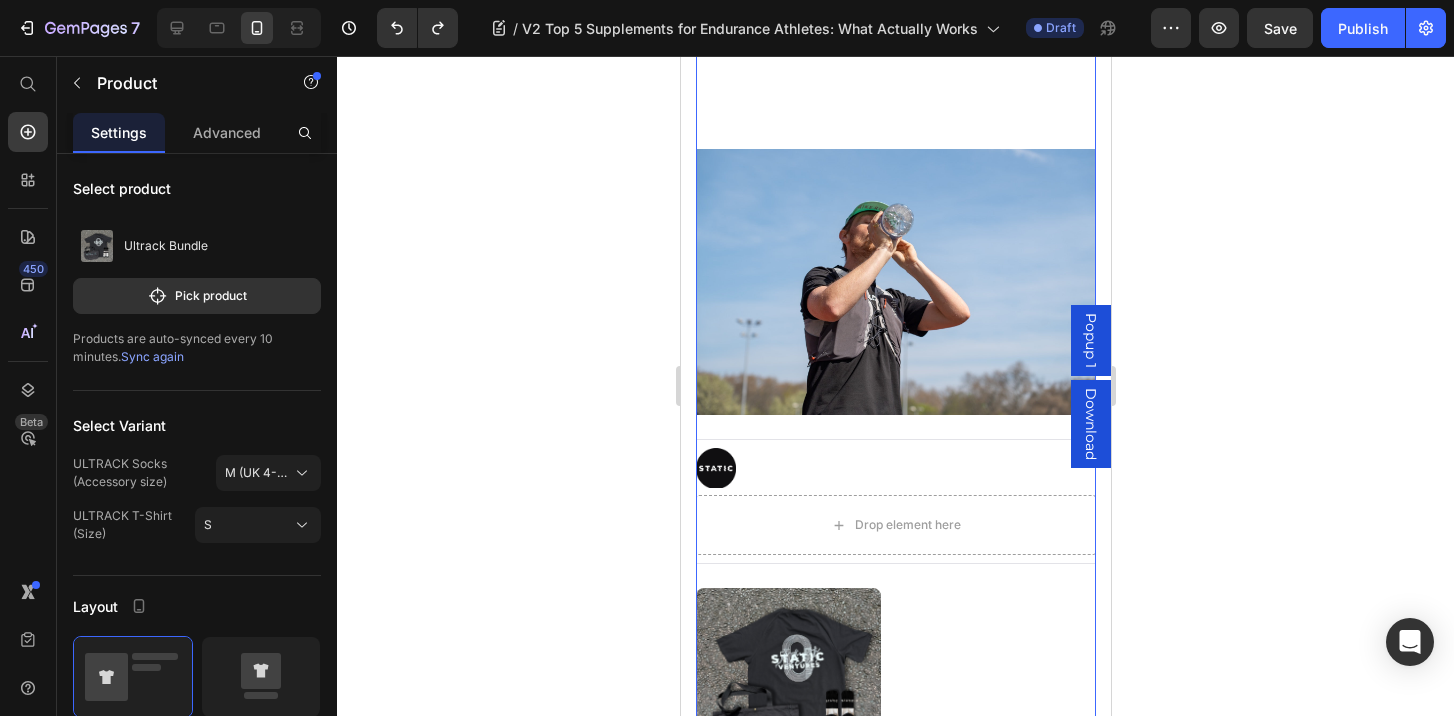 click at bounding box center (787, 680) 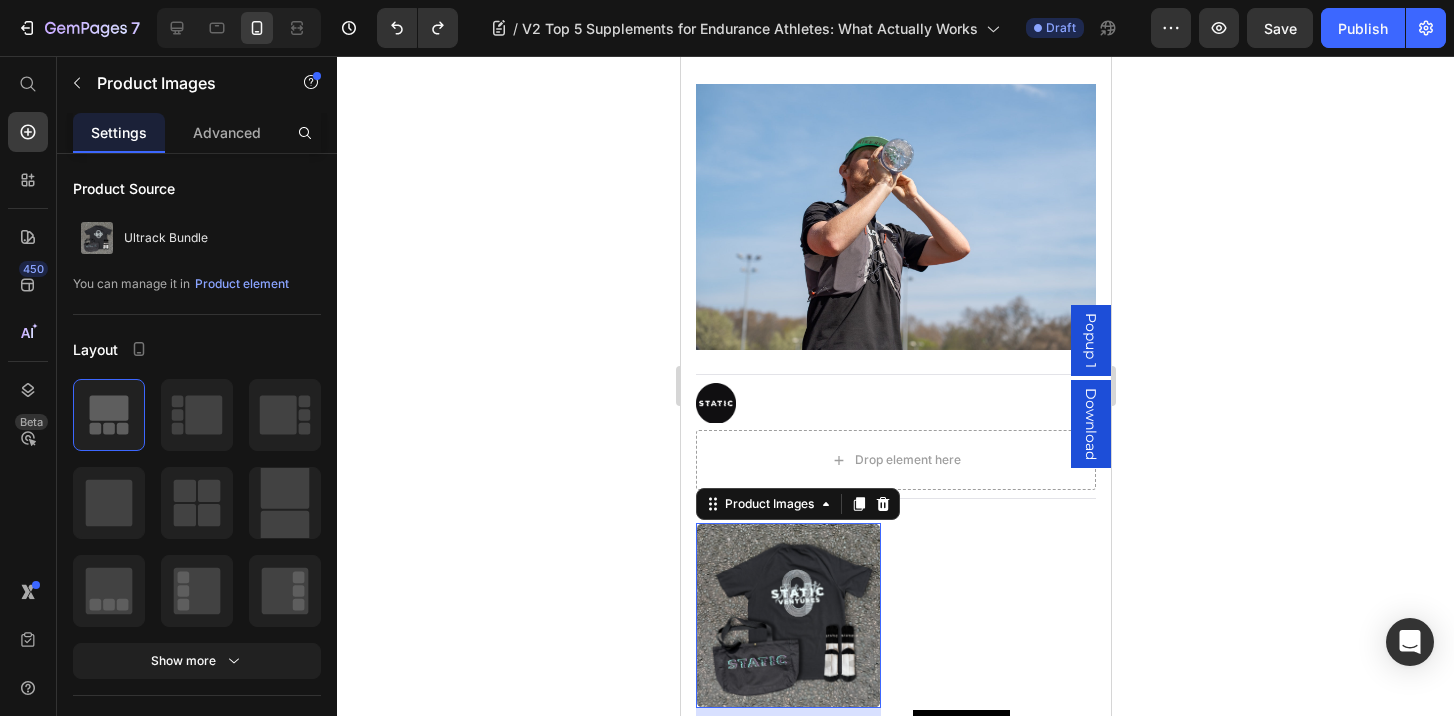 scroll, scrollTop: 412, scrollLeft: 0, axis: vertical 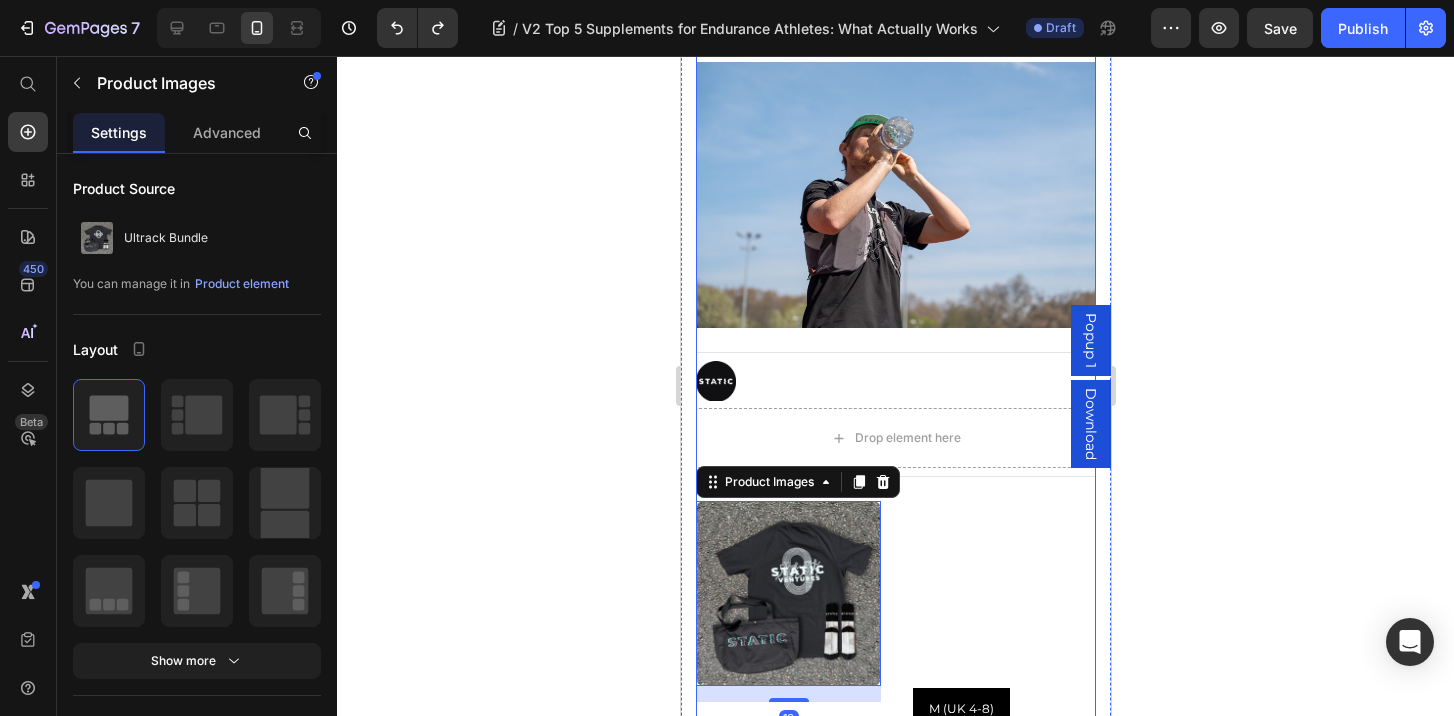 click on "Top 5 Supplements for Endurance Athletes: What Actually Works Heading Image Image By  STATIC VENTURES Text block Advanced list
Drop element here Row Product Images   16 Ultrack Bundle Product Title £50.00 Product Price £0.00 Product Price Row The full Ultrack Collection. Product Description ULTRACK Socks (Accessory size): M (UK 4-8) M (UK 4-8) M (UK 4-8) M (UK 4-8) L (UK 9-12) L (UK 9-12) L (UK 9-12) ULTRACK T-Shirt (Size): S S S S M M M L L L XL XL XL Product Variants & Swatches Quantity Text Block 1 Product Quantity
Add to cart Add to Cart Buy it now Dynamic Checkout Product Product Images Ultrack Bundle Product Title £50.00 Product Price £0.00 Product Price Row The full Ultrack Collection. Product Description Quantity Text Block 1 Product Quantity
Add to cart Add to Cart Buy it now Dynamic Checkout Product Your body’s performance depends on more than just effort, it depends on  fuel, recovery, and resilience . That’s where  endurance supplements . ." at bounding box center (895, 2026) 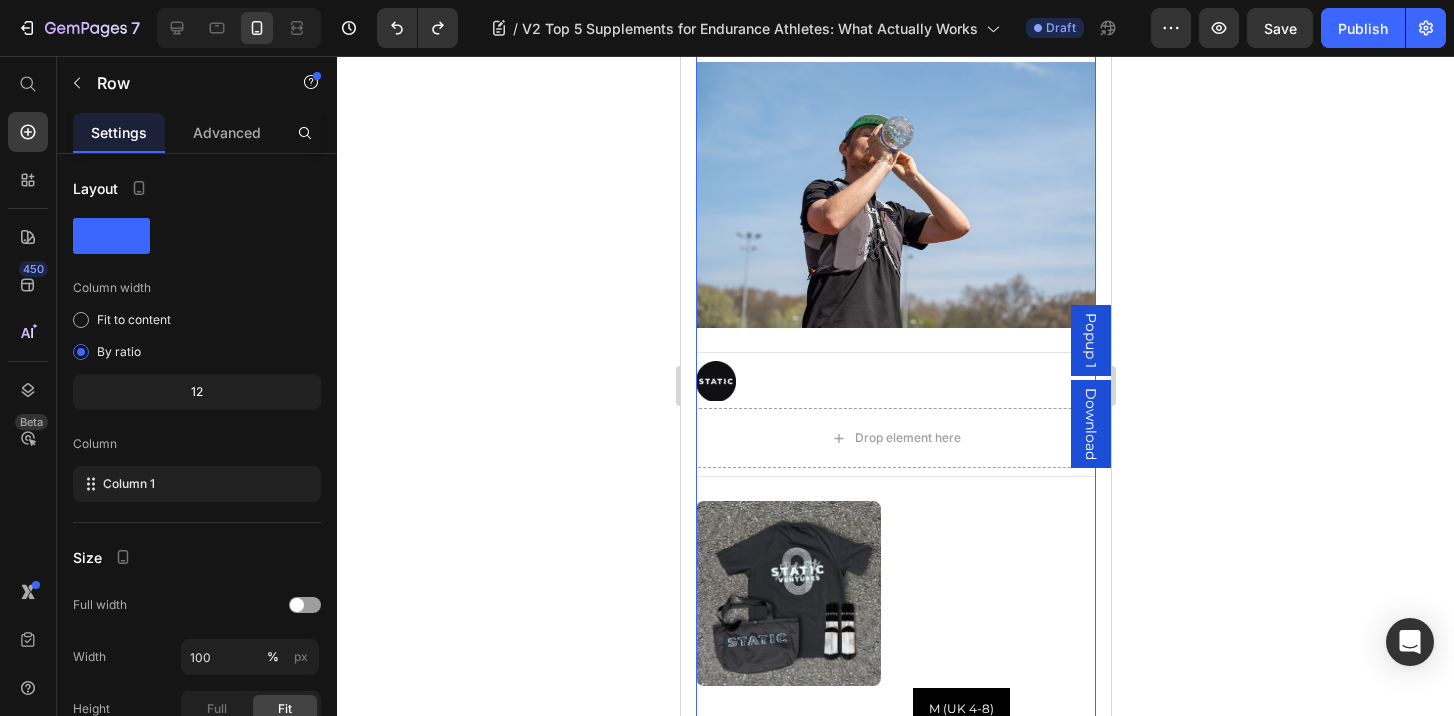 click on "Top 5 Supplements for Endurance Athletes: What Actually Works Heading Image Image By  STATIC VENTURES Text block Advanced list
Drop element here Row Product Images Ultrack Bundle Product Title £50.00 Product Price £0.00 Product Price Row The full Ultrack Collection. Product Description ULTRACK Socks (Accessory size): M (UK 4-8) M (UK 4-8) M (UK 4-8) M (UK 4-8) L (UK 9-12) L (UK 9-12) L (UK 9-12) ULTRACK T-Shirt (Size): S S S S M M M L L L XL XL XL Product Variants & Swatches Quantity Text Block 1 Product Quantity
Add to cart Add to Cart Buy it now Dynamic Checkout Product Product Images Ultrack Bundle Product Title £50.00 Product Price £0.00 Product Price Row The full Ultrack Collection. Product Description Quantity Text Block 1 Product Quantity
Add to cart Add to Cart Buy it now Dynamic Checkout Product Your body’s performance depends on more than just effort, it depends on  fuel, recovery, and resilience . That’s where  endurance supplements .   2." at bounding box center (895, 2026) 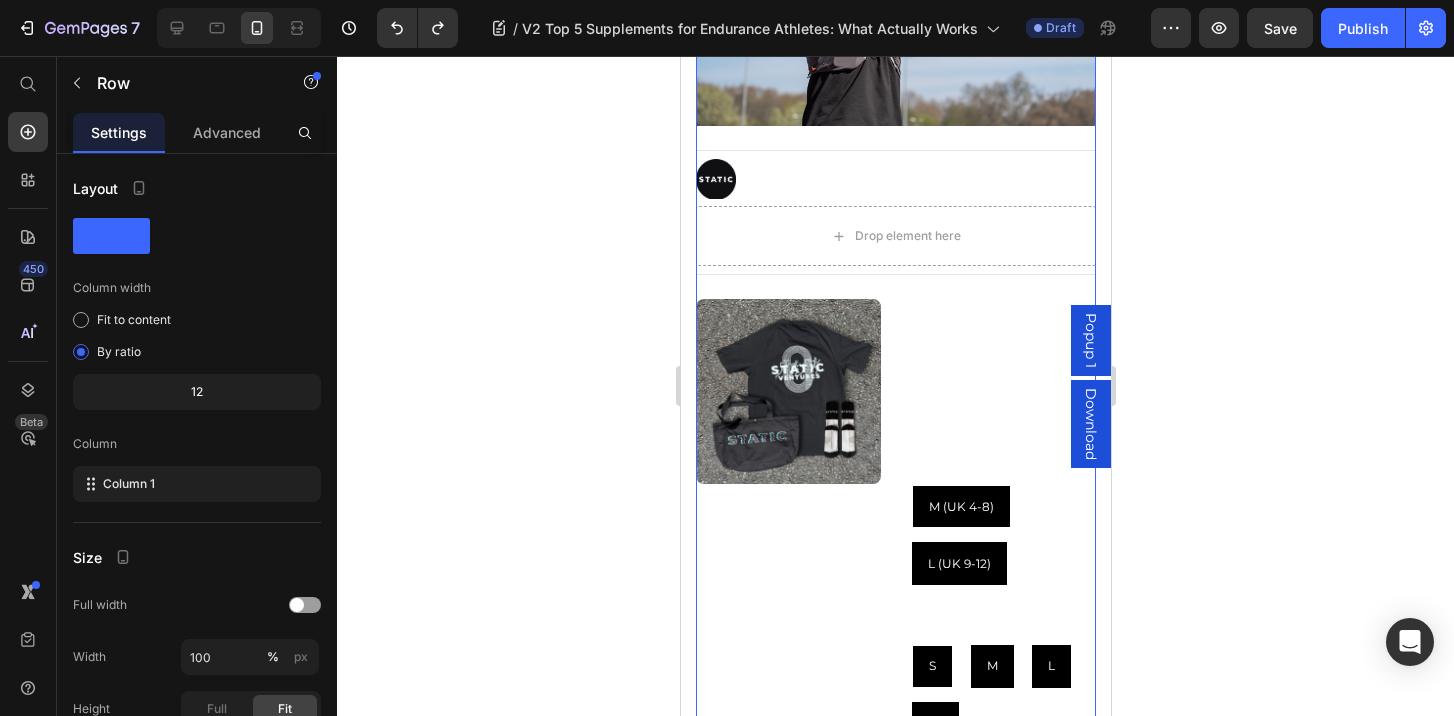click on "Product Images" at bounding box center [787, 640] 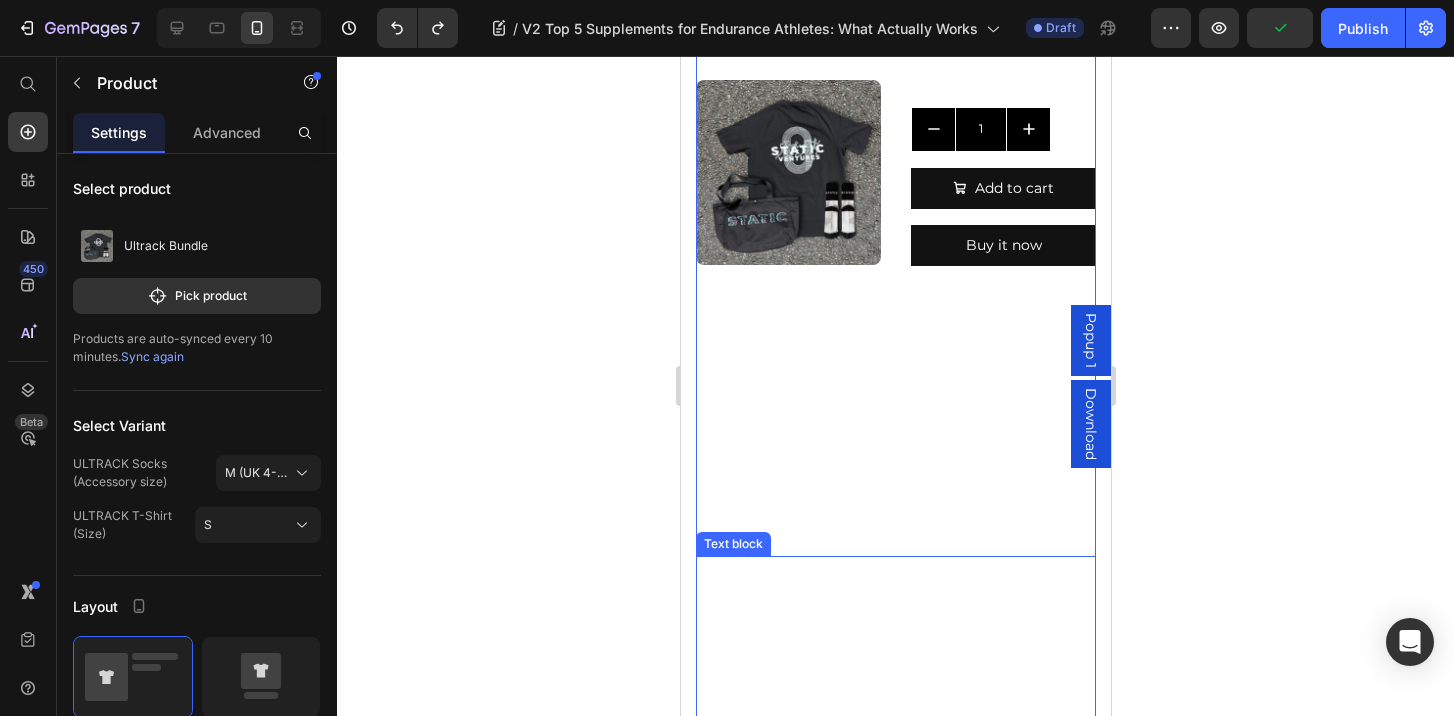 scroll, scrollTop: 1308, scrollLeft: 0, axis: vertical 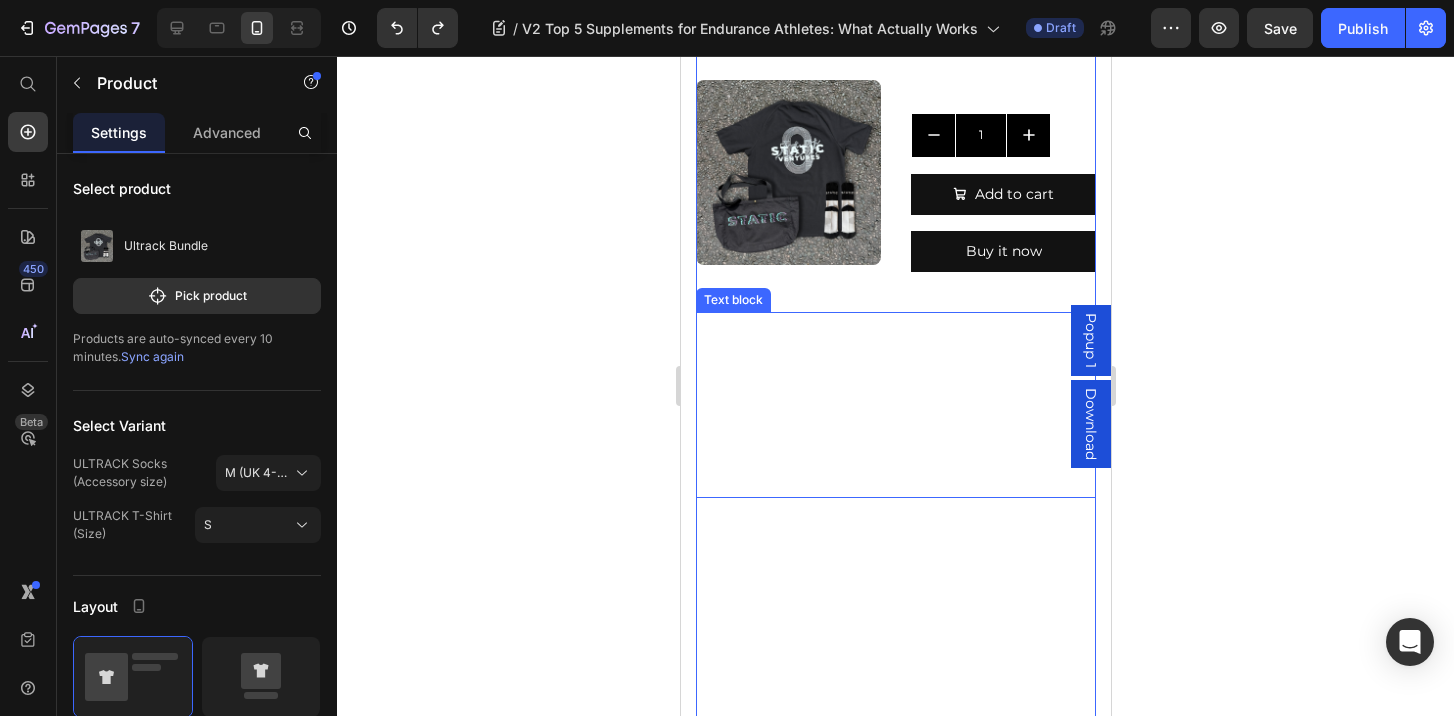 click on "At Static Ventures, we’re all about building  long-term strength, inside and out . So we’ve broken down the  top 5 supplements  that real athletes, backed by real research are using to  go further, recover better, and train smarter ." at bounding box center (878, 429) 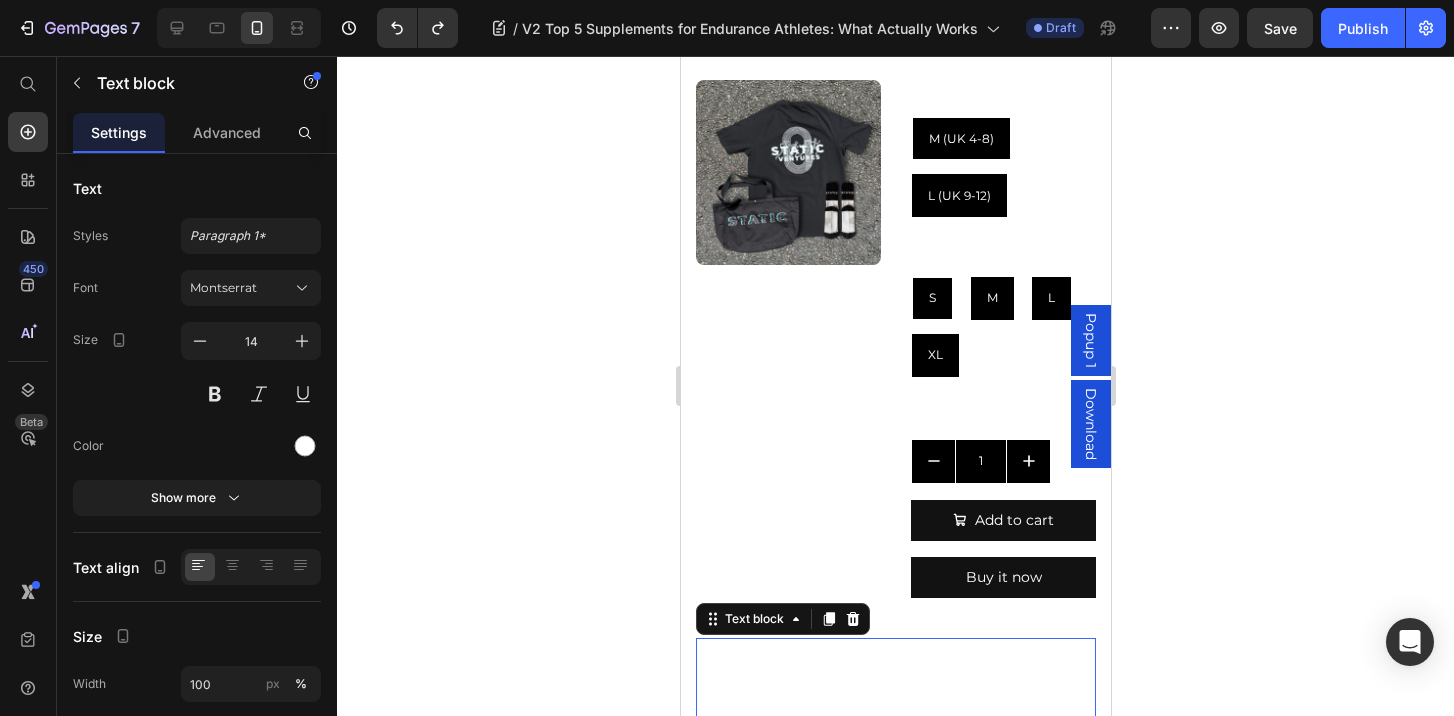 scroll, scrollTop: 927, scrollLeft: 0, axis: vertical 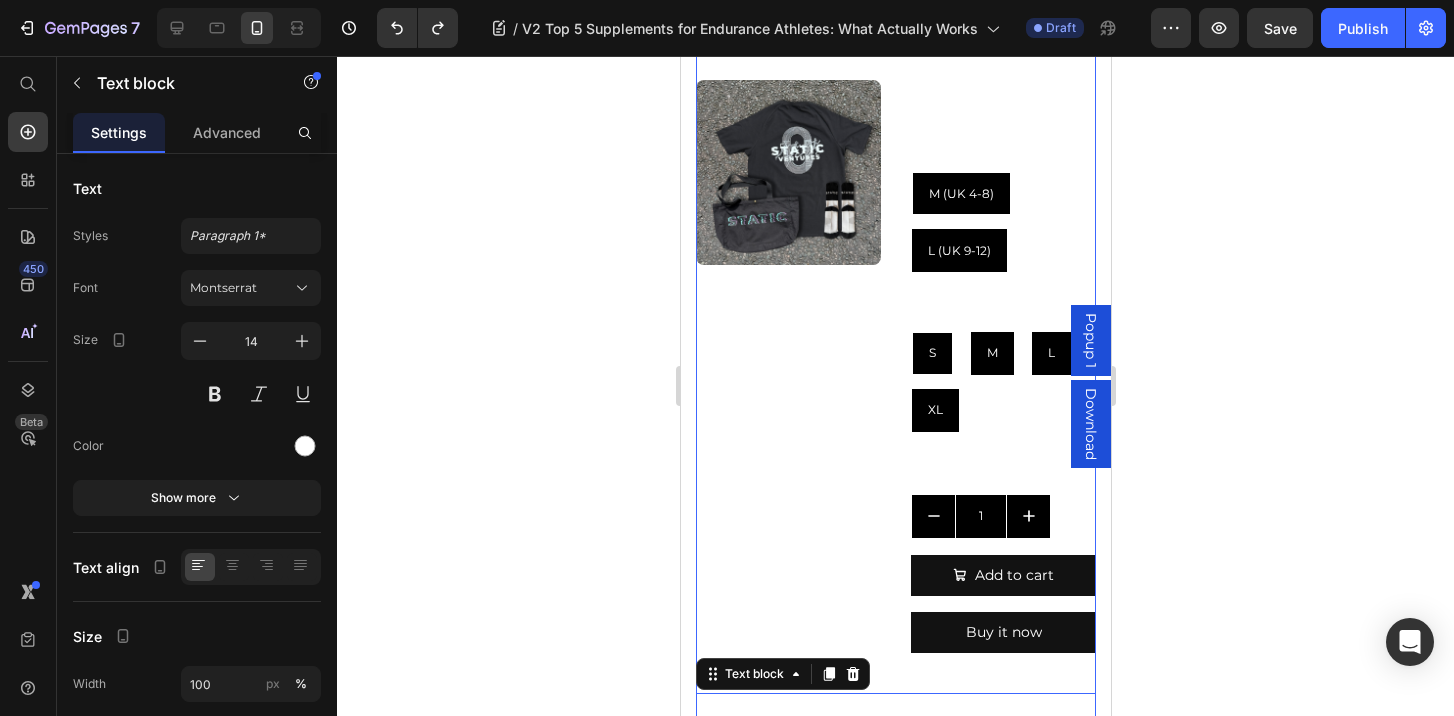 click on "Product Images" at bounding box center (787, 327) 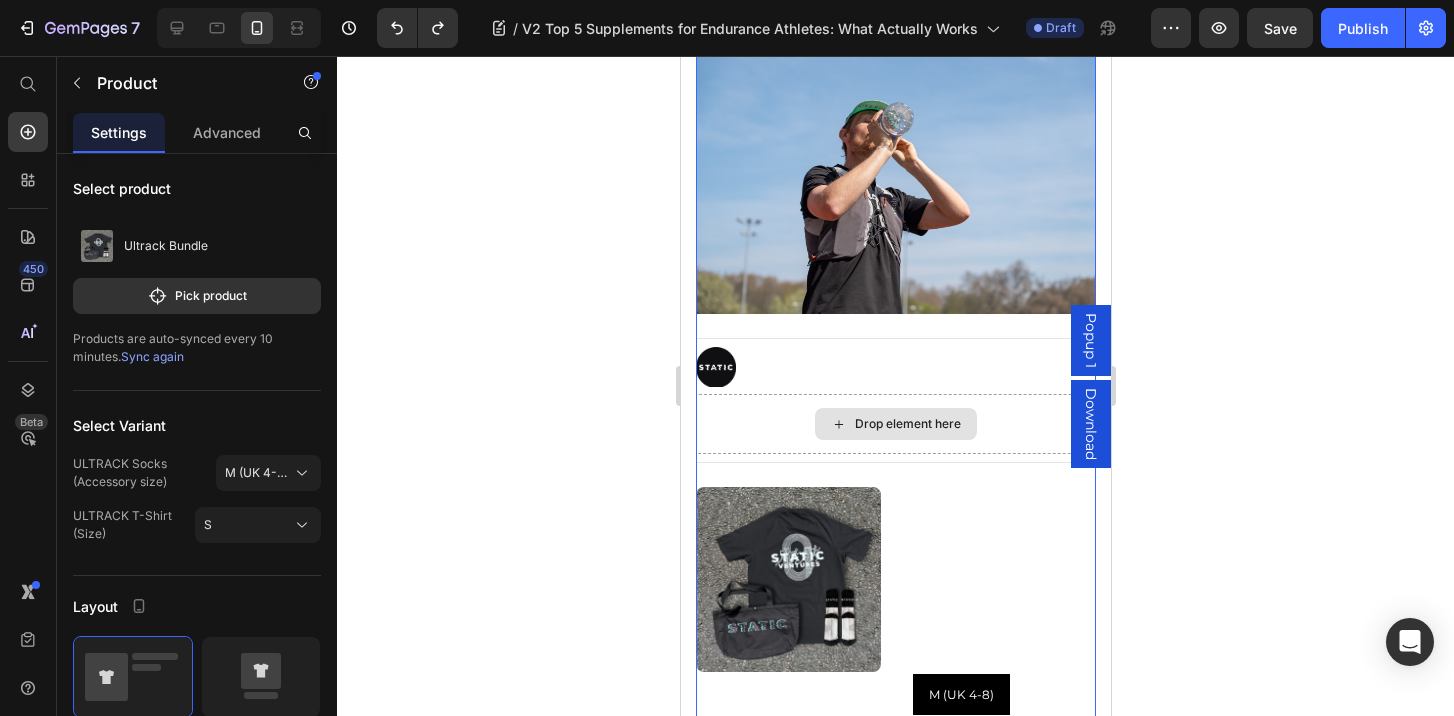 scroll, scrollTop: 439, scrollLeft: 0, axis: vertical 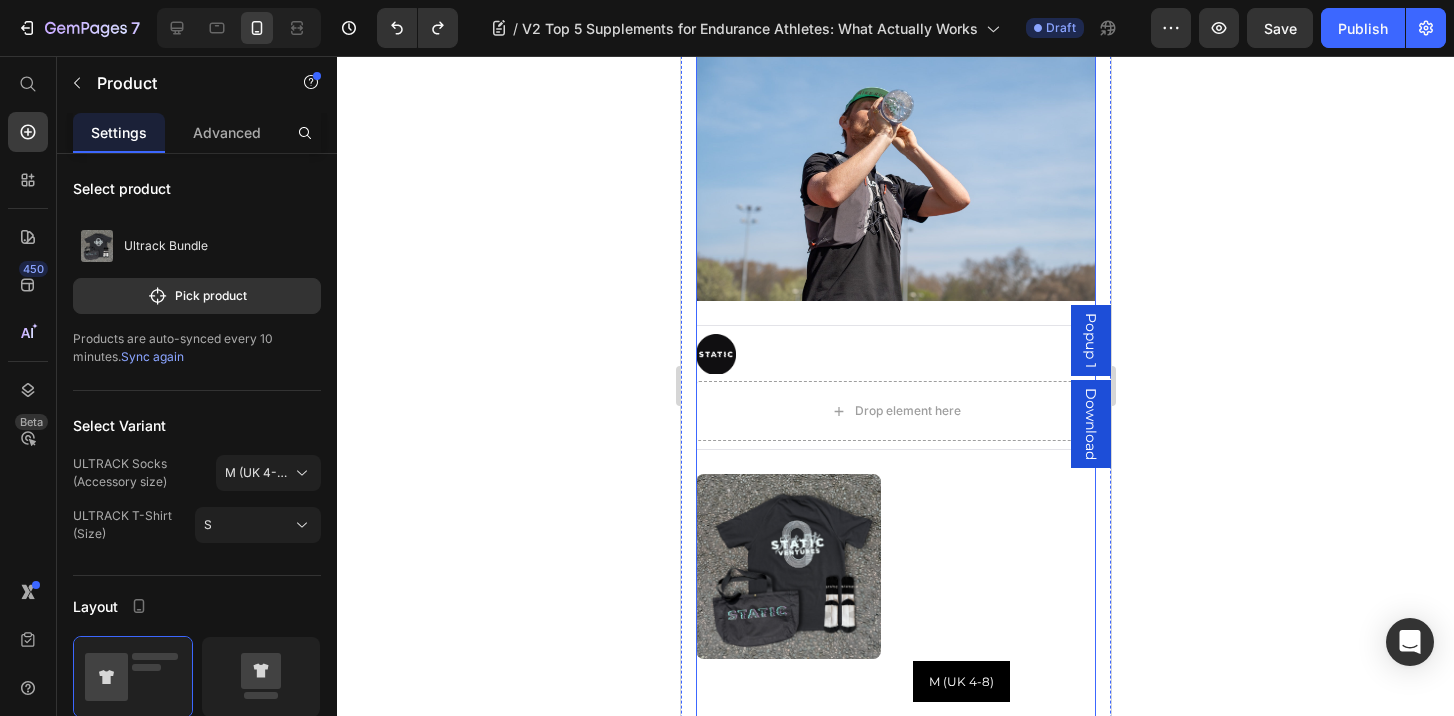 click on "Top 5 Supplements for Endurance Athletes: What Actually Works Heading Image Image By  STATIC VENTURES Text block Advanced list
Drop element here Row Product Images Ultrack Bundle Product Title £50.00 Product Price £0.00 Product Price Row The full Ultrack Collection. Product Description ULTRACK Socks (Accessory size): M (UK 4-8) M (UK 4-8) M (UK 4-8) M (UK 4-8) L (UK 9-12) L (UK 9-12) L (UK 9-12) ULTRACK T-Shirt (Size): S S S S M M M L L L XL XL XL Product Variants & Swatches Quantity Text Block 1 Product Quantity
Add to cart Add to Cart Buy it now Dynamic Checkout Product   24 Product Images Ultrack Bundle Product Title £50.00 Product Price £0.00 Product Price Row The full Ultrack Collection. Product Description Quantity Text Block 1 Product Quantity
Add to cart Add to Cart Buy it now Dynamic Checkout Product Your body’s performance depends on more than just effort, it depends on  fuel, recovery, and resilience . That’s where  endurance supplements . ." at bounding box center [895, 1999] 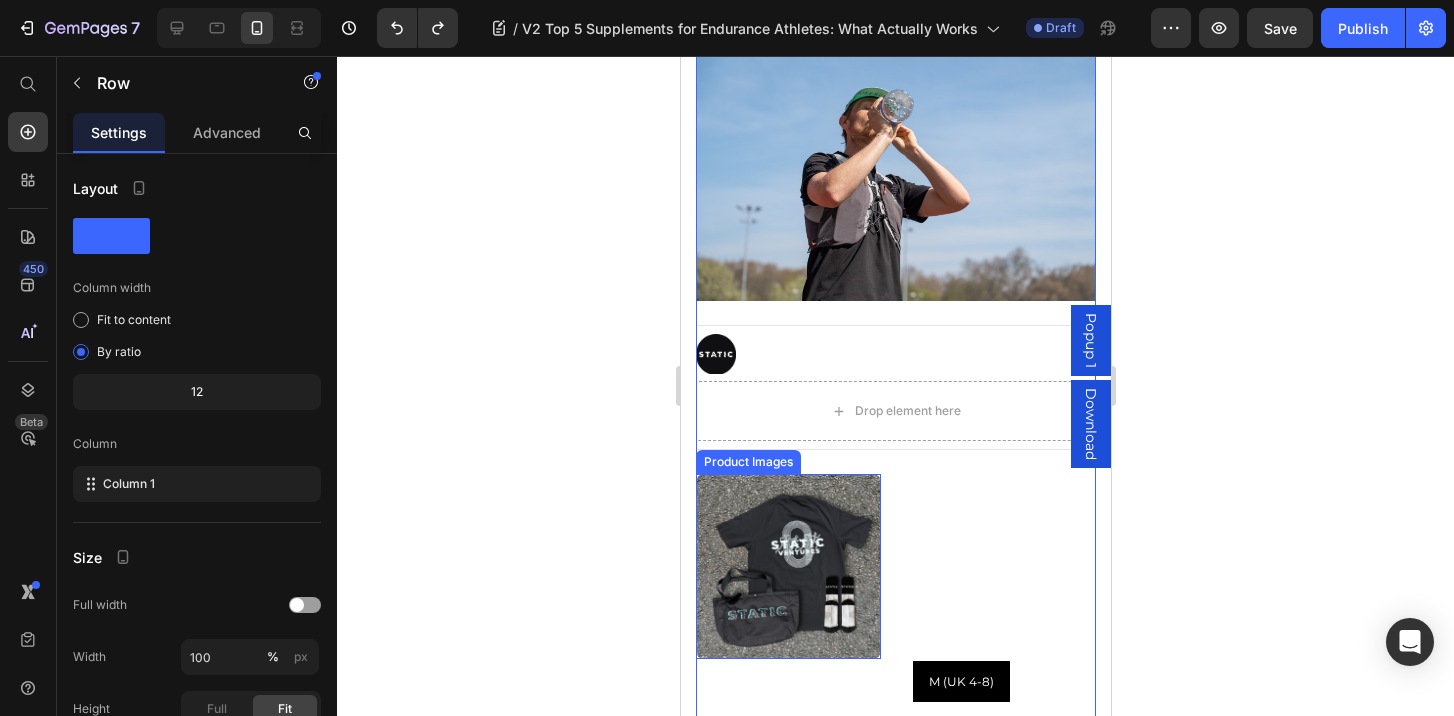 click at bounding box center [787, 566] 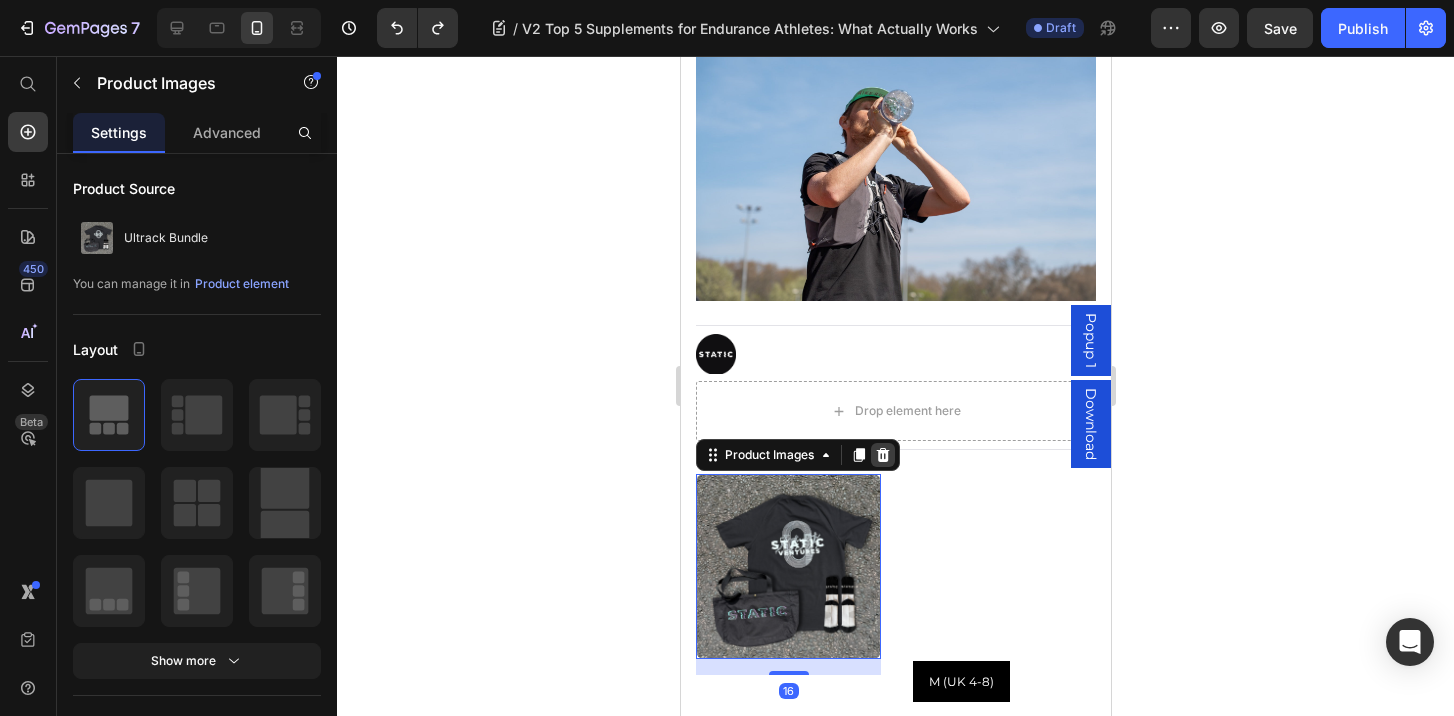 click 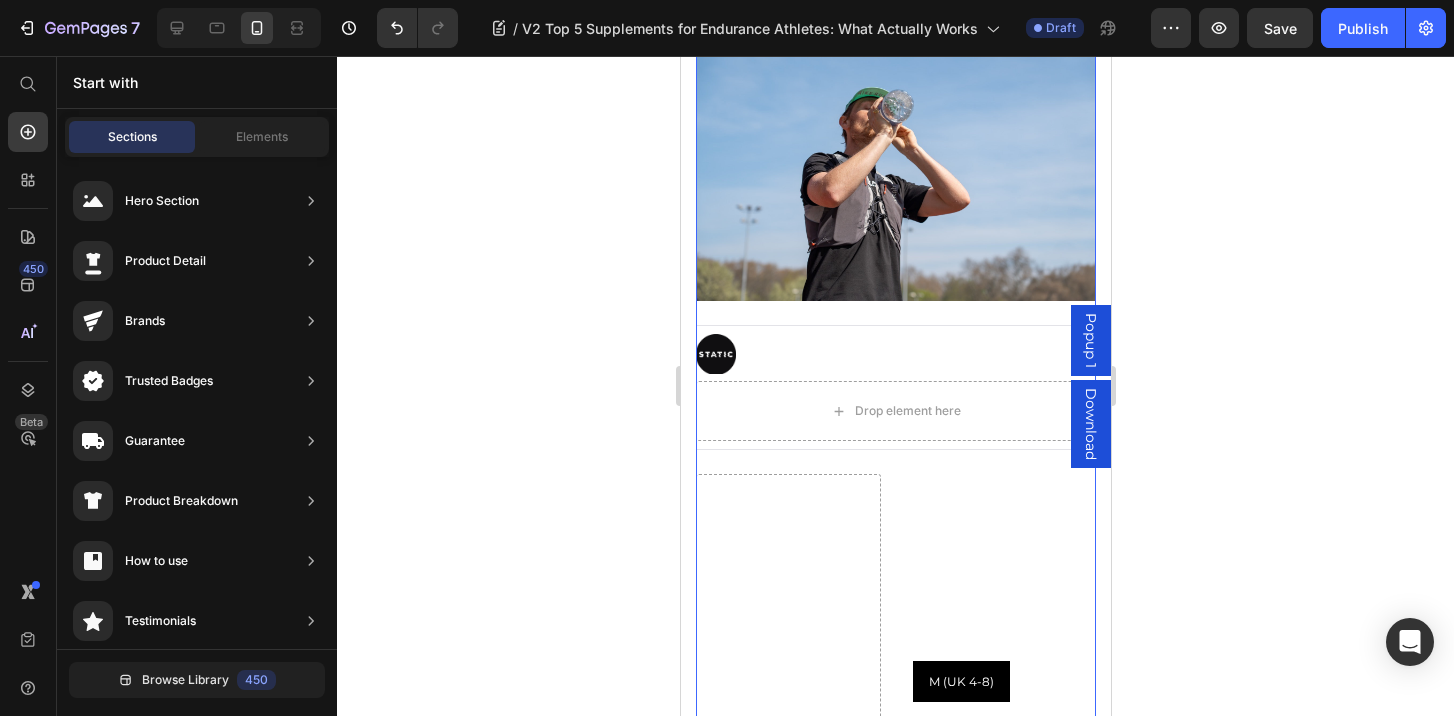 click on "Top 5 Supplements for Endurance Athletes: What Actually Works Heading Image Image By  STATIC VENTURES Text block Advanced list
Drop element here Row
Drop element here Ultrack Bundle Product Title £50.00 Product Price £0.00 Product Price Row The full Ultrack Collection. Product Description ULTRACK Socks (Accessory size): M (UK 4-8) M (UK 4-8) M (UK 4-8) M (UK 4-8) L (UK 9-12) L (UK 9-12) L (UK 9-12) ULTRACK T-Shirt (Size): S S S S M M M L L L XL XL XL Product Variants & Swatches Quantity Text Block 1 Product Quantity
Add to cart Add to Cart Buy it now Dynamic Checkout Product Product Images Ultrack Bundle Product Title £50.00 Product Price £0.00 Product Price Row The full Ultrack Collection. Product Description Quantity Text Block 1 Product Quantity
Add to cart Add to Cart Buy it now Dynamic Checkout Product Your body’s performance depends on more than just effort, it depends on  fuel, recovery, and resilience . That’s where   come in." at bounding box center (895, 1999) 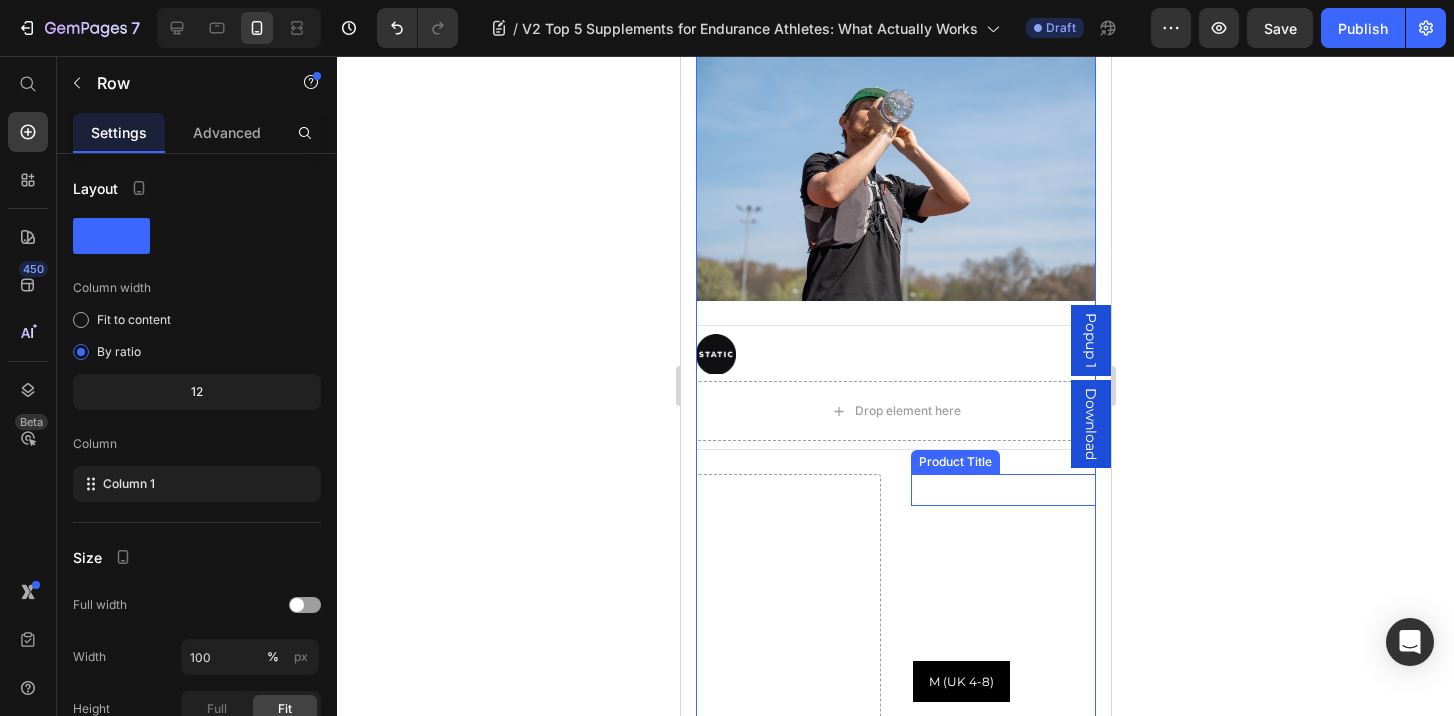 click on "Ultrack Bundle" at bounding box center (1002, 489) 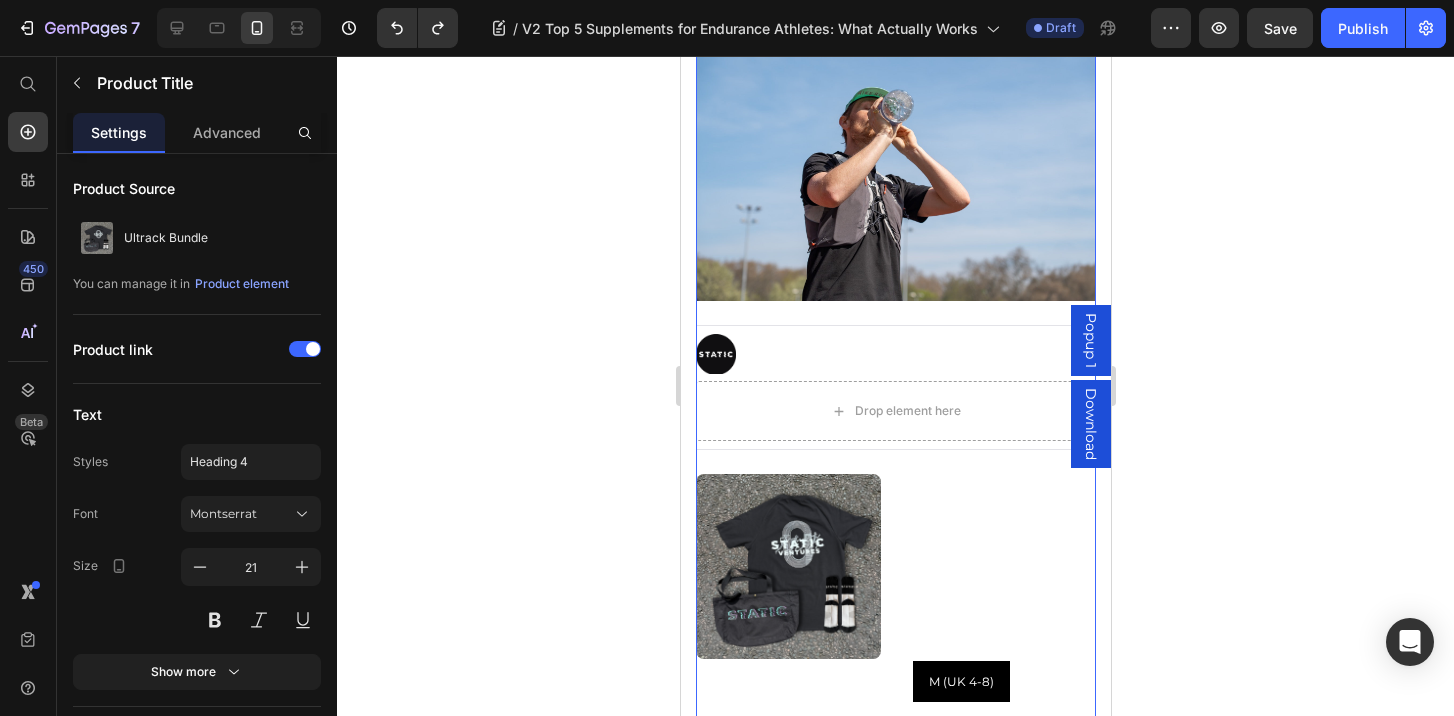 click on "Product Images Ultrack Bundle Product Title £50.00 Product Price £0.00 Product Price Row The full Ultrack Collection. Product Description ULTRACK Socks (Accessory size): M (UK 4-8) M (UK 4-8) M (UK 4-8) M (UK 4-8) L (UK 9-12) L (UK 9-12) L (UK 9-12) ULTRACK T-Shirt (Size): S S S S M M M L L L XL XL XL Product Variants & Swatches Quantity Text Block 1 Product Quantity
Add to cart Add to Cart Buy it now Dynamic Checkout Product   24" at bounding box center [895, 815] 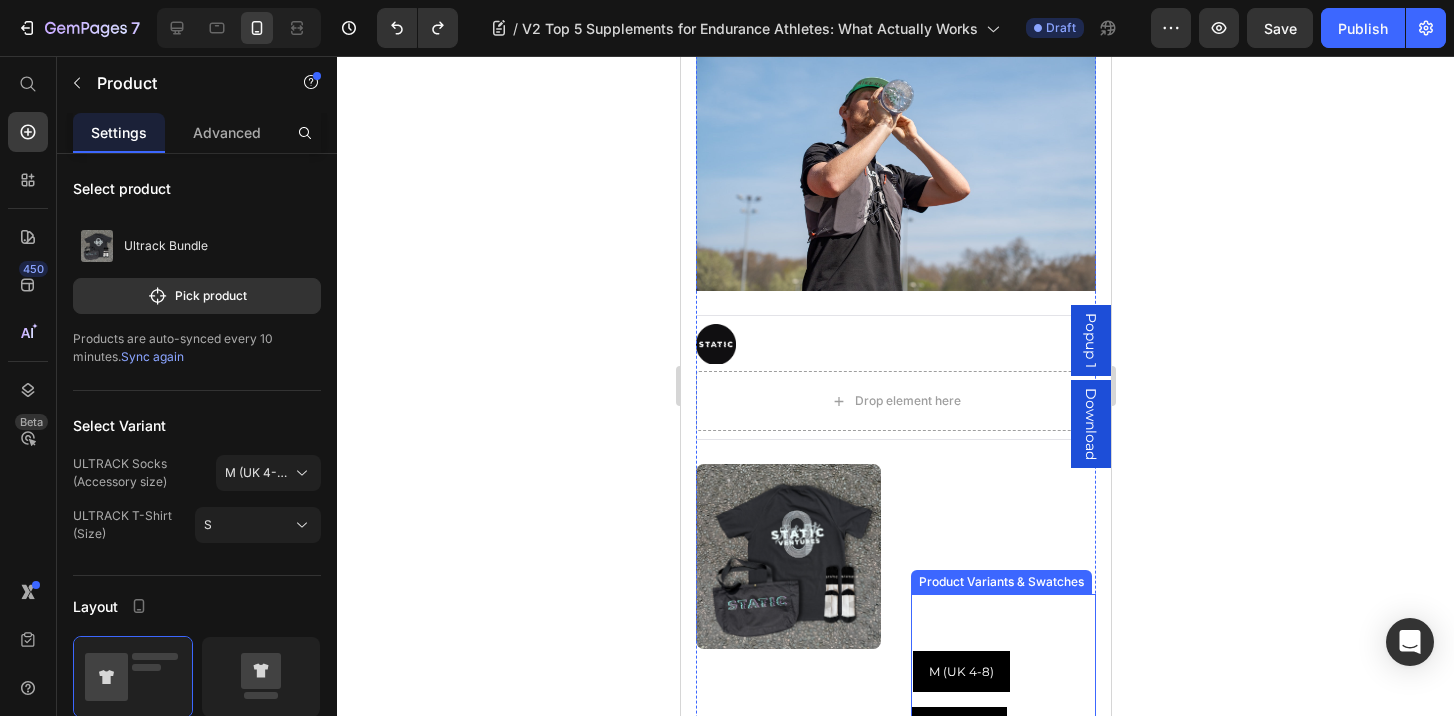 scroll, scrollTop: 455, scrollLeft: 0, axis: vertical 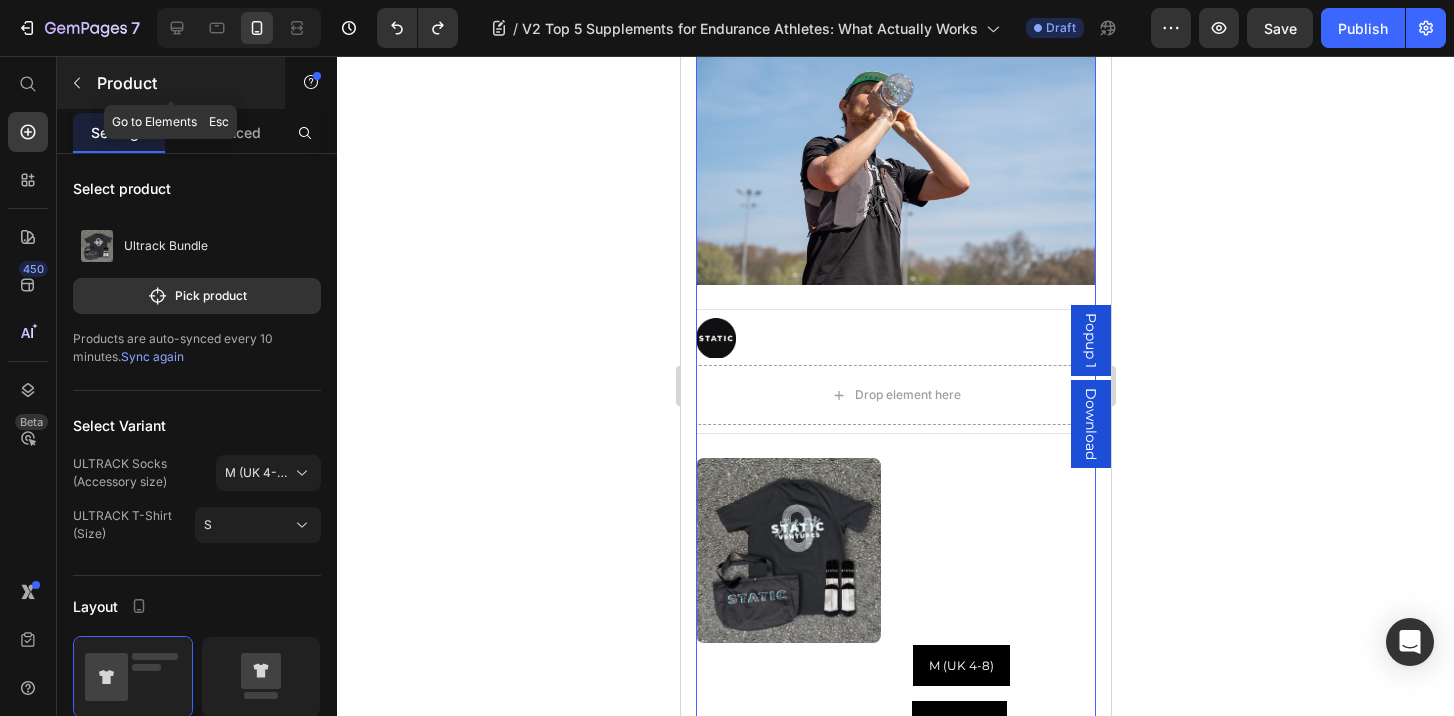 click at bounding box center (77, 83) 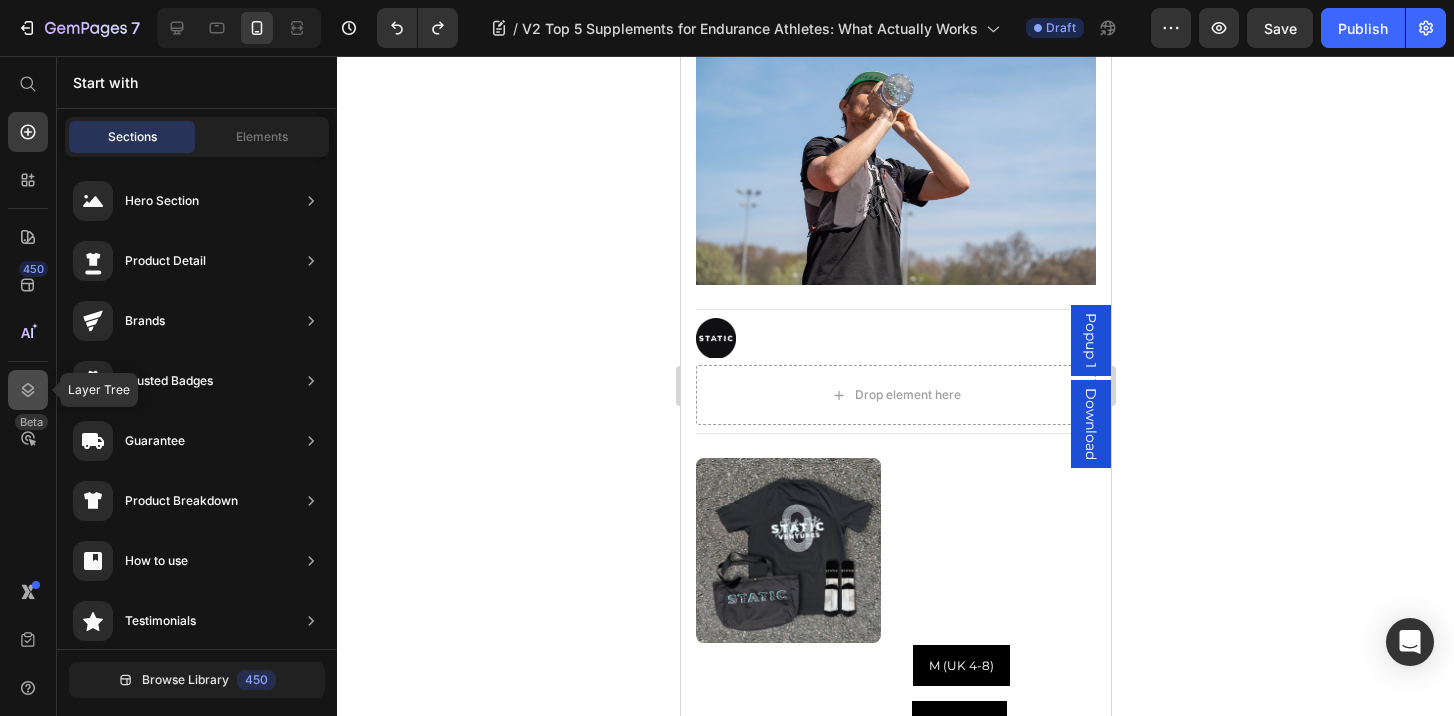 click 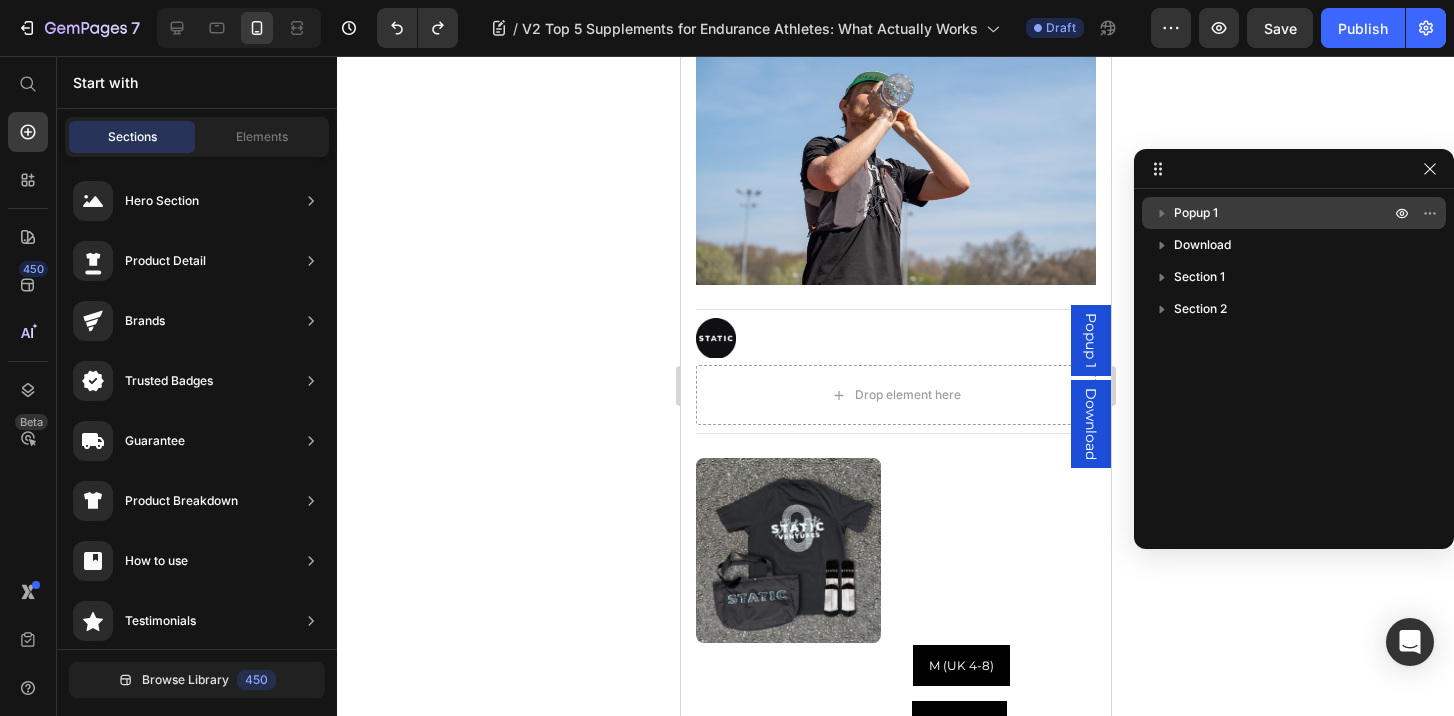 click 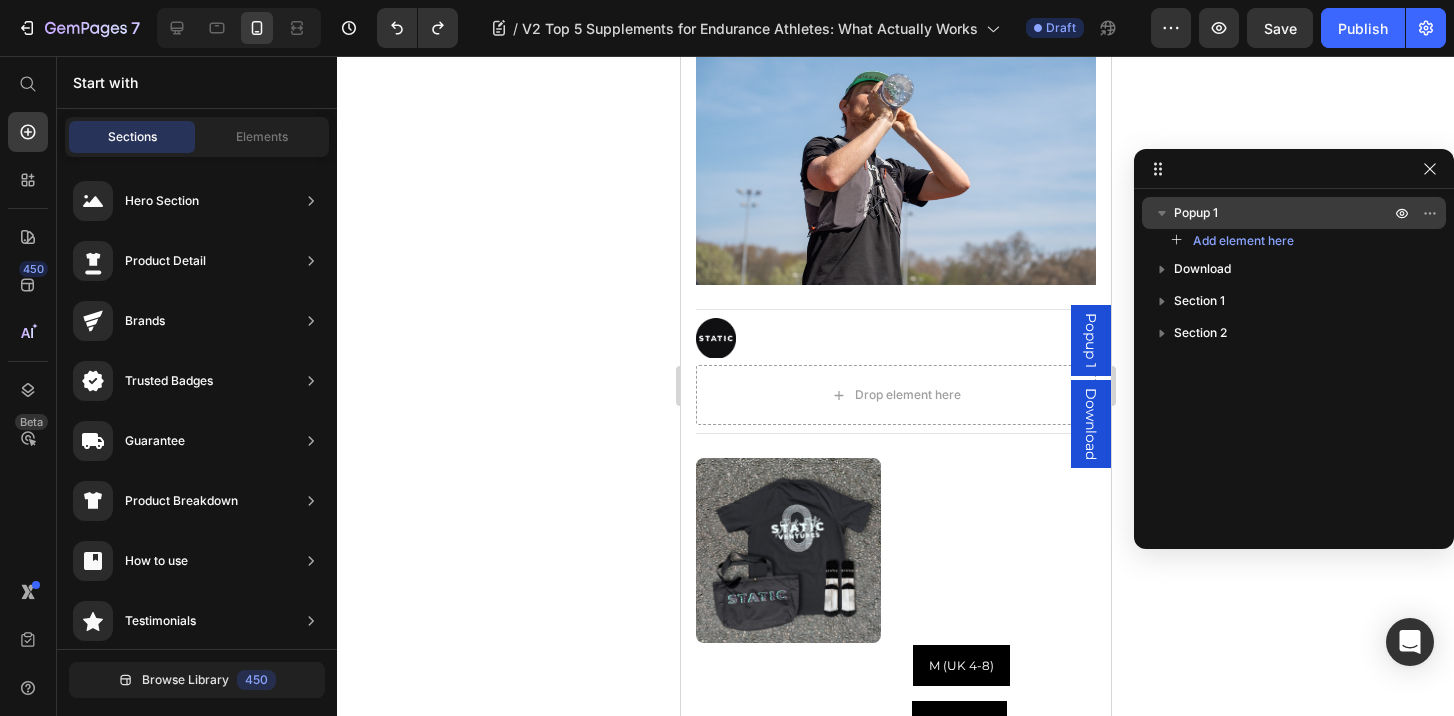 click 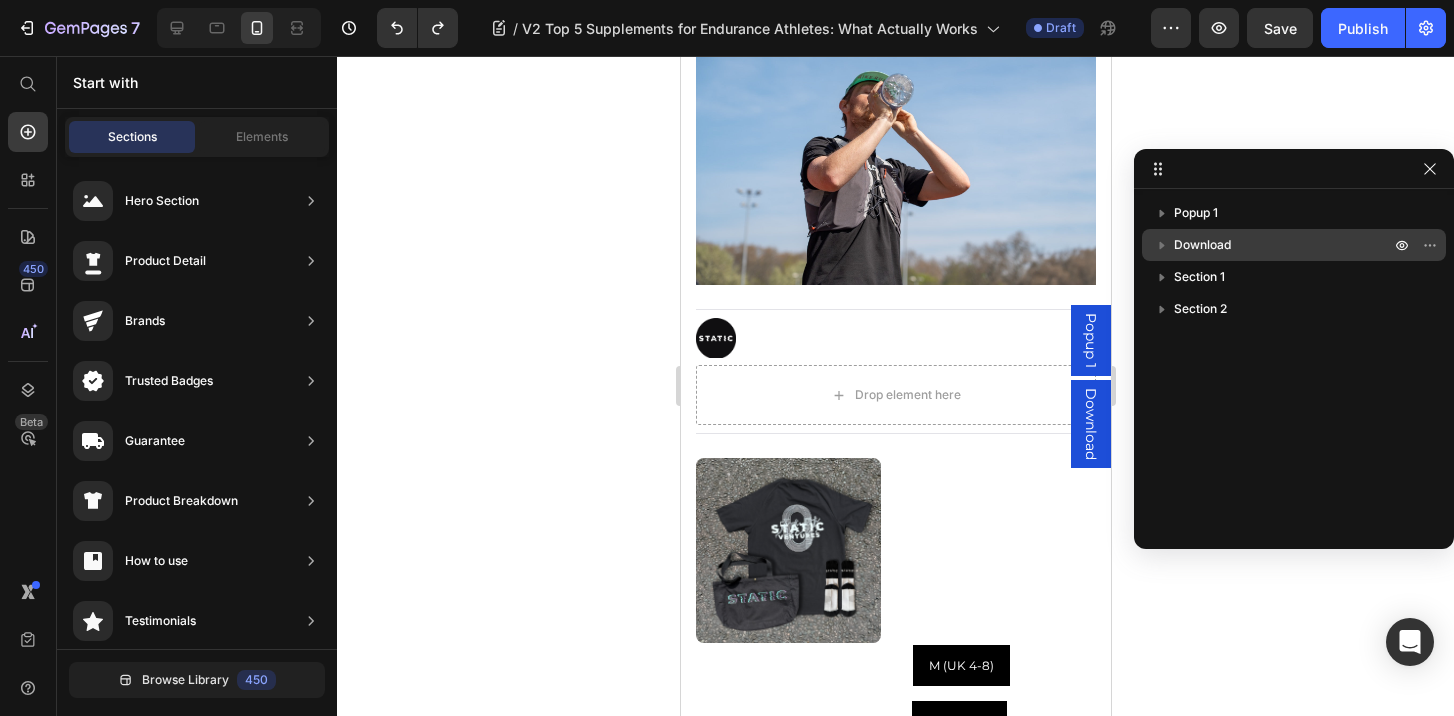 click on "Download" at bounding box center [1294, 245] 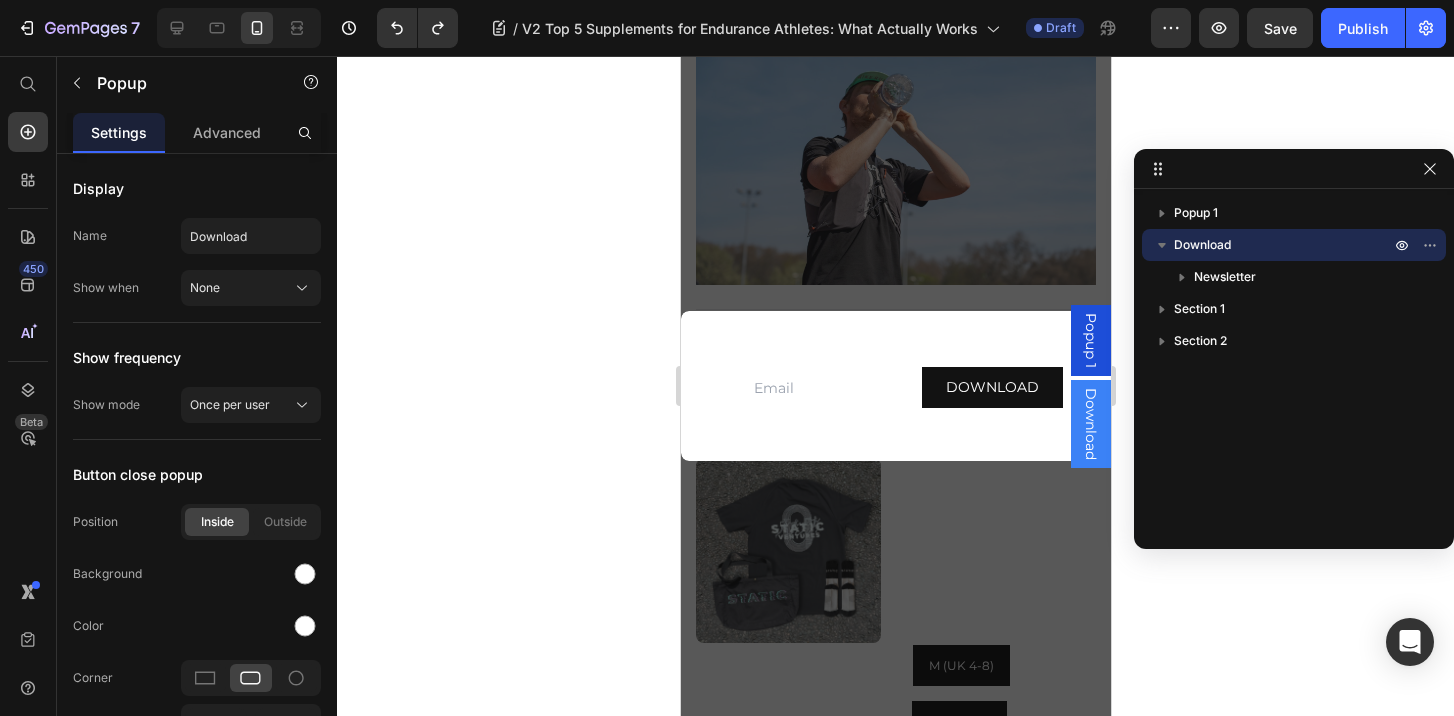 click 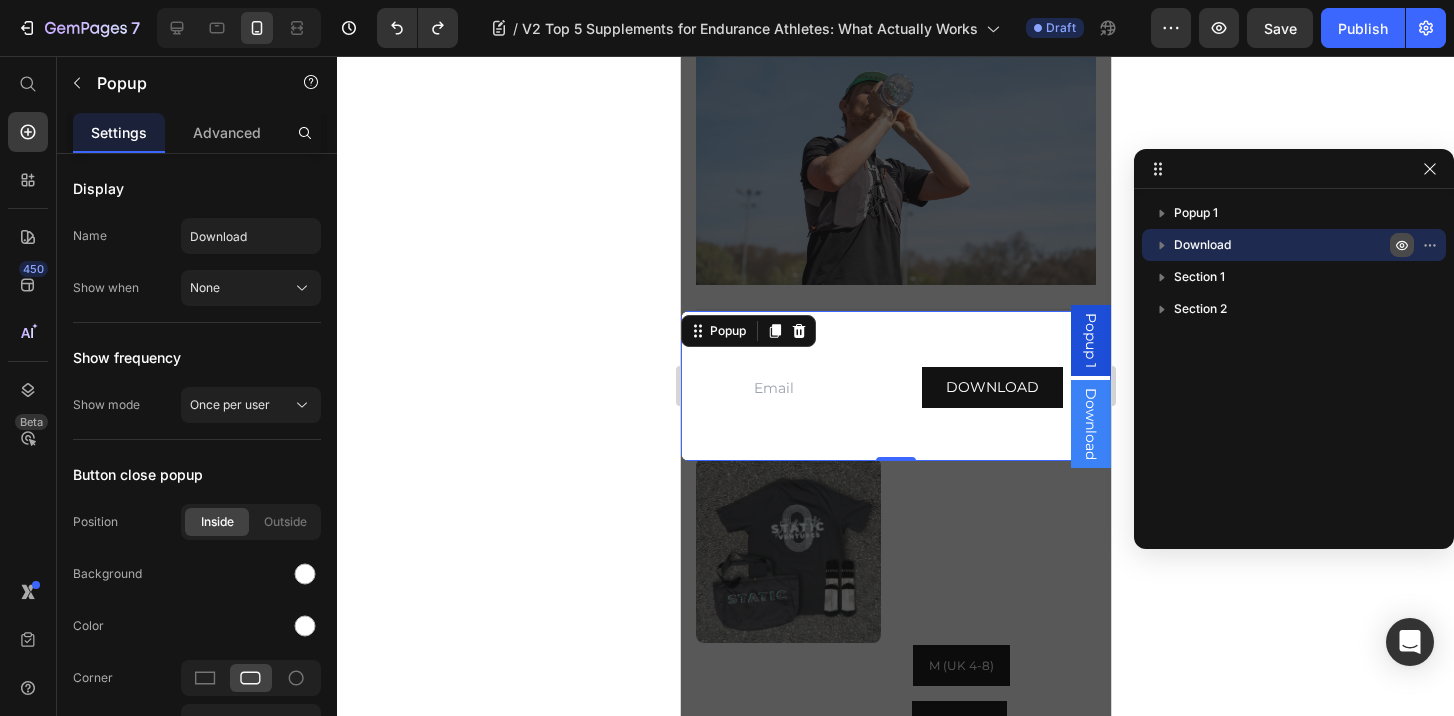 click 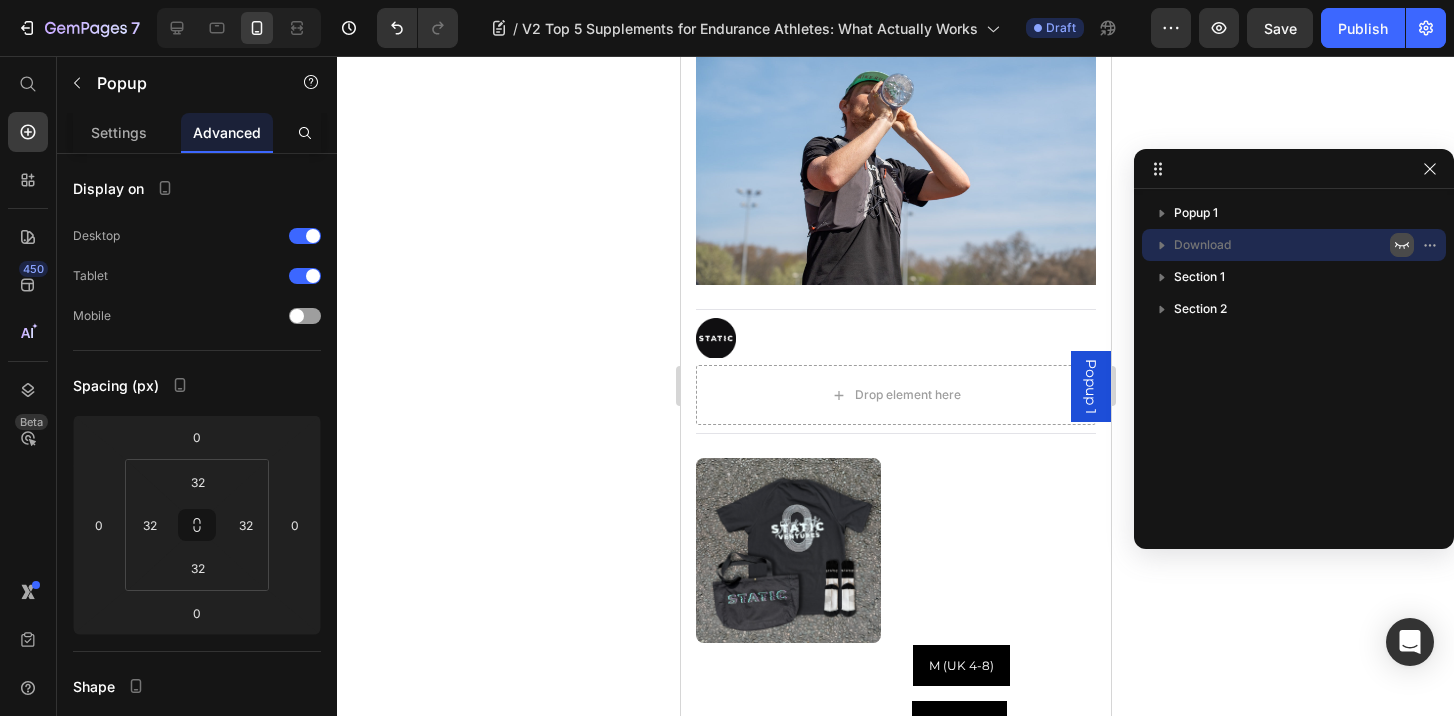 click 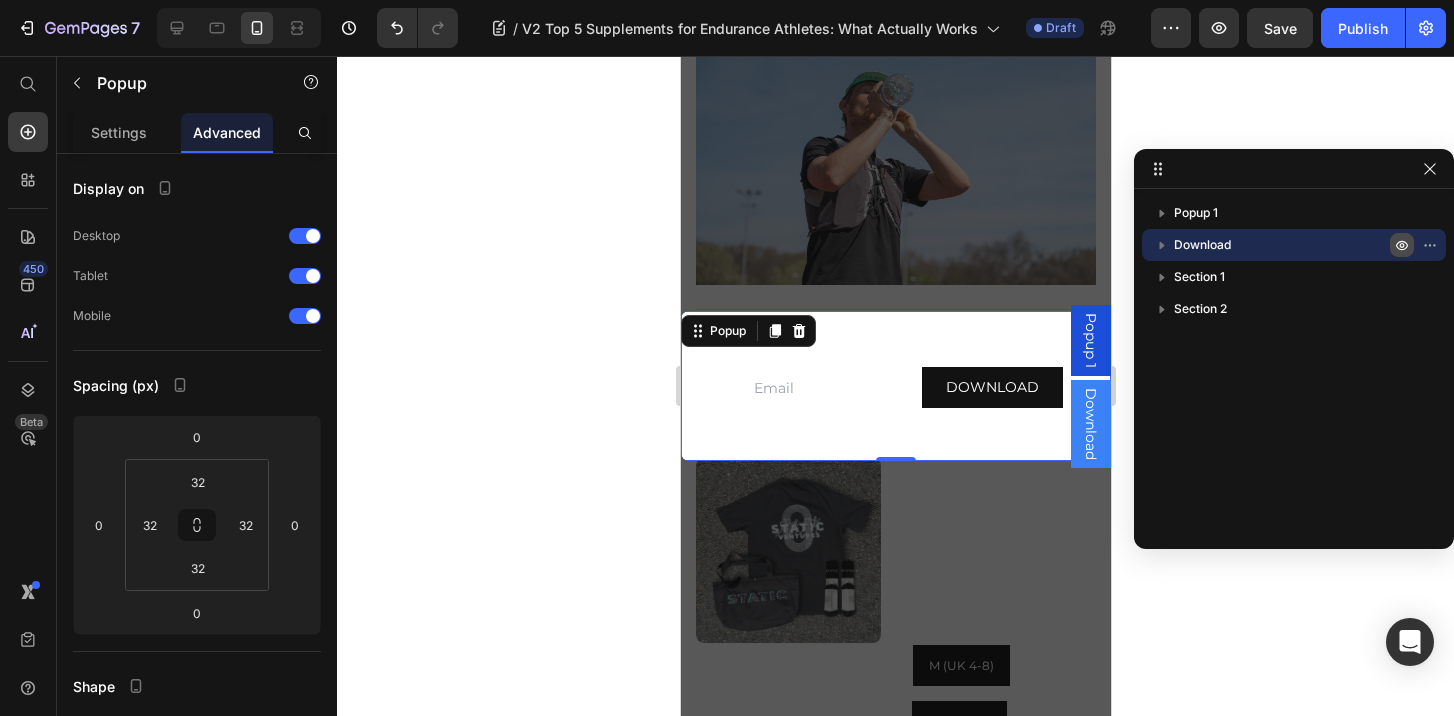 click 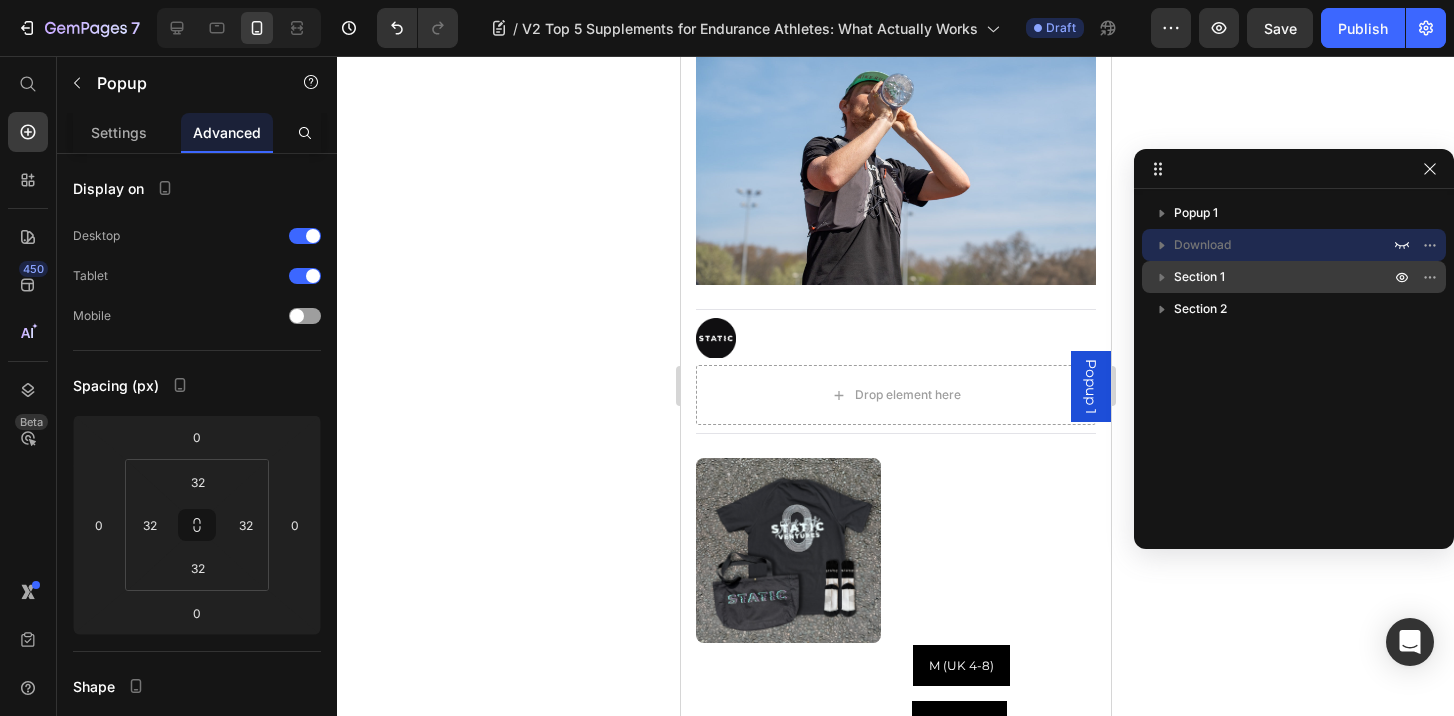 click 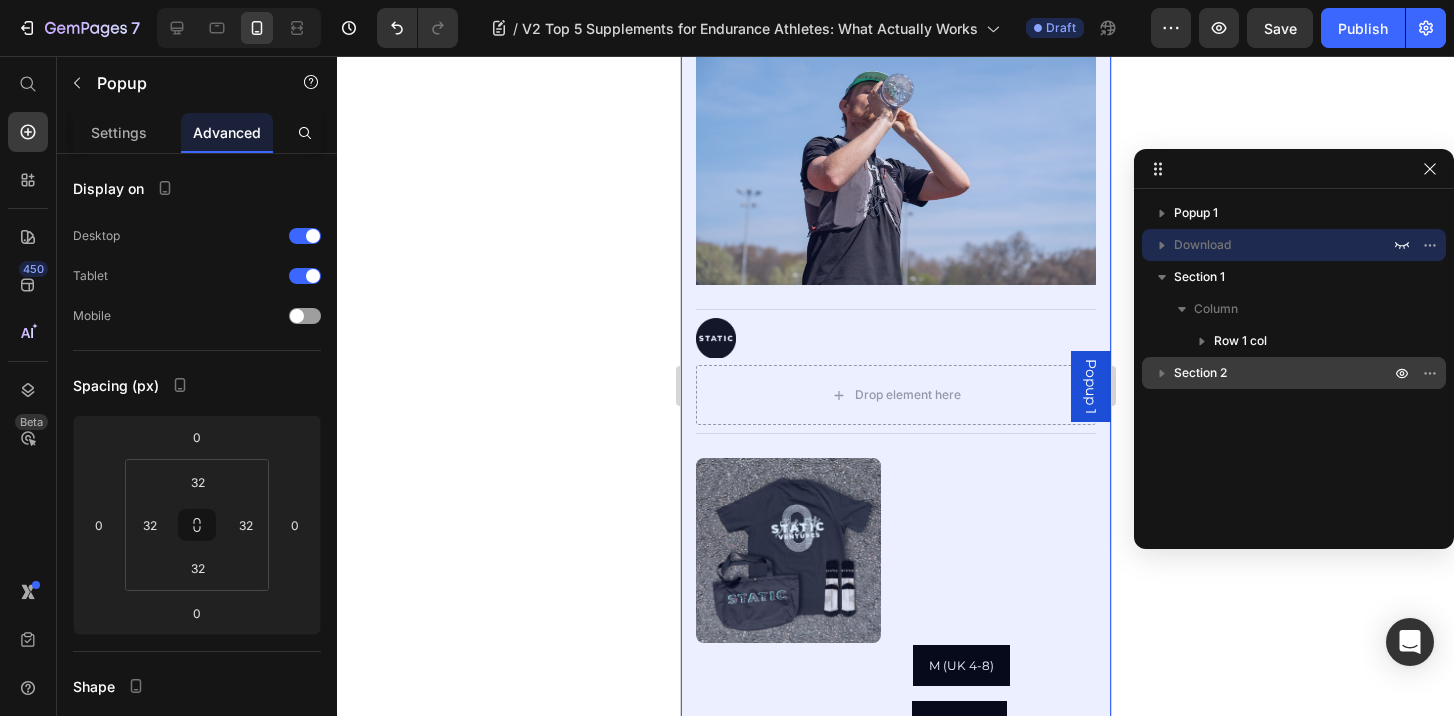 click 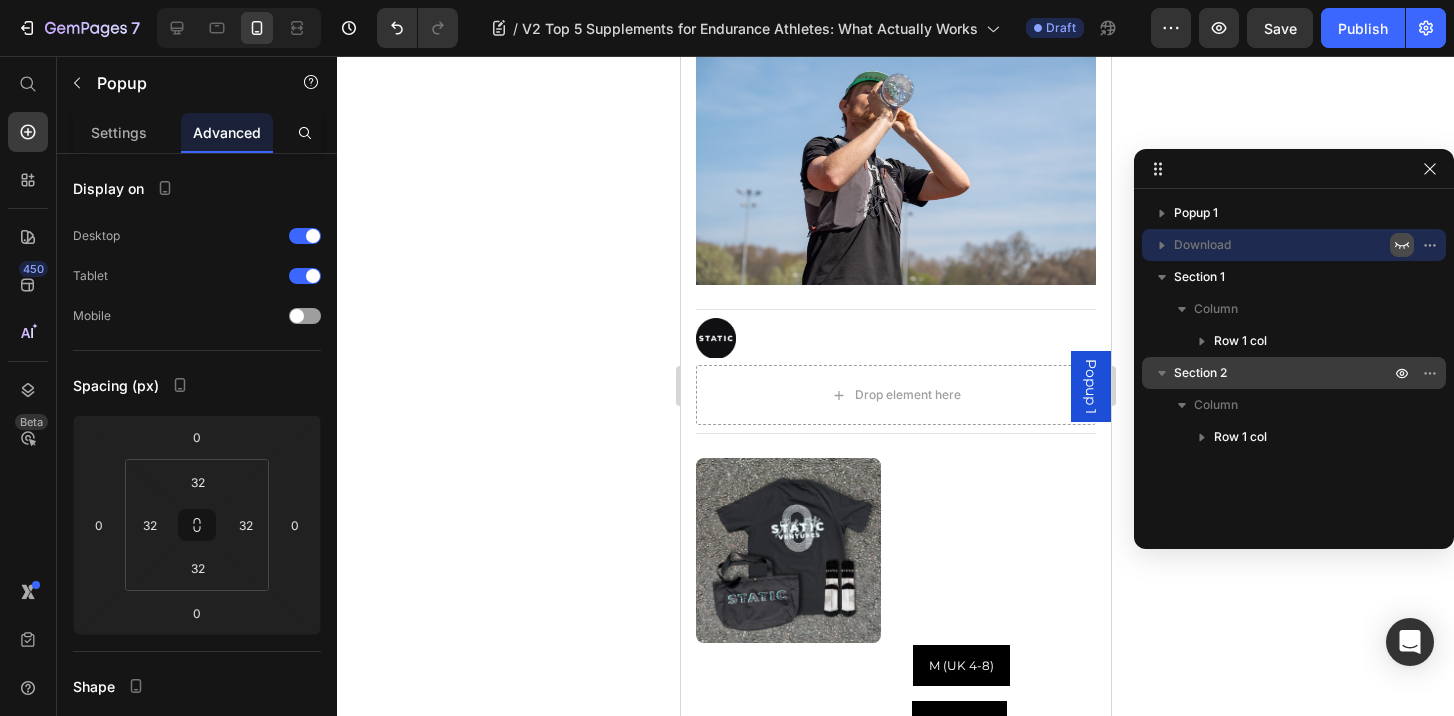 click 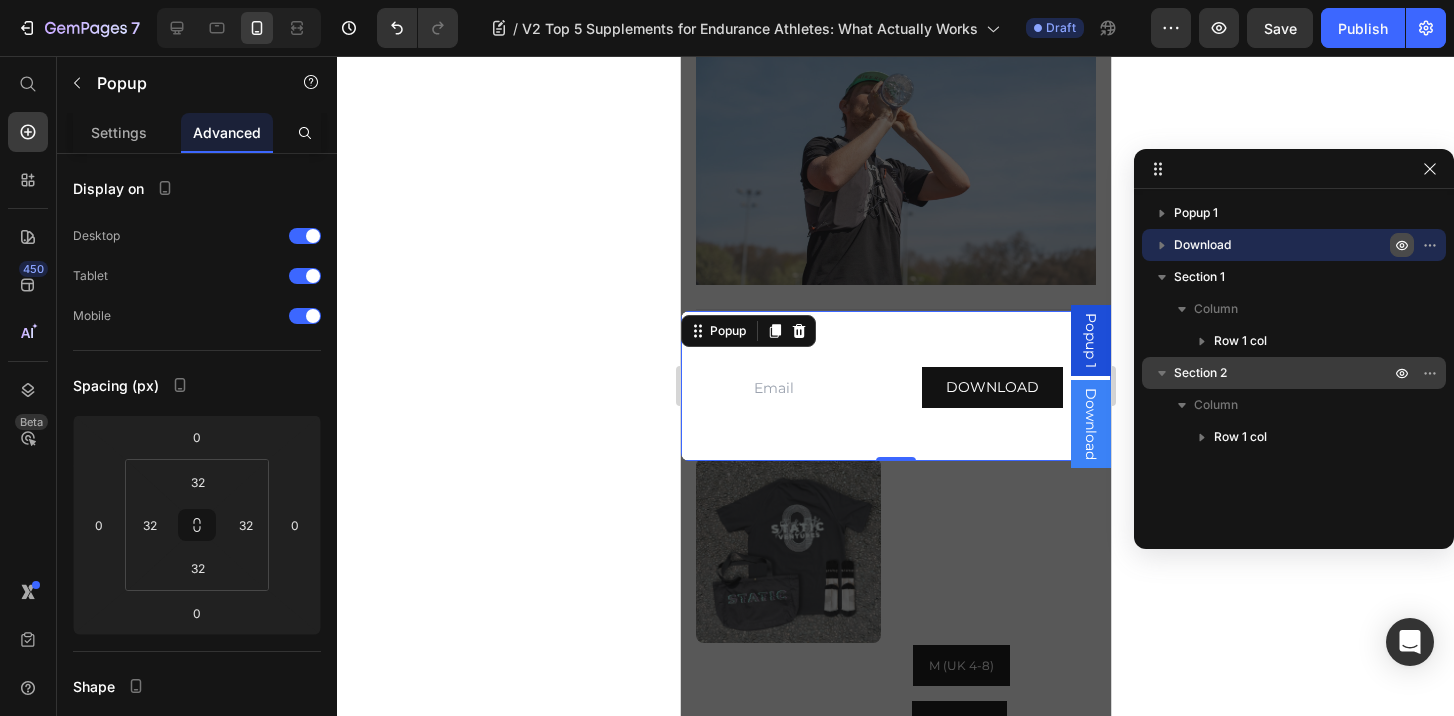 click 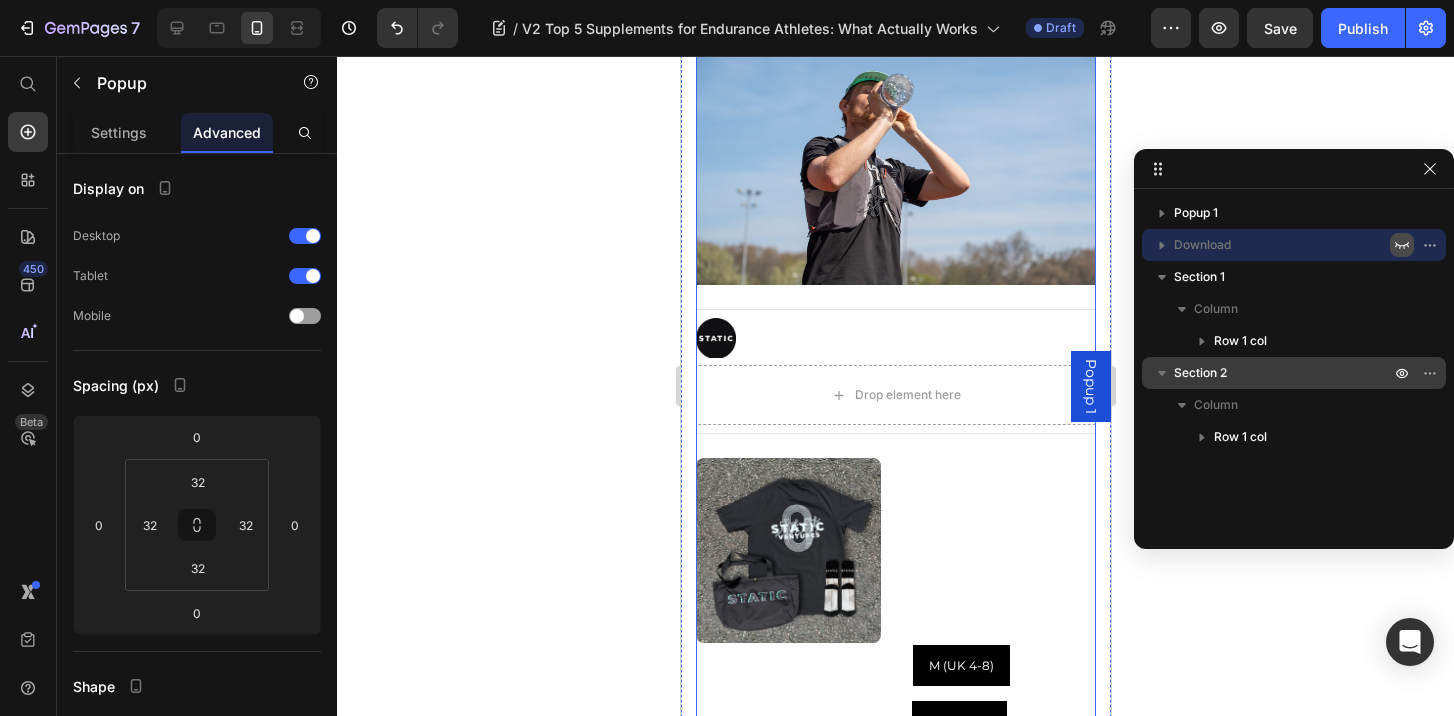 click on "Top 5 Supplements for Endurance Athletes: What Actually Works Heading Image Image By  STATIC VENTURES Text block Advanced list
Drop element here Row Product Images Ultrack Bundle Product Title £50.00 Product Price £0.00 Product Price Row The full Ultrack Collection. Product Description ULTRACK Socks (Accessory size): M (UK 4-8) M (UK 4-8) M (UK 4-8) M (UK 4-8) L (UK 9-12) L (UK 9-12) L (UK 9-12) ULTRACK T-Shirt (Size): S S S S M M M L L L XL XL XL Product Variants & Swatches Quantity Text Block 1 Product Quantity
Add to cart Add to Cart Buy it now Dynamic Checkout Product Product Images Ultrack Bundle Product Title £50.00 Product Price £0.00 Product Price Row The full Ultrack Collection. Product Description Quantity Text Block 1 Product Quantity
Add to cart Add to Cart Buy it now Dynamic Checkout Product Your body’s performance depends on more than just effort, it depends on  fuel, recovery, and resilience . That’s where  endurance supplements .   2." at bounding box center (895, 1983) 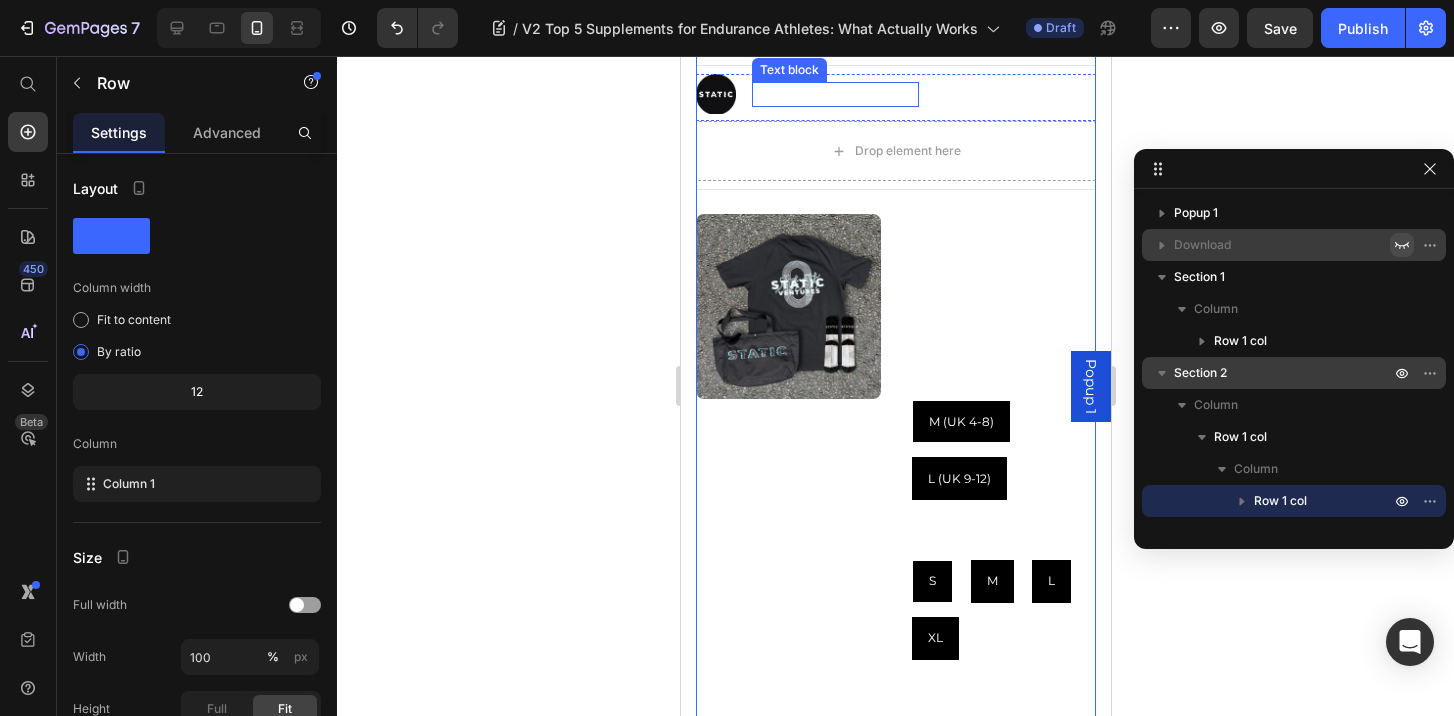 scroll, scrollTop: 723, scrollLeft: 0, axis: vertical 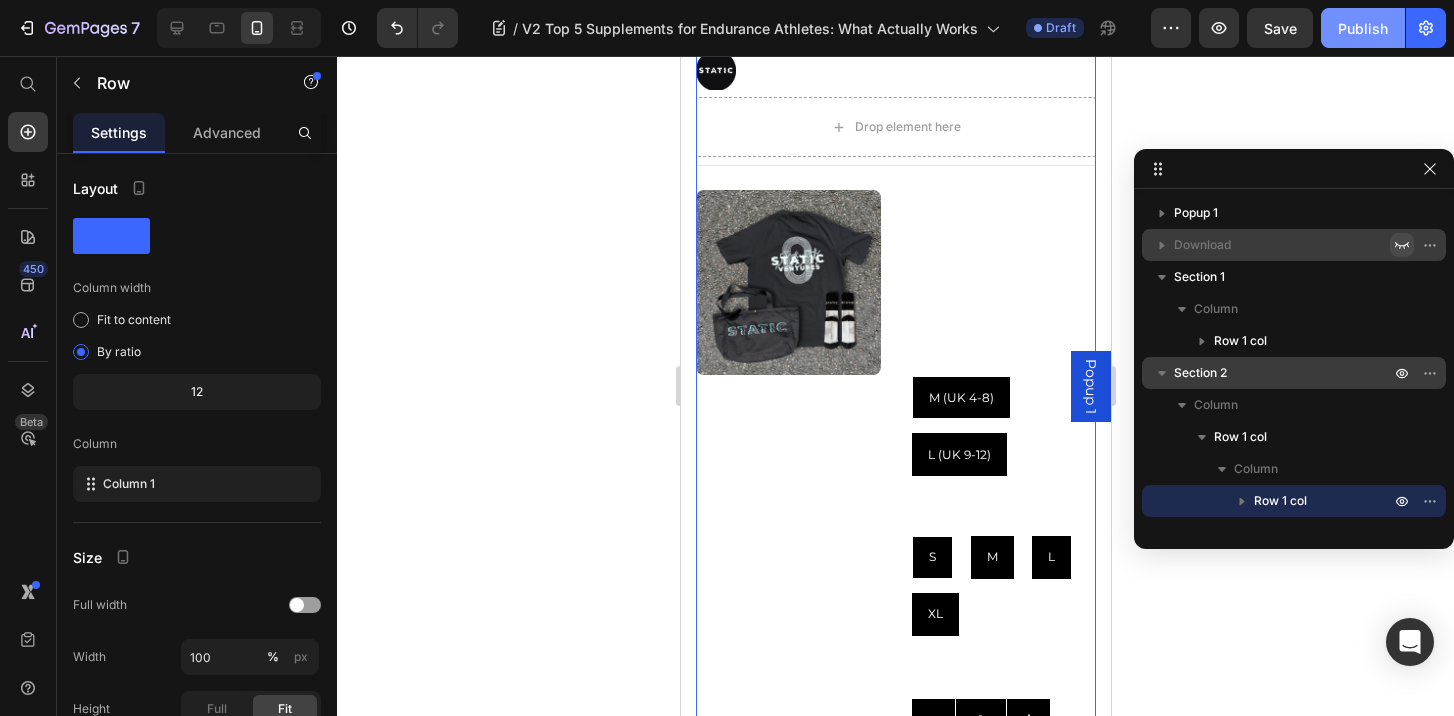 click on "Publish" at bounding box center (1363, 28) 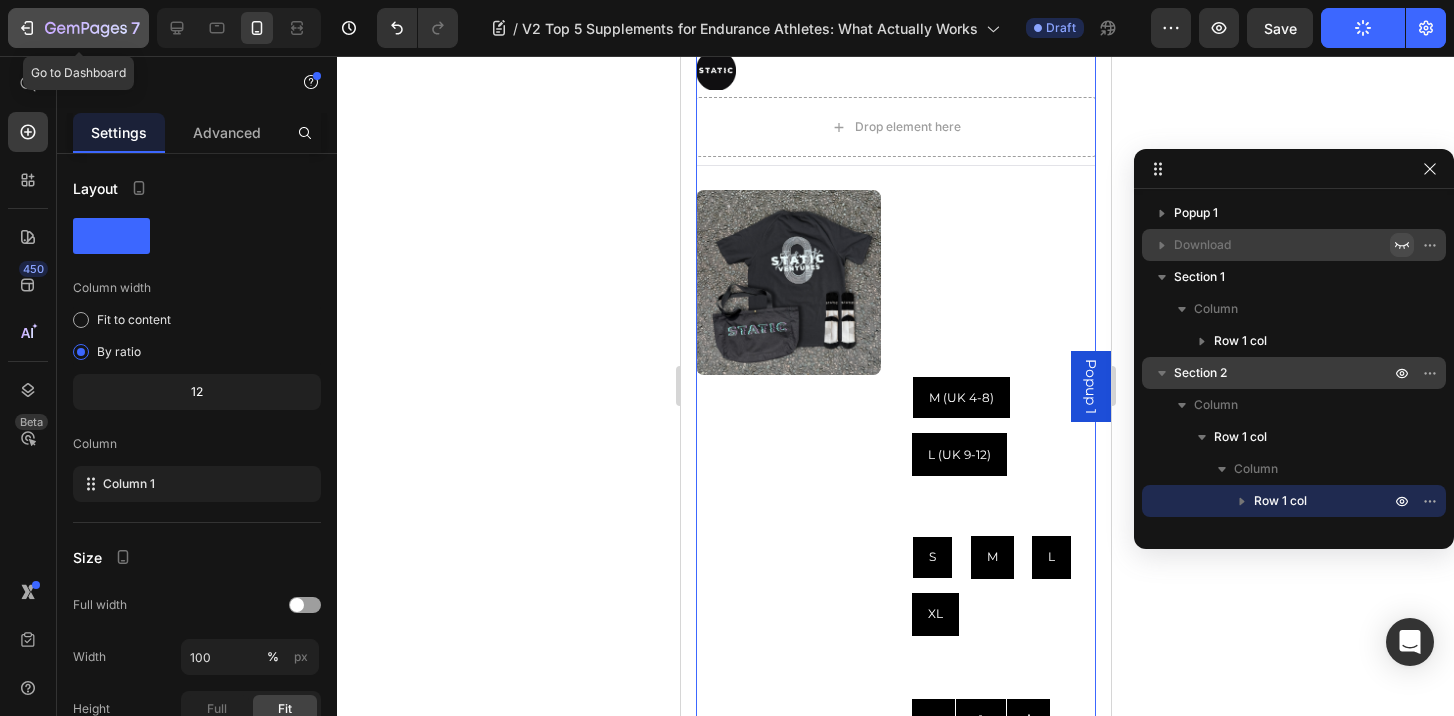 type 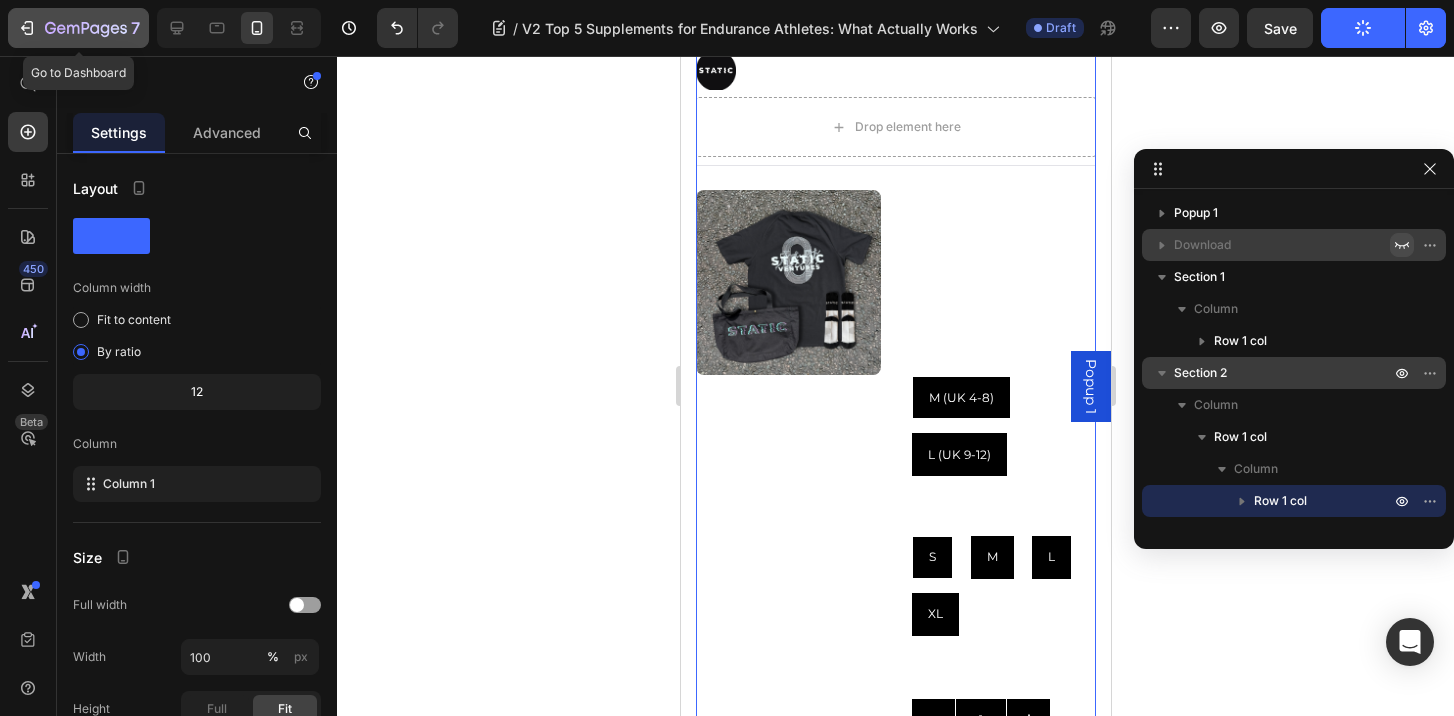 click 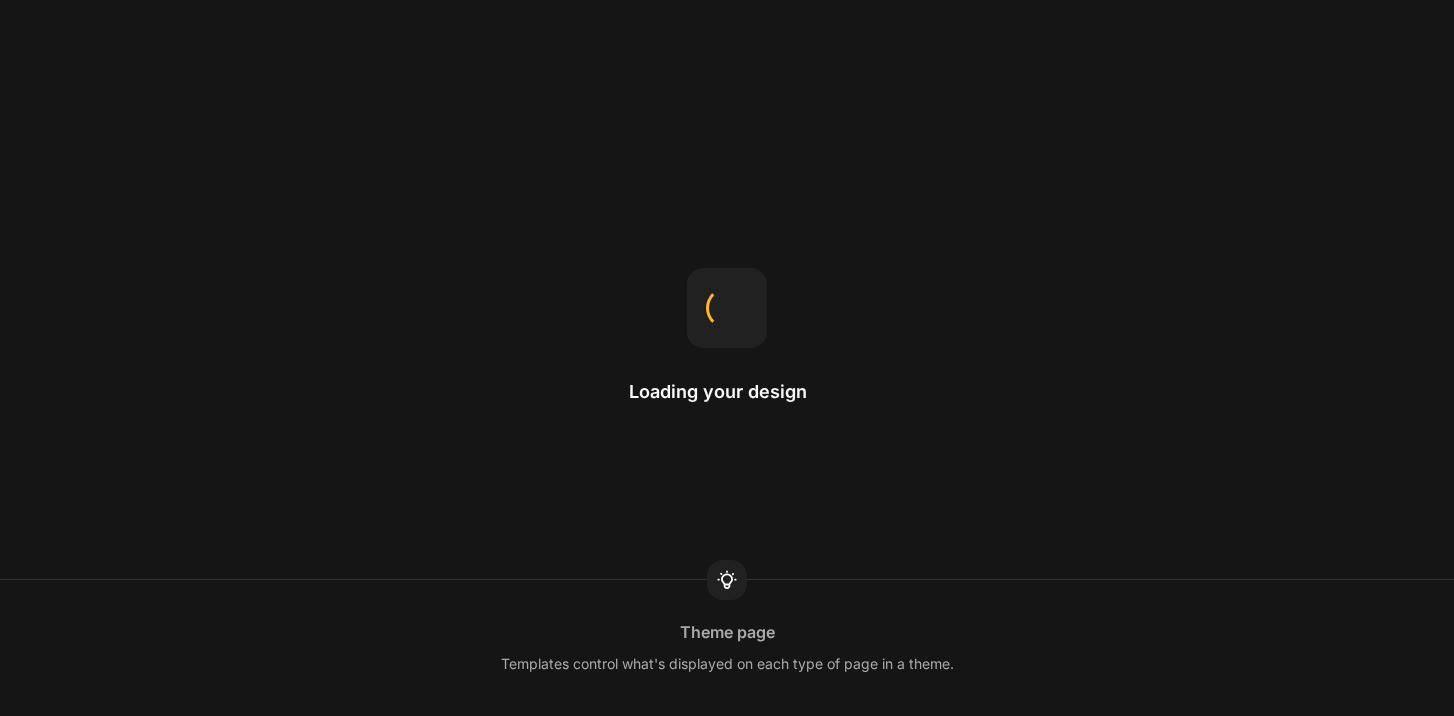 scroll, scrollTop: 0, scrollLeft: 0, axis: both 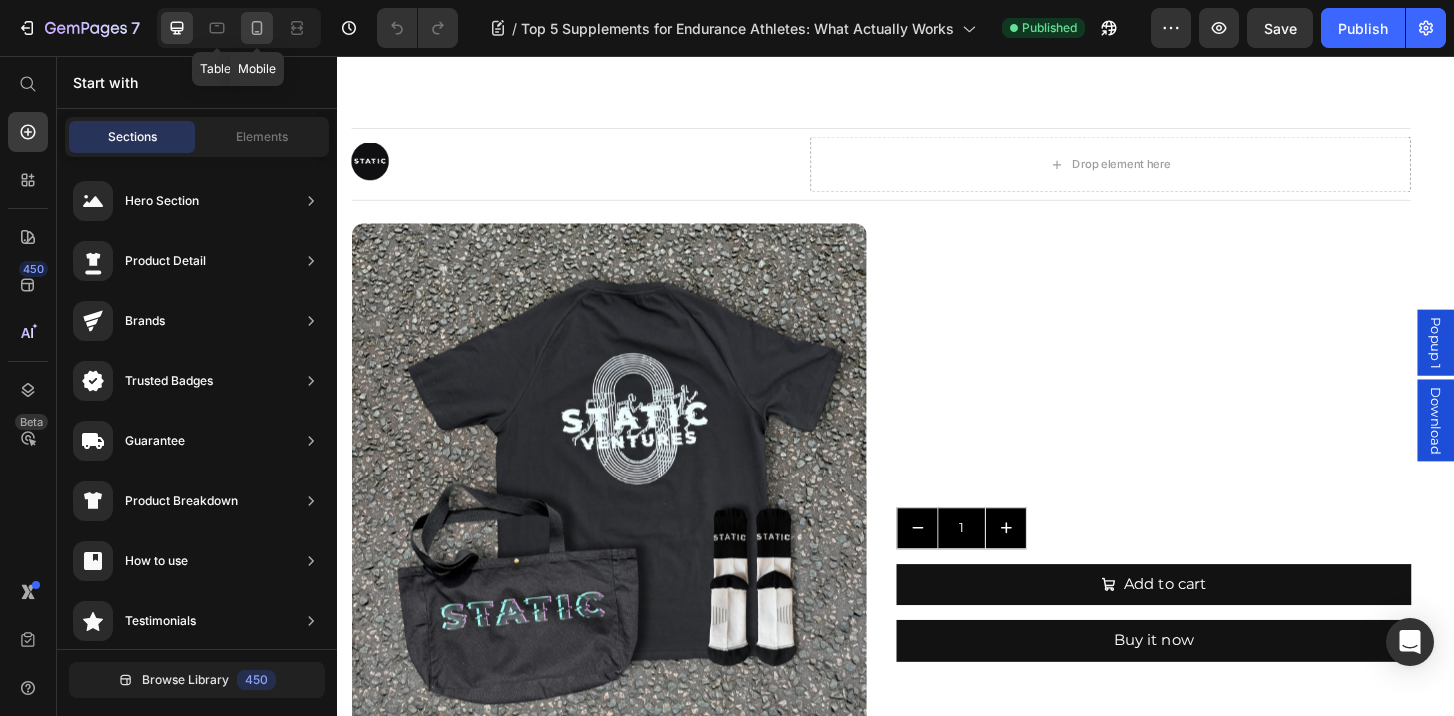 click 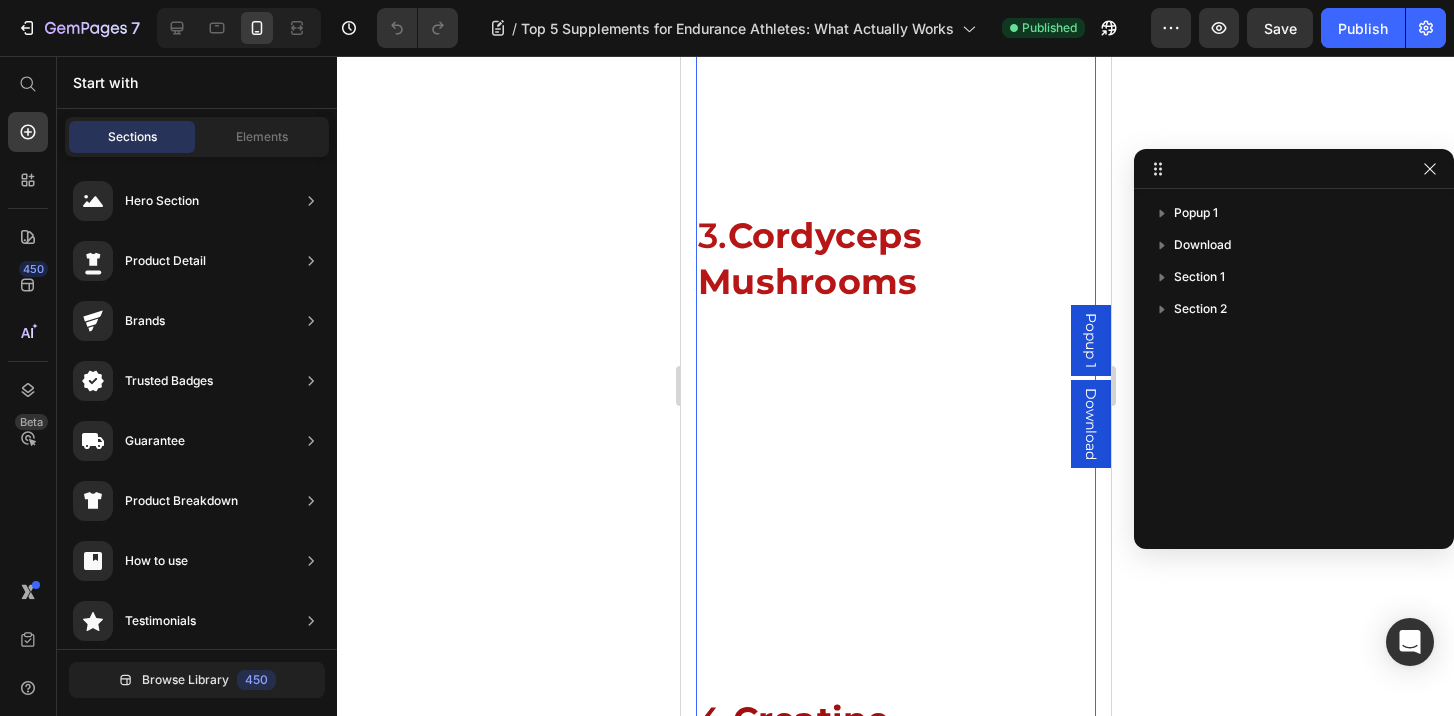 scroll, scrollTop: 2256, scrollLeft: 0, axis: vertical 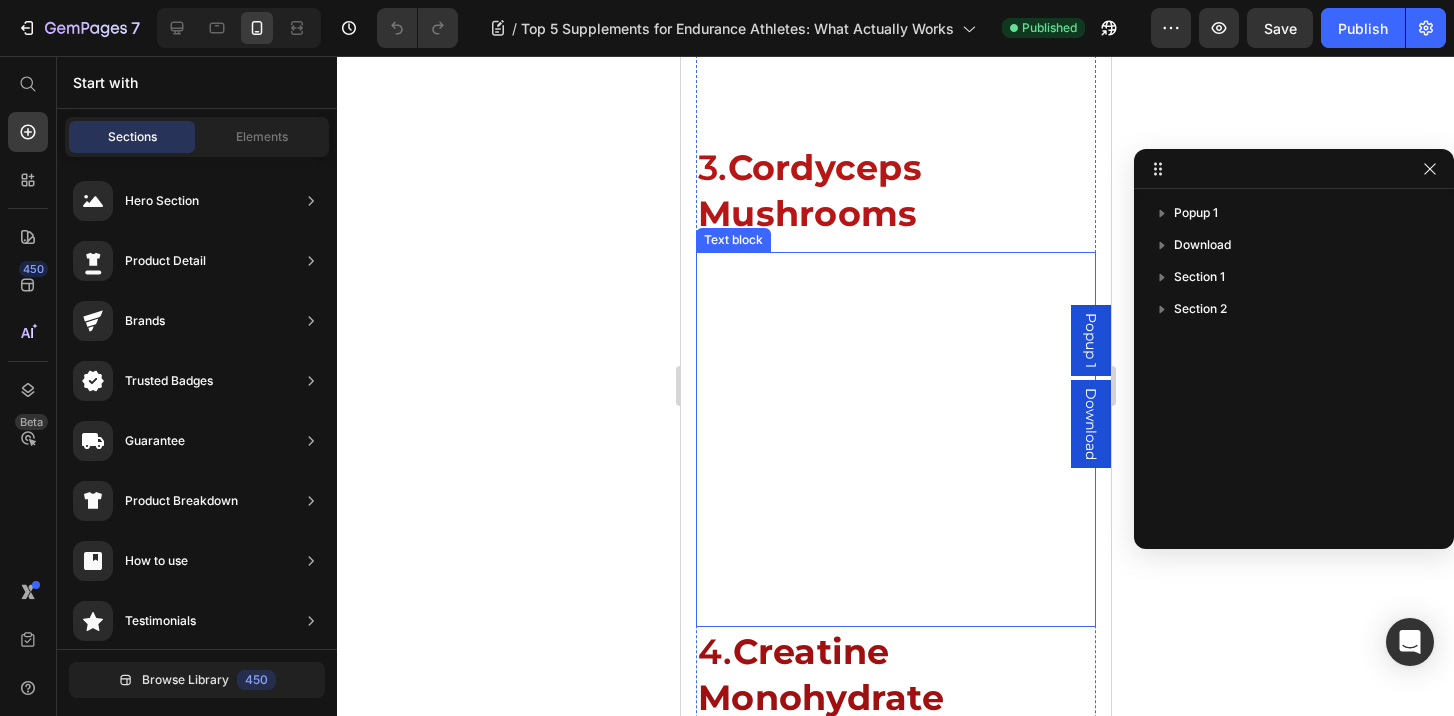 click on "Cordyceps Mushrooms" at bounding box center [809, 190] 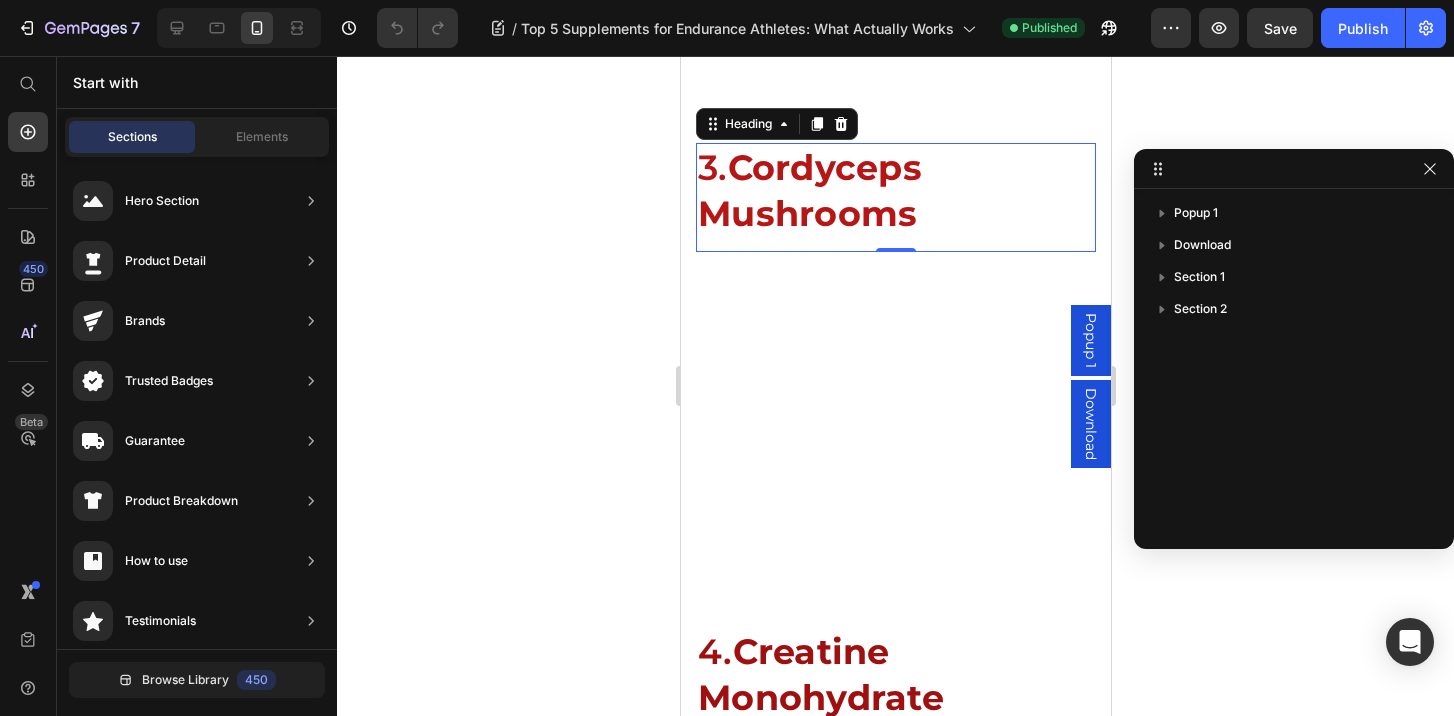 scroll, scrollTop: 475, scrollLeft: 0, axis: vertical 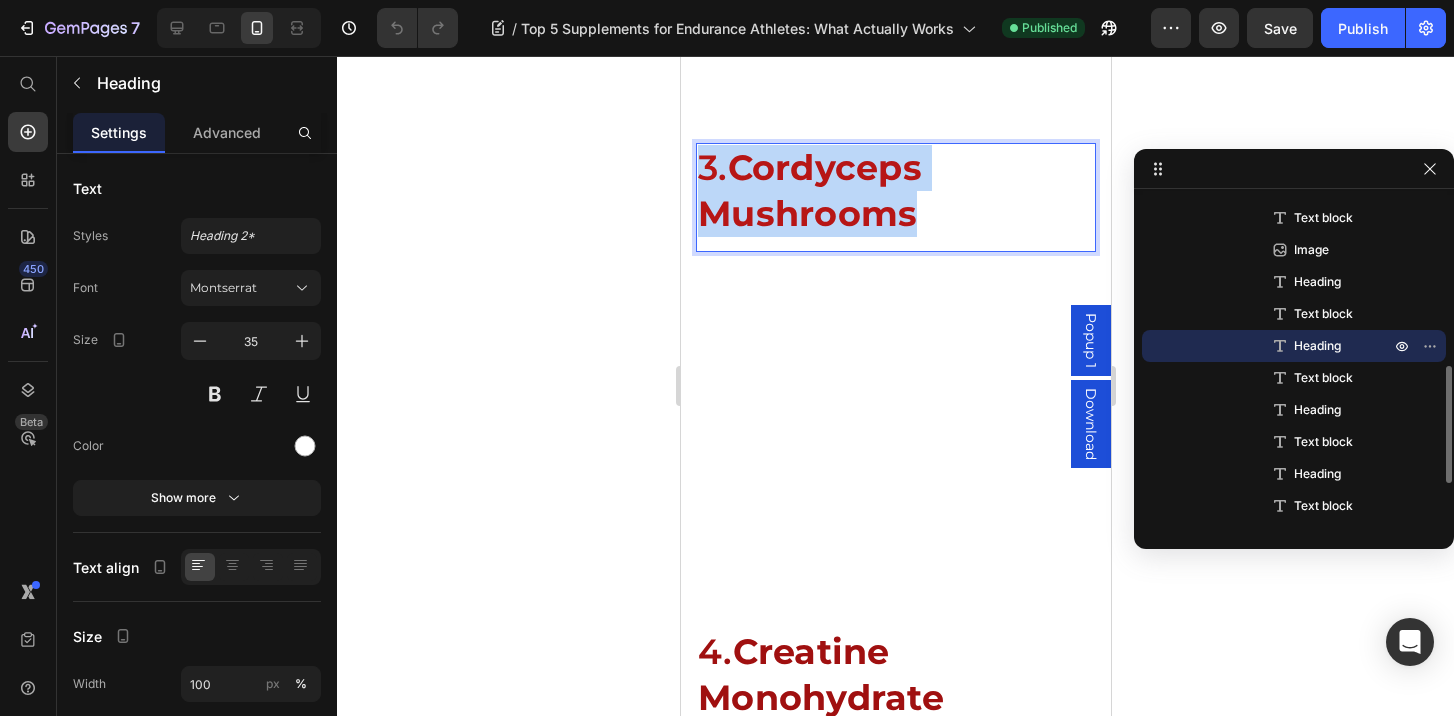 click on "Cordyceps Mushrooms" at bounding box center (809, 190) 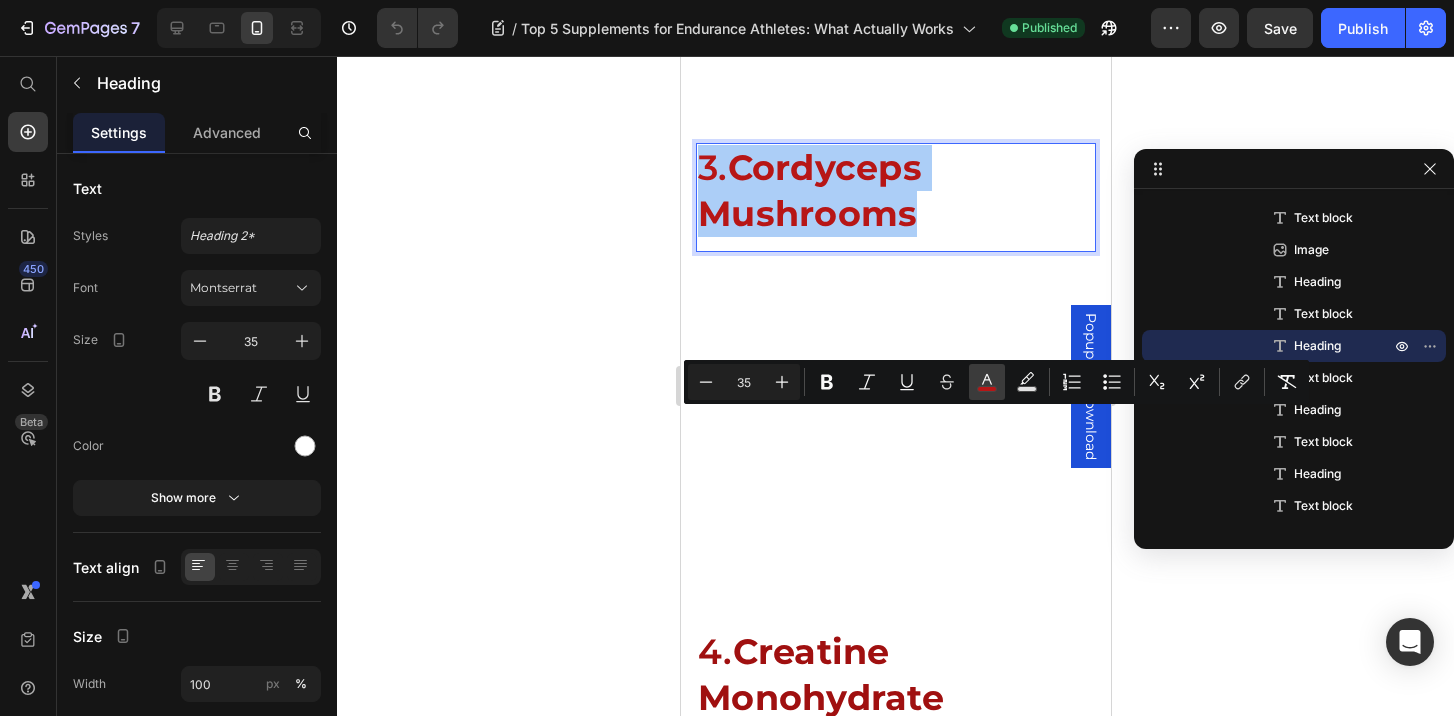 click 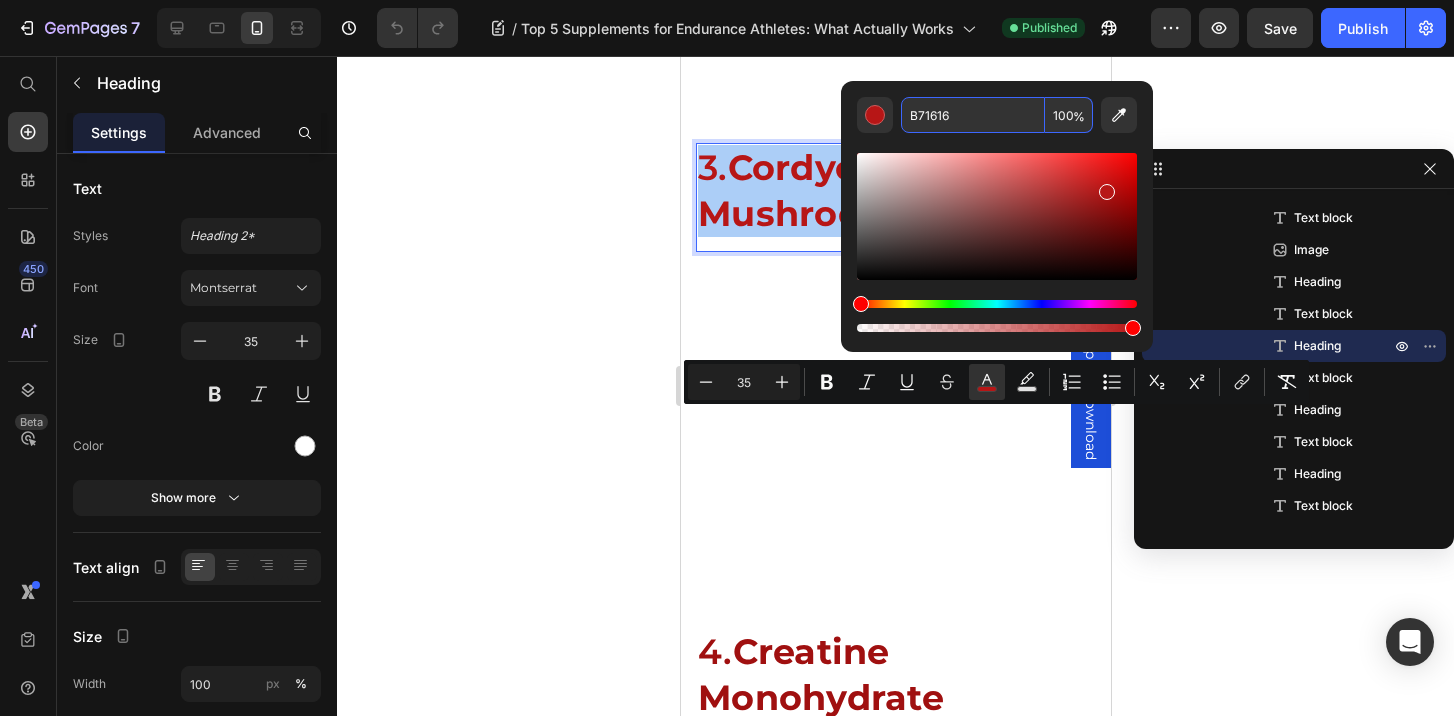 click on "B71616" at bounding box center [973, 115] 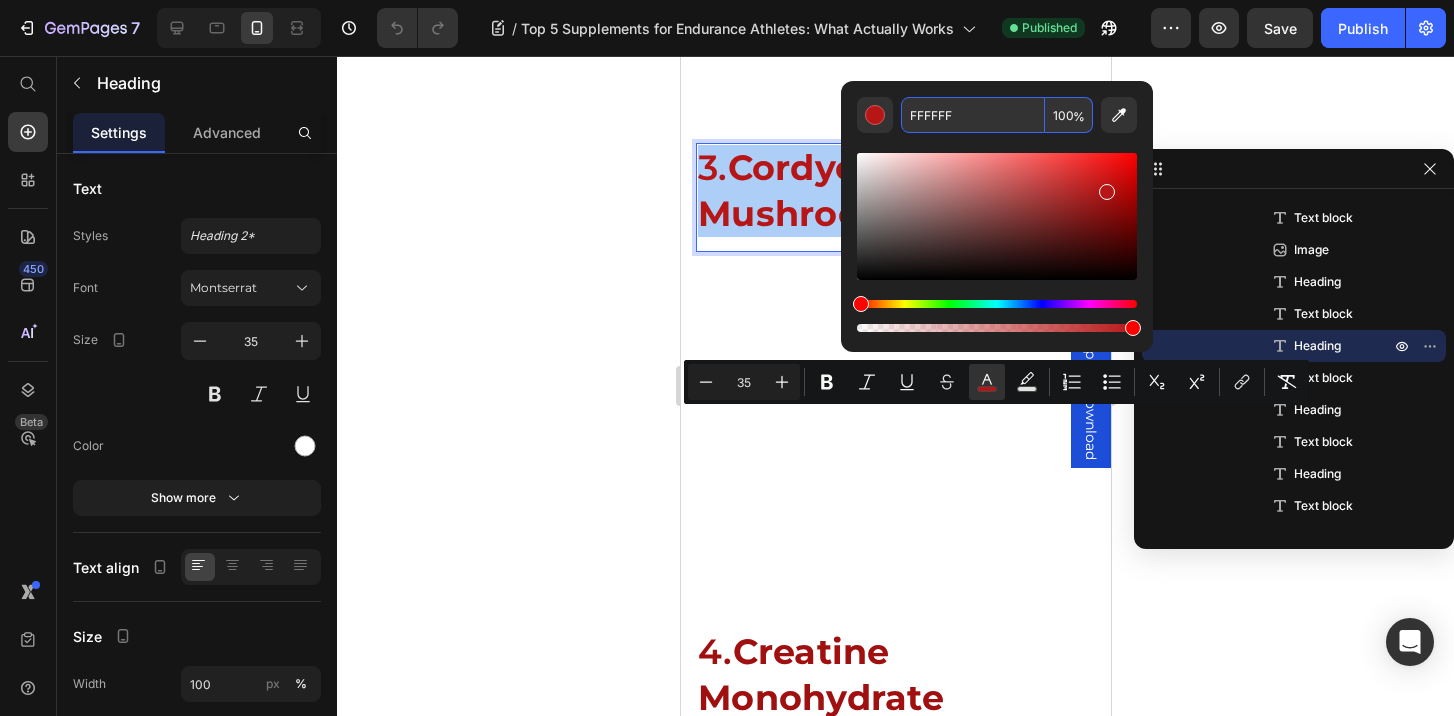 type on "FFFFFF" 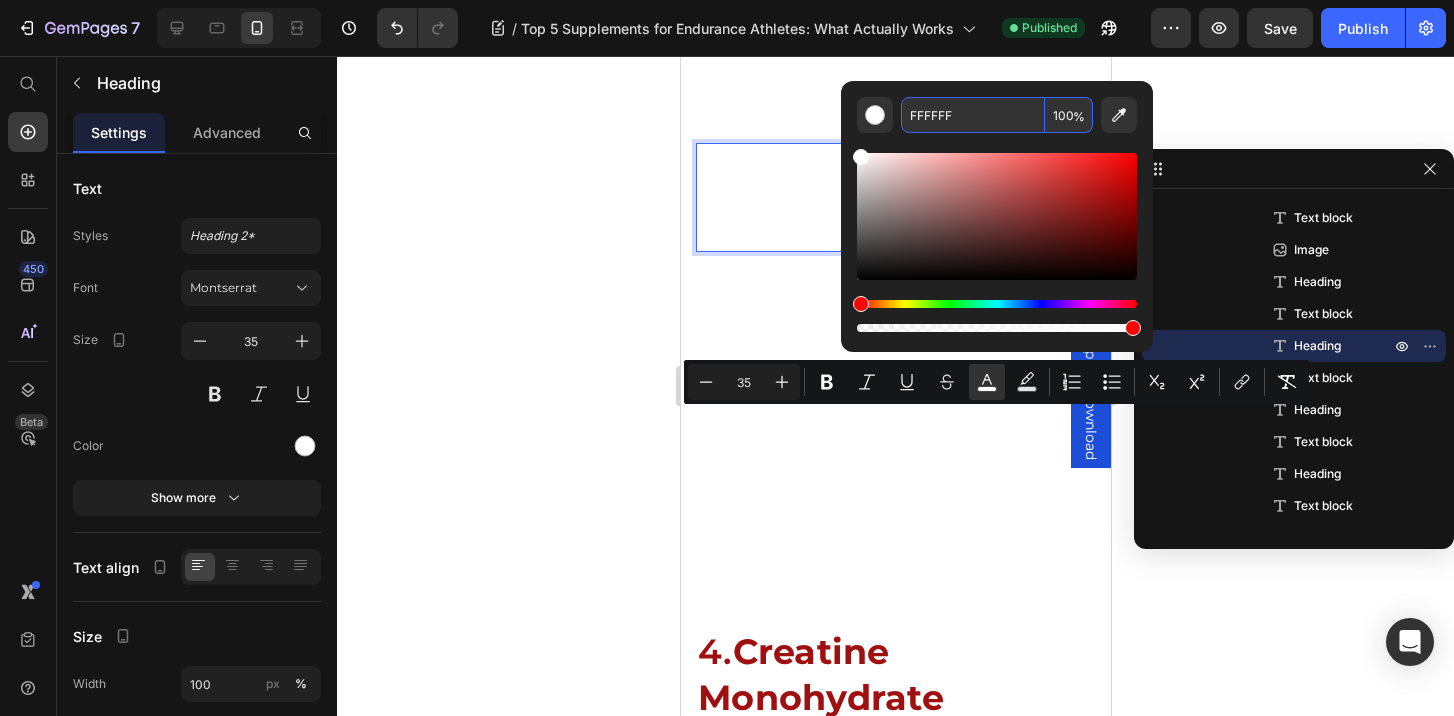 click on "FFFFFF" at bounding box center (973, 115) 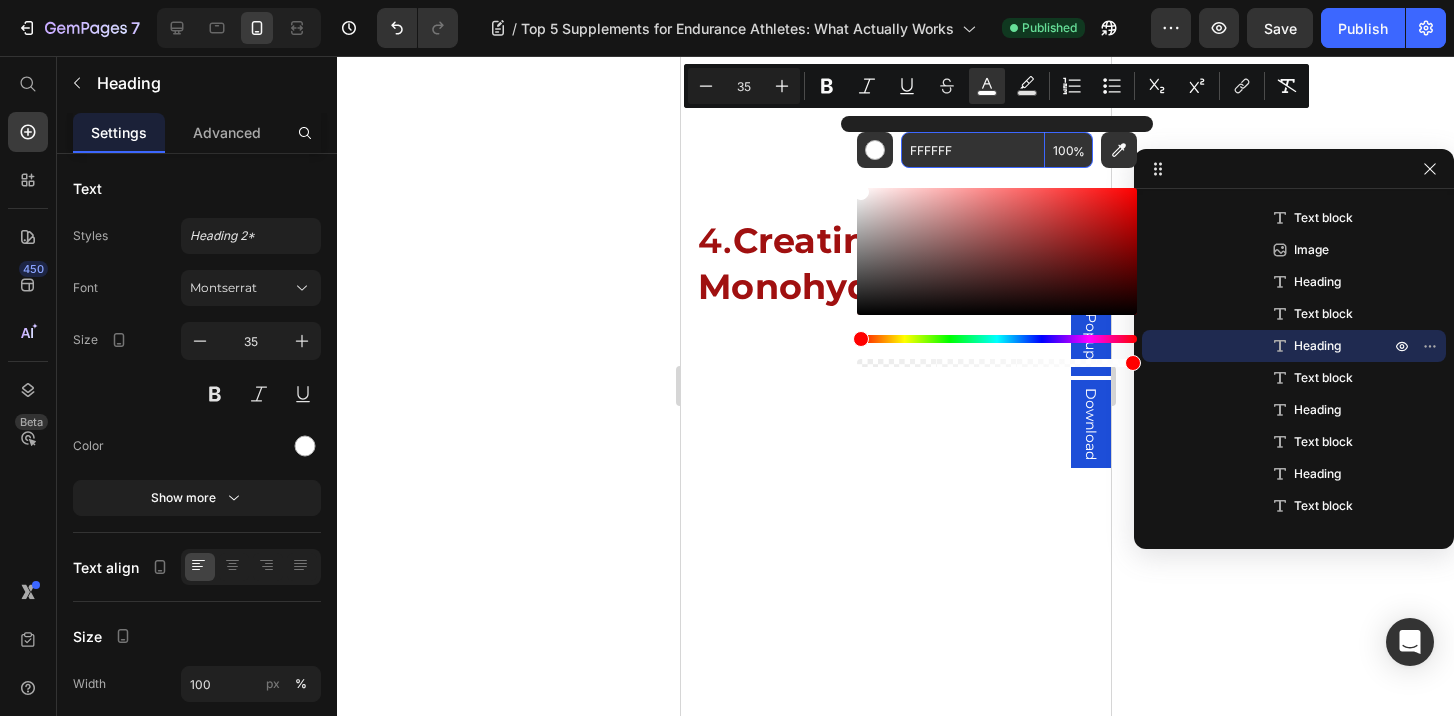 scroll, scrollTop: 2747, scrollLeft: 0, axis: vertical 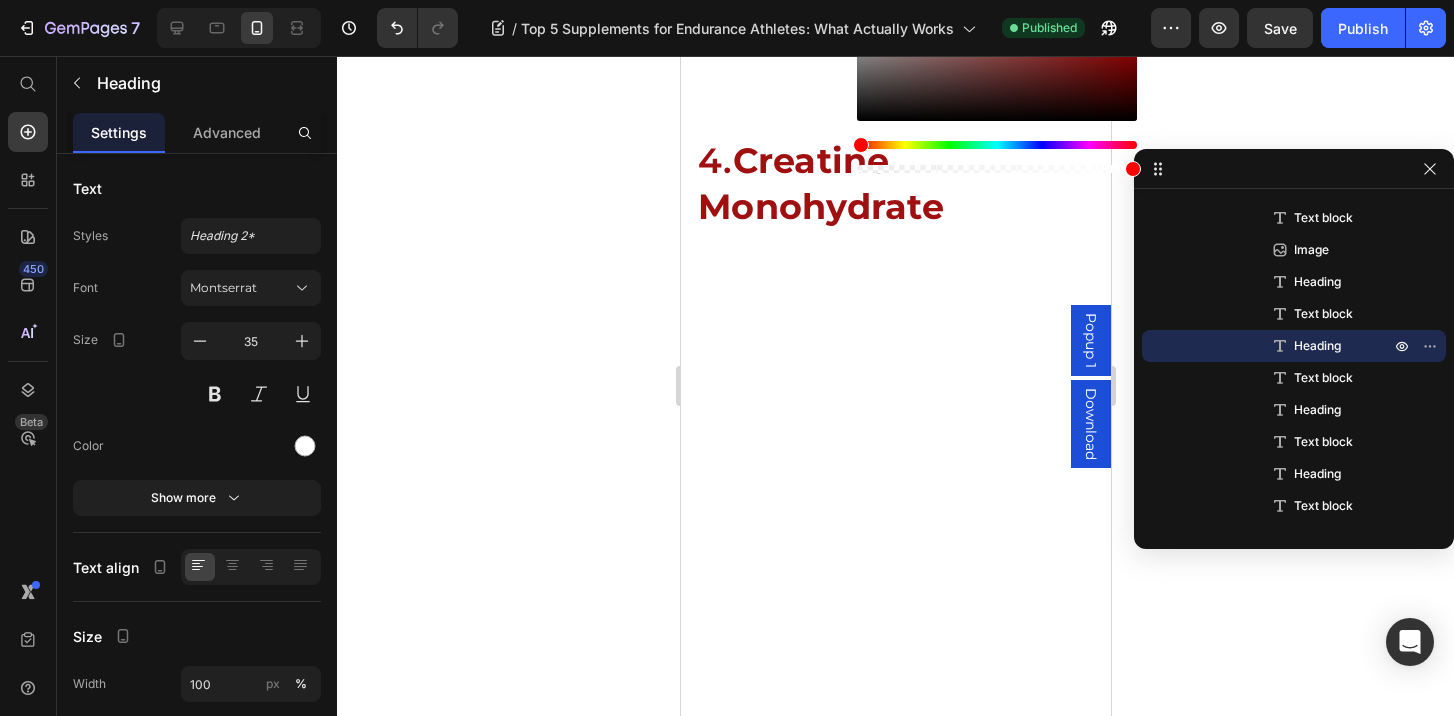click on "Creatine Monohydrate" at bounding box center (820, 183) 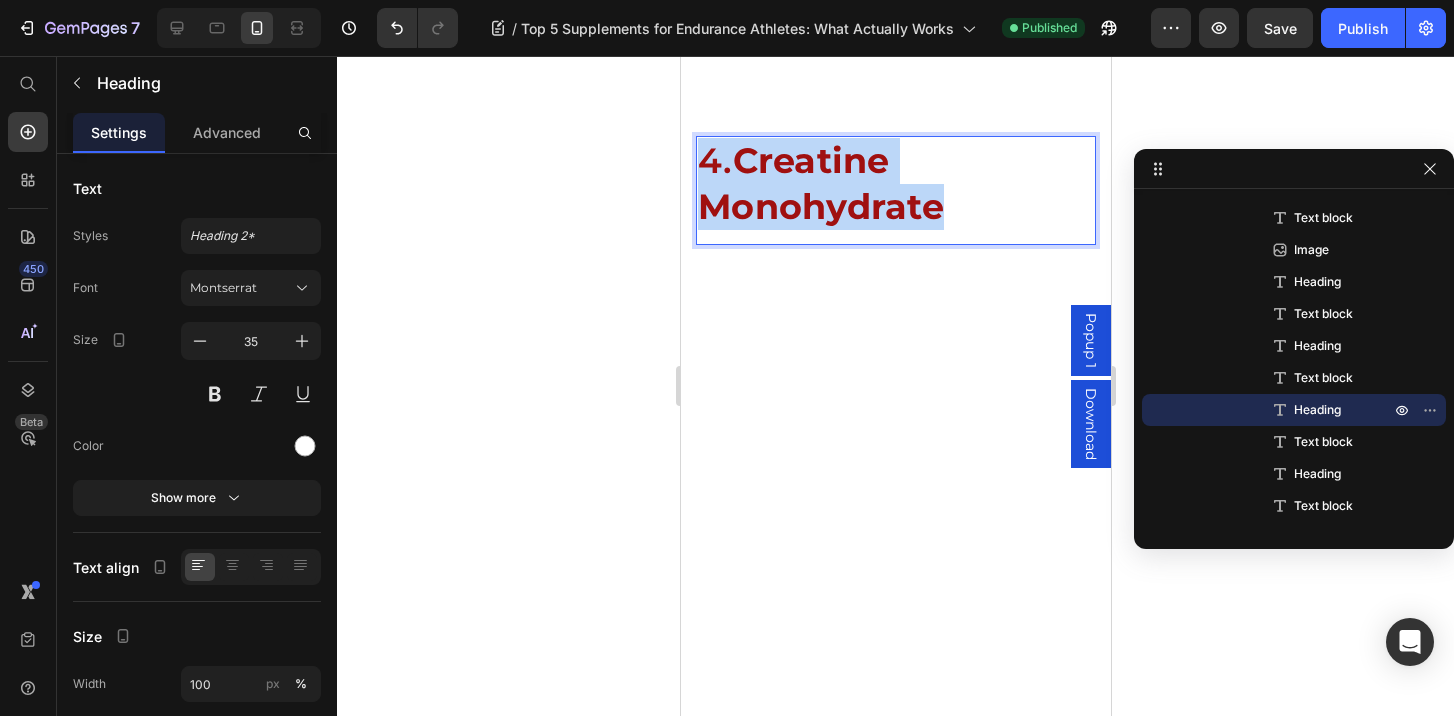 click on "Creatine Monohydrate" at bounding box center (820, 183) 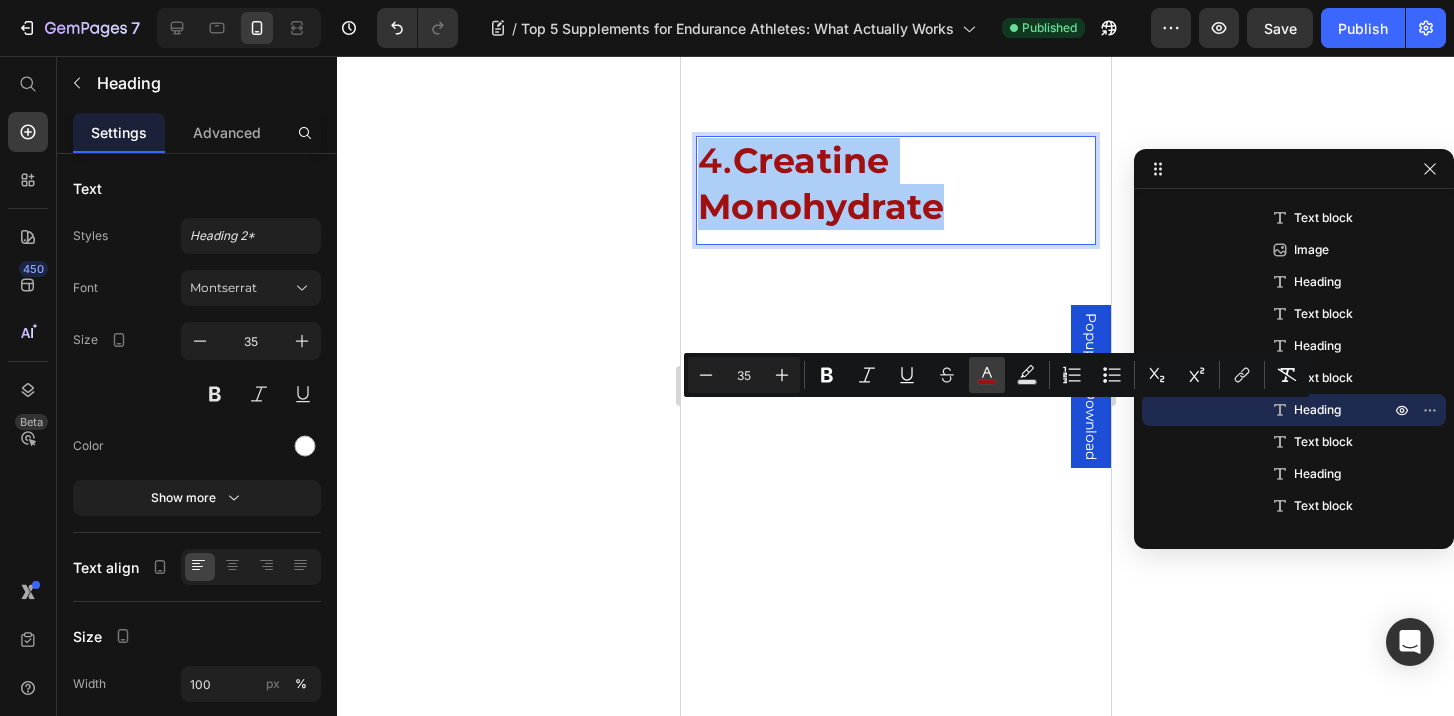 click on "color" at bounding box center (987, 375) 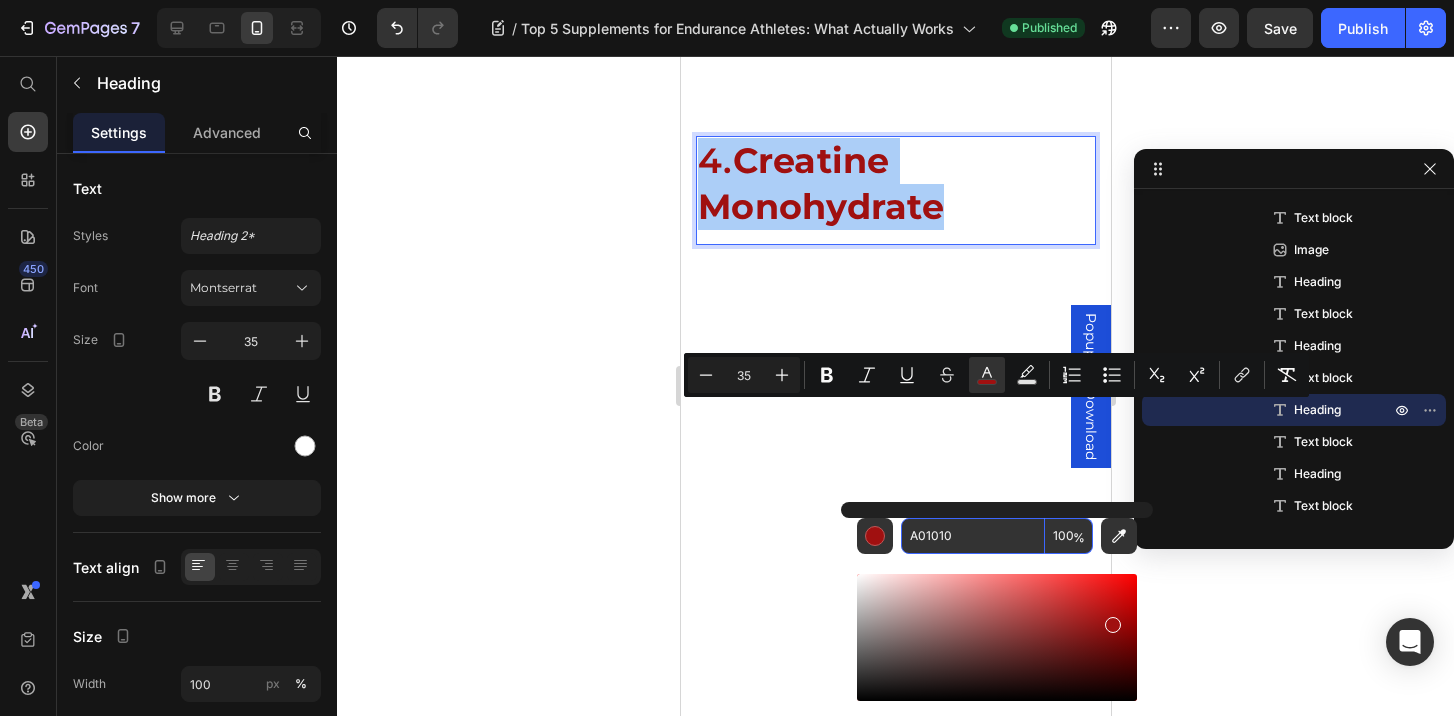 click on "A01010" at bounding box center (973, 536) 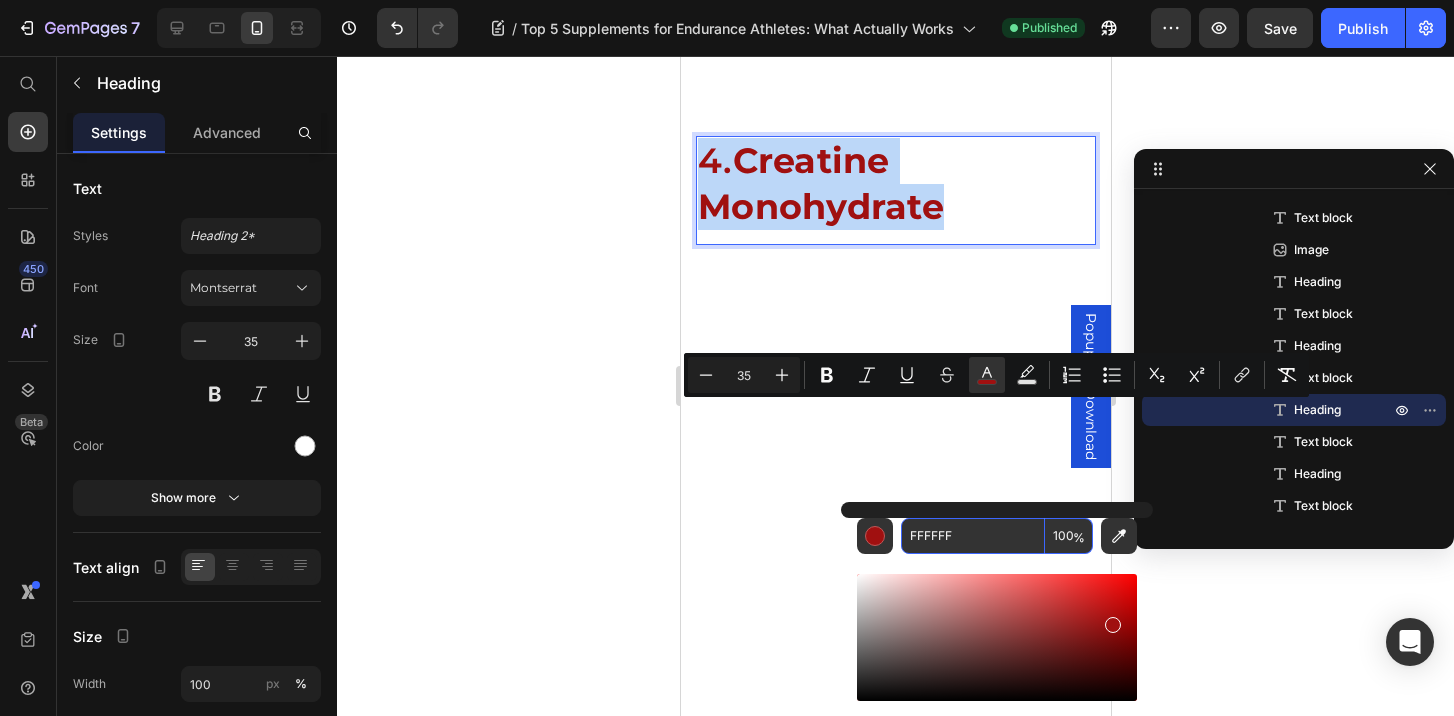 click on "Improves your ability to power through final race efforts and recover between sessions." at bounding box center (881, 414) 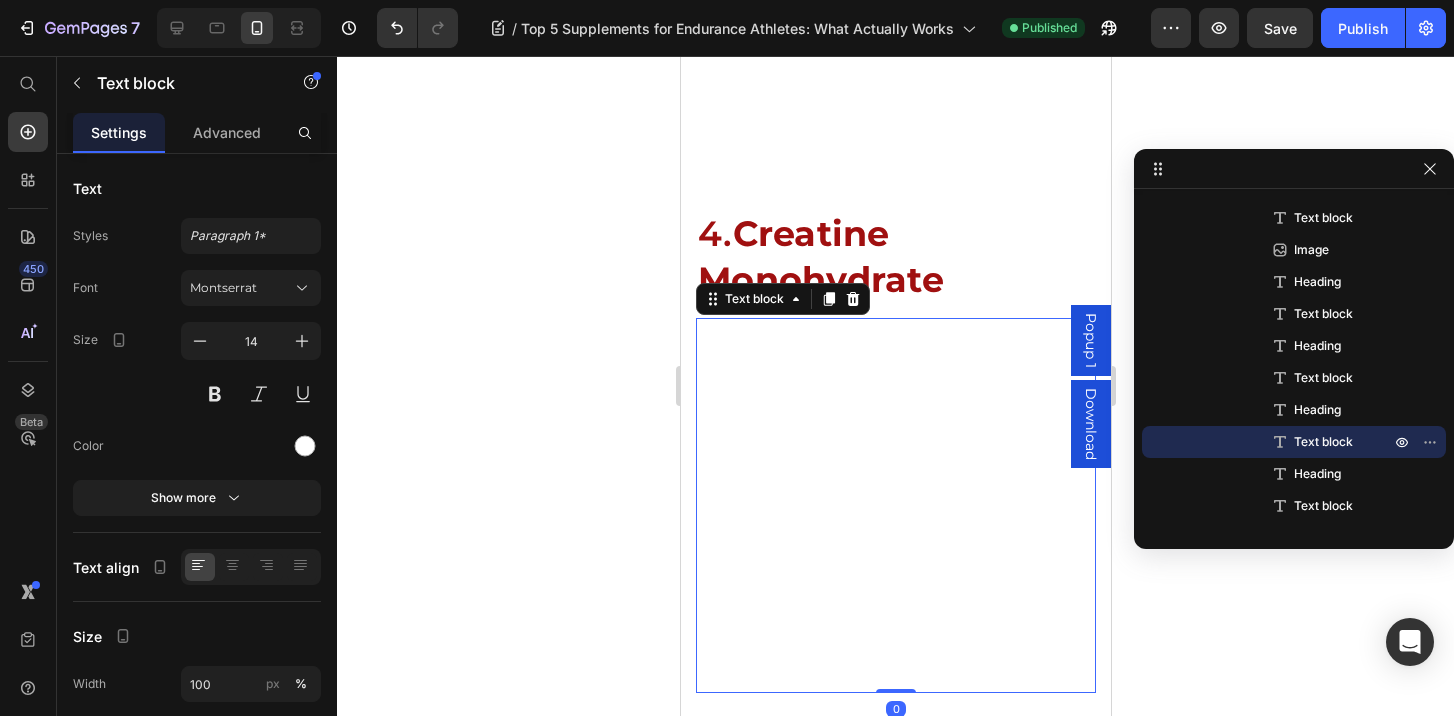 scroll, scrollTop: 2688, scrollLeft: 0, axis: vertical 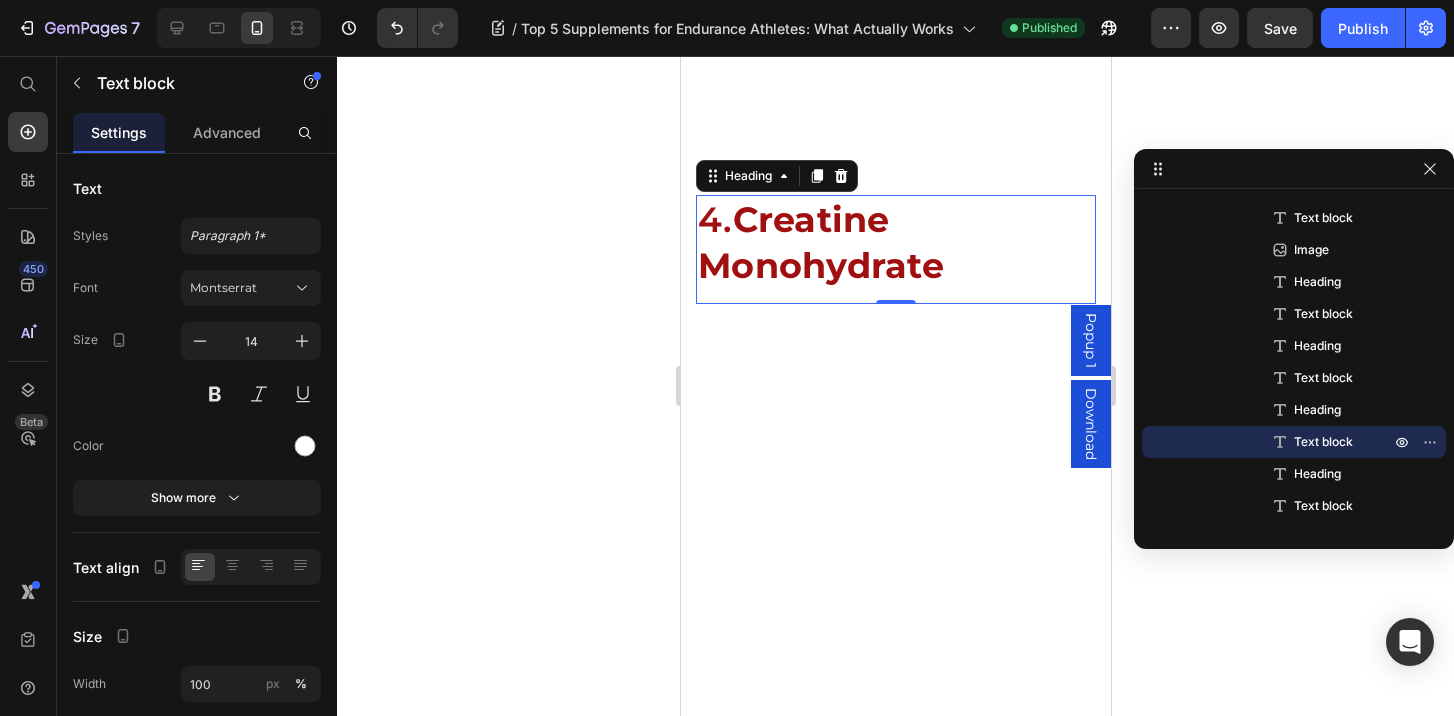 click on "Creatine Monohydrate" at bounding box center [820, 242] 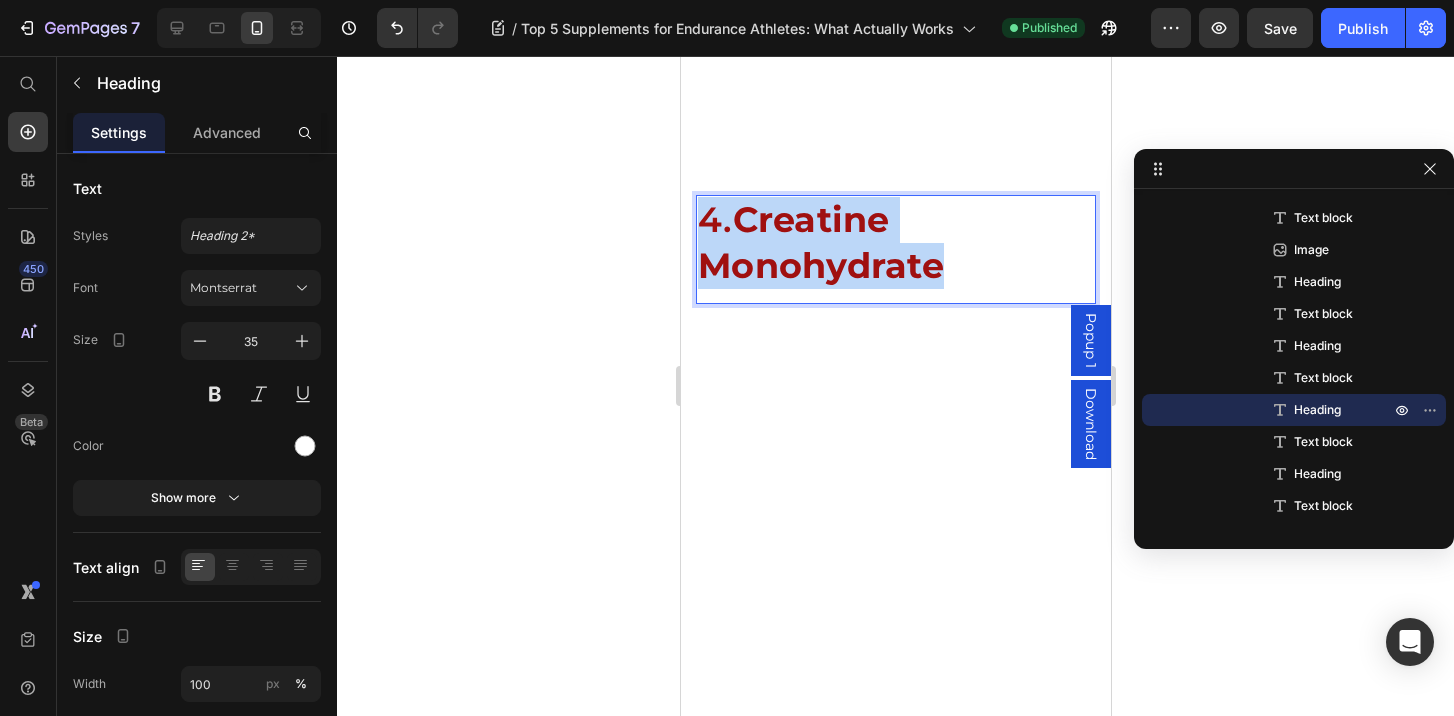 click on "Creatine Monohydrate" at bounding box center (820, 242) 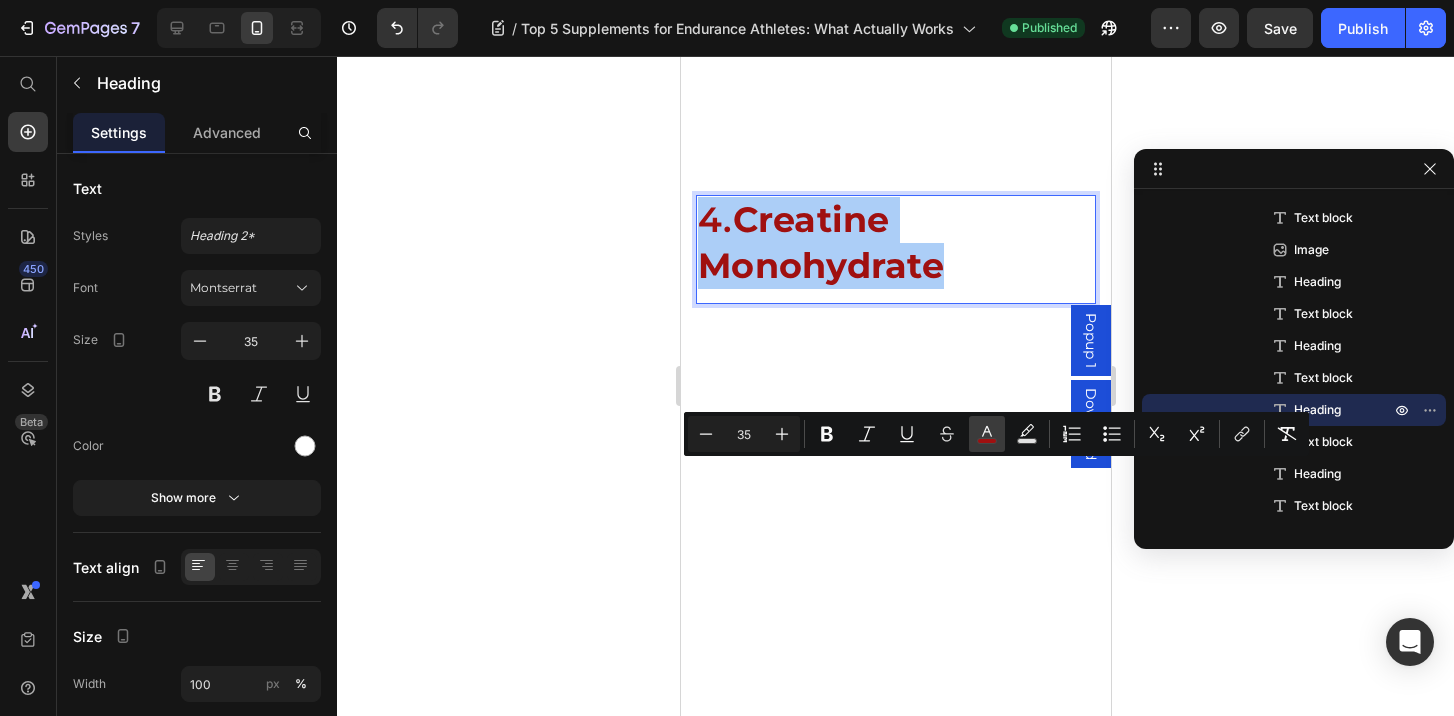 click 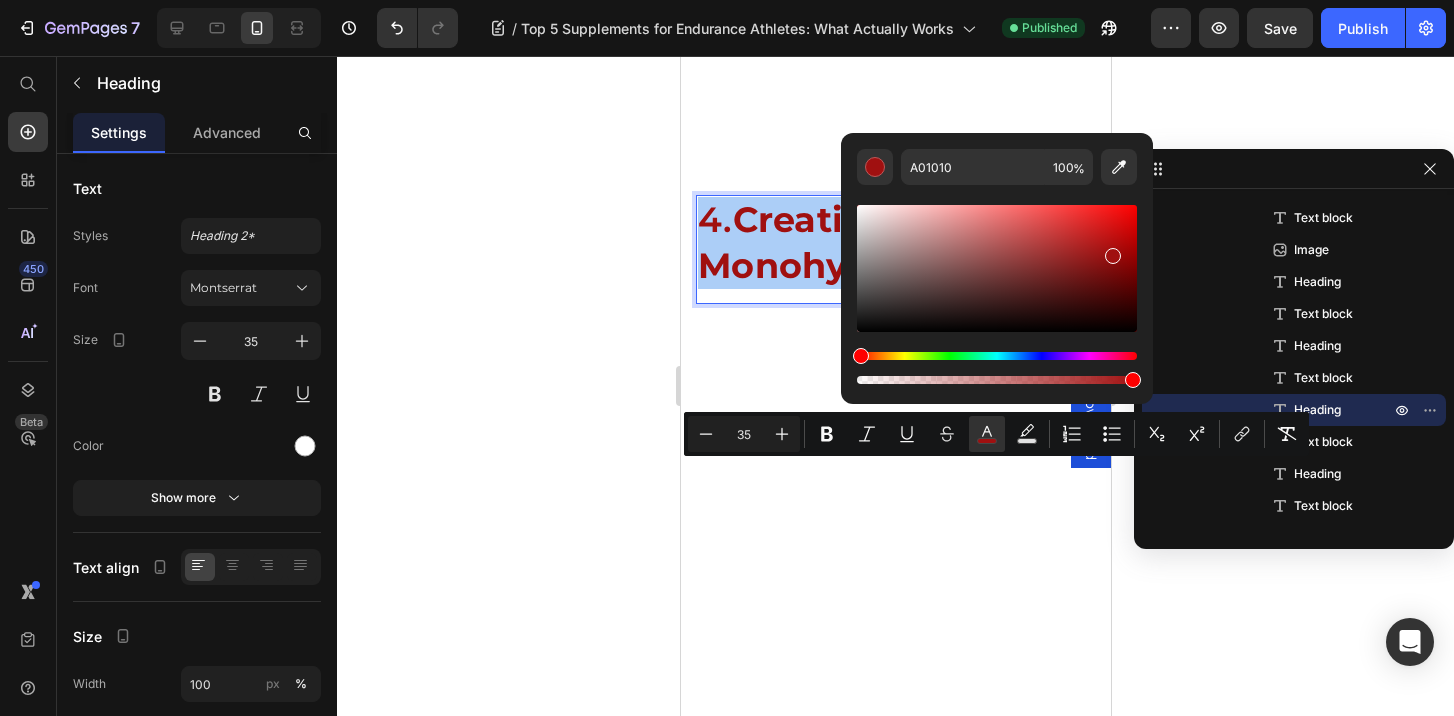 type 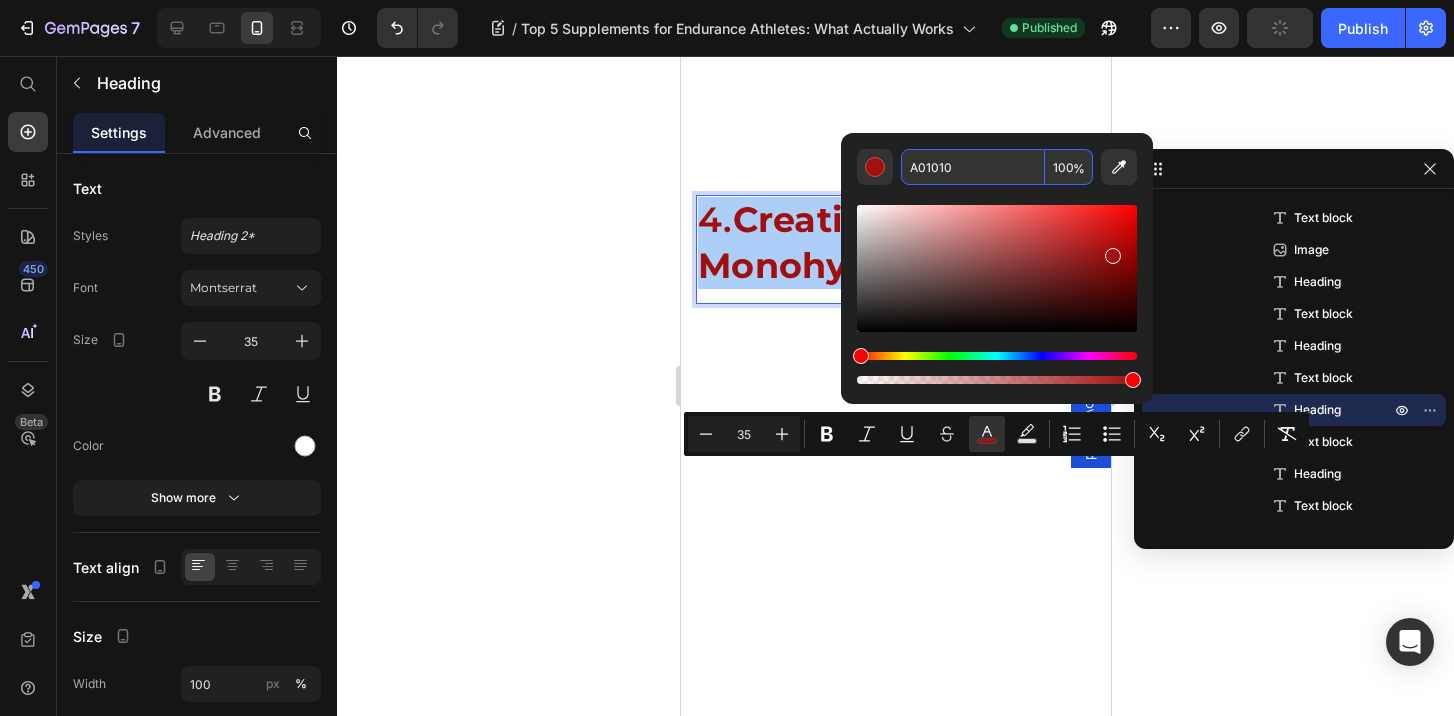 click on "A01010" at bounding box center (973, 167) 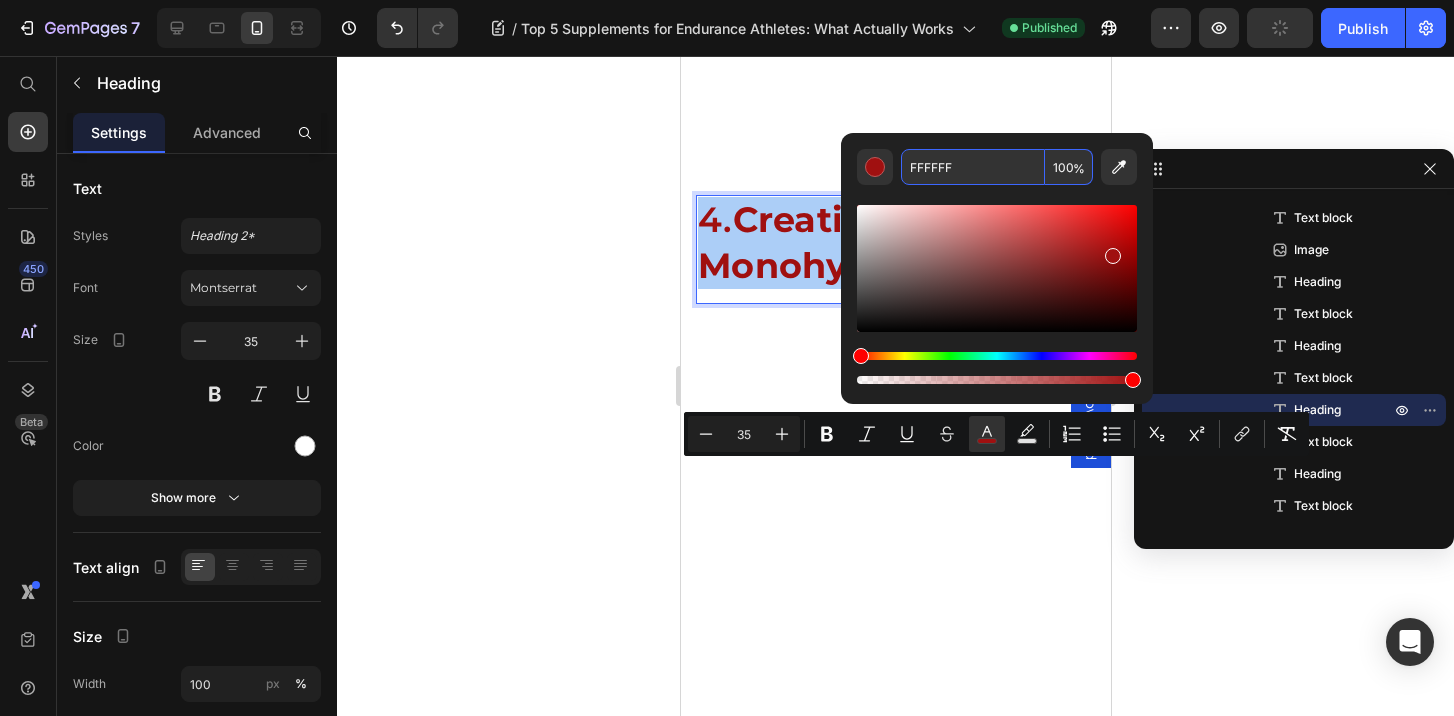 type on "FFFFFF" 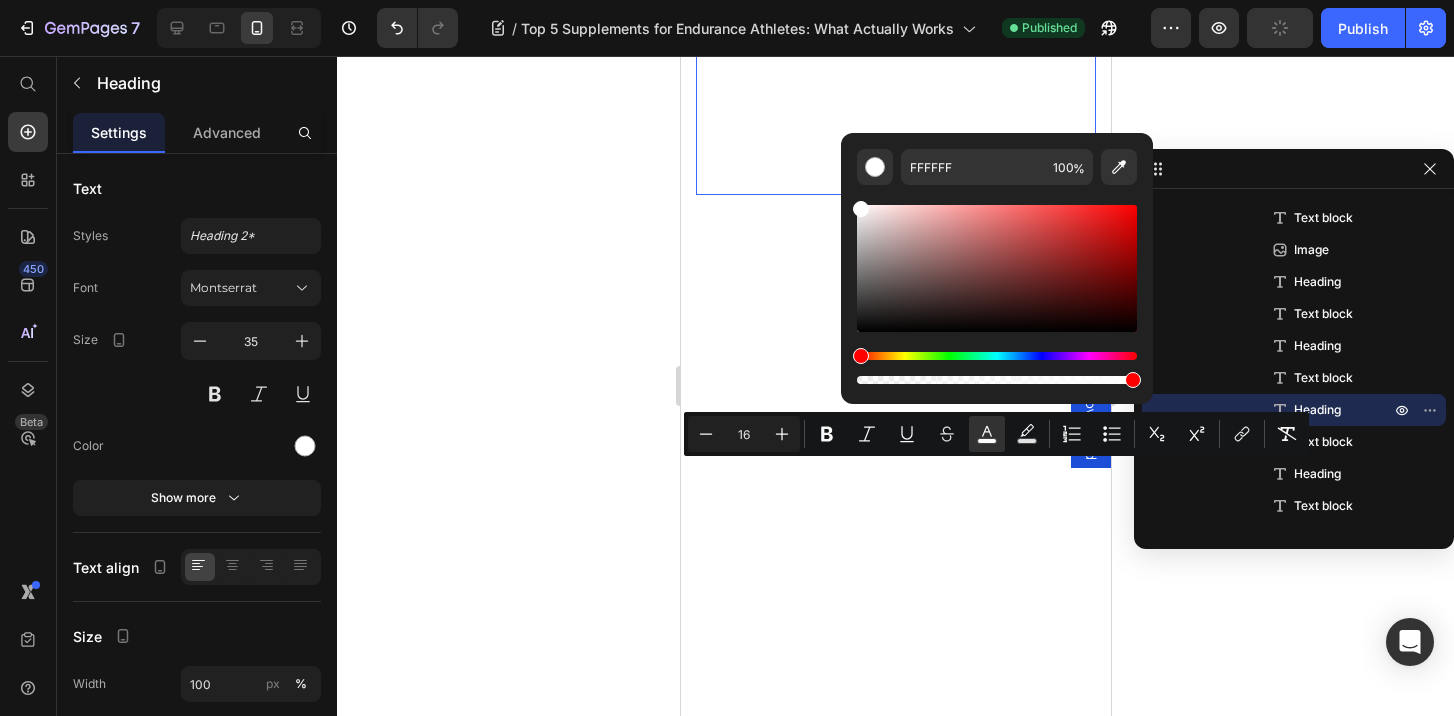 click on "A powerful adaptogenic mushroom, Cordyceps have been used in traditional medicine for centuries. Emerging research suggests it may  boost VO2 max , enhance  lung capacity , and improve  cellular oxygen use . Why it works: Cordyceps supports your body’s stress response, helping you stay balanced and perform under pressure. How to use: Take 1–2g of cordyceps extract daily. Look for dual-extracted formulas for maximum bioavailability.   Supports:  Oxygen uptake, stress adaptation, aerobic power Best for:  Runners, cyclists, trail athletes seeking long-term respiratory benefits Text block   0" at bounding box center (895, 7) 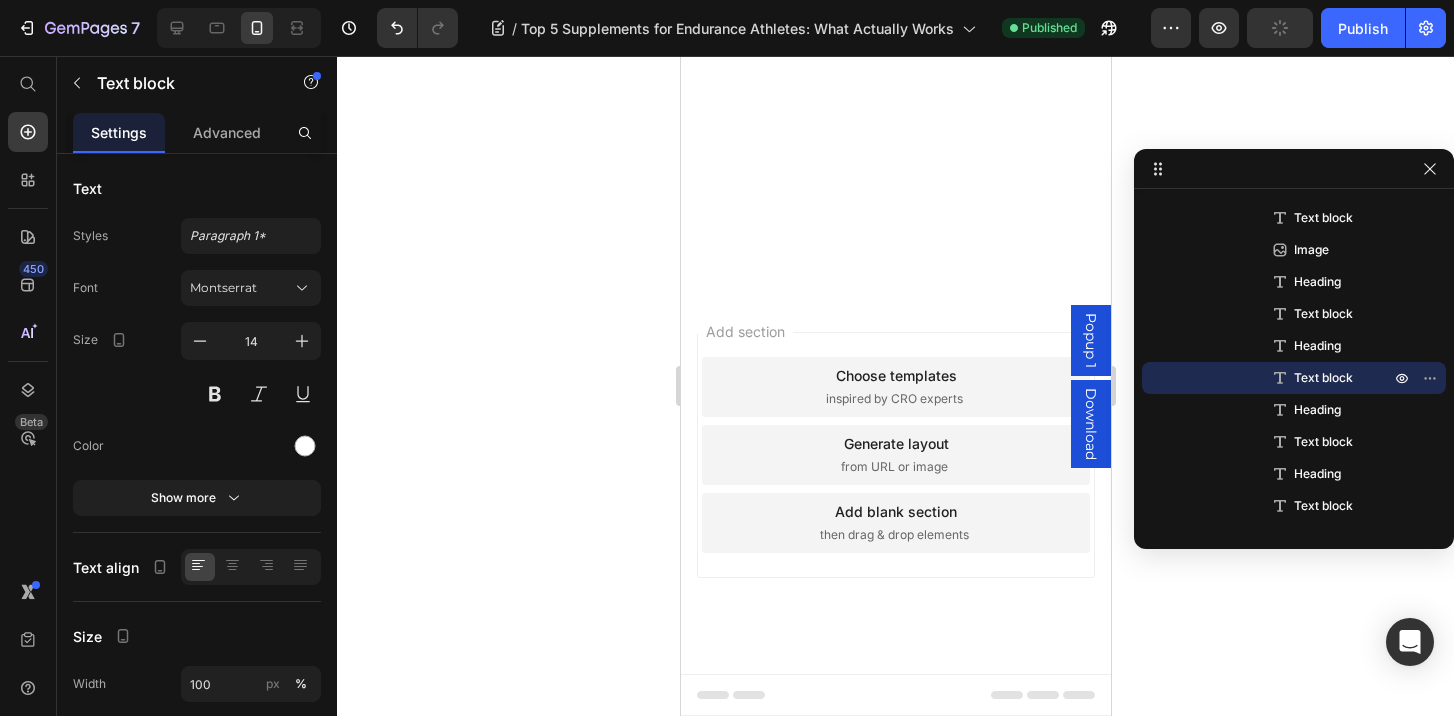 scroll, scrollTop: 4270, scrollLeft: 0, axis: vertical 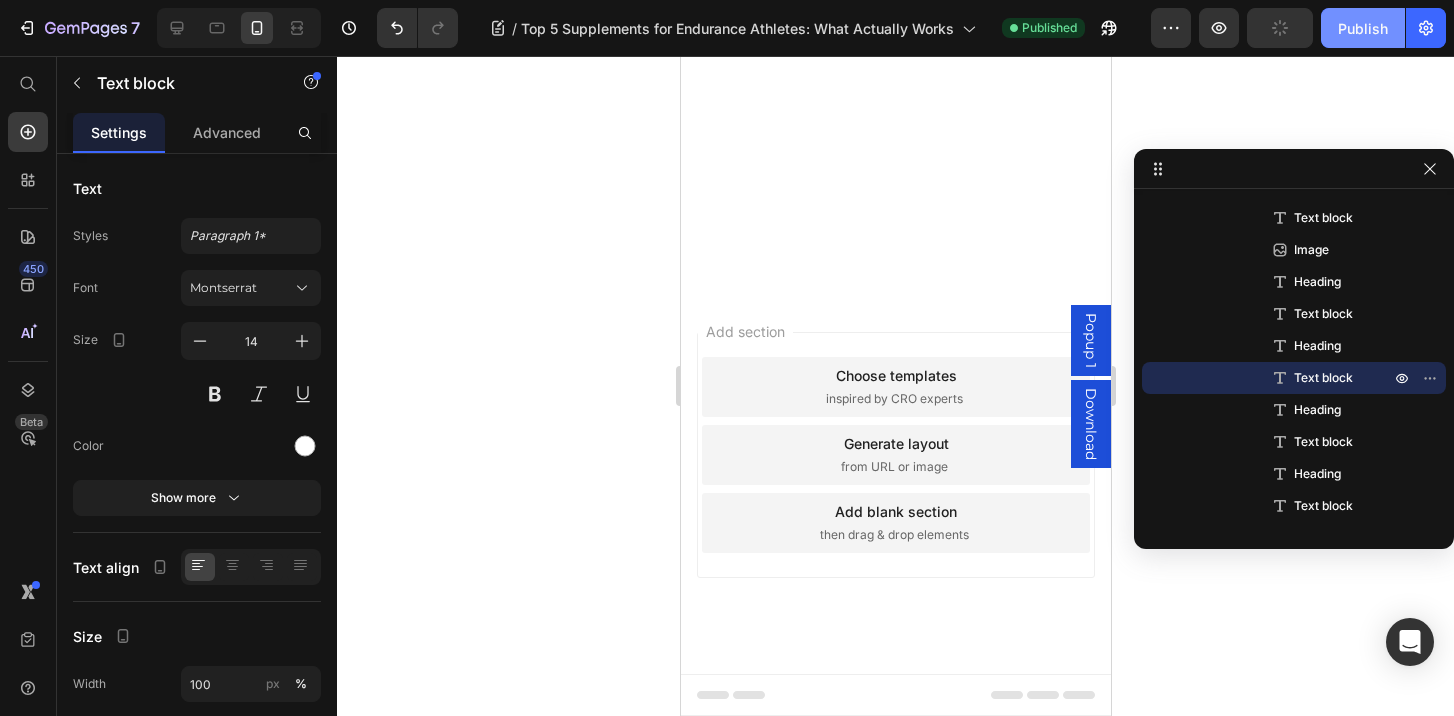 click on "Publish" 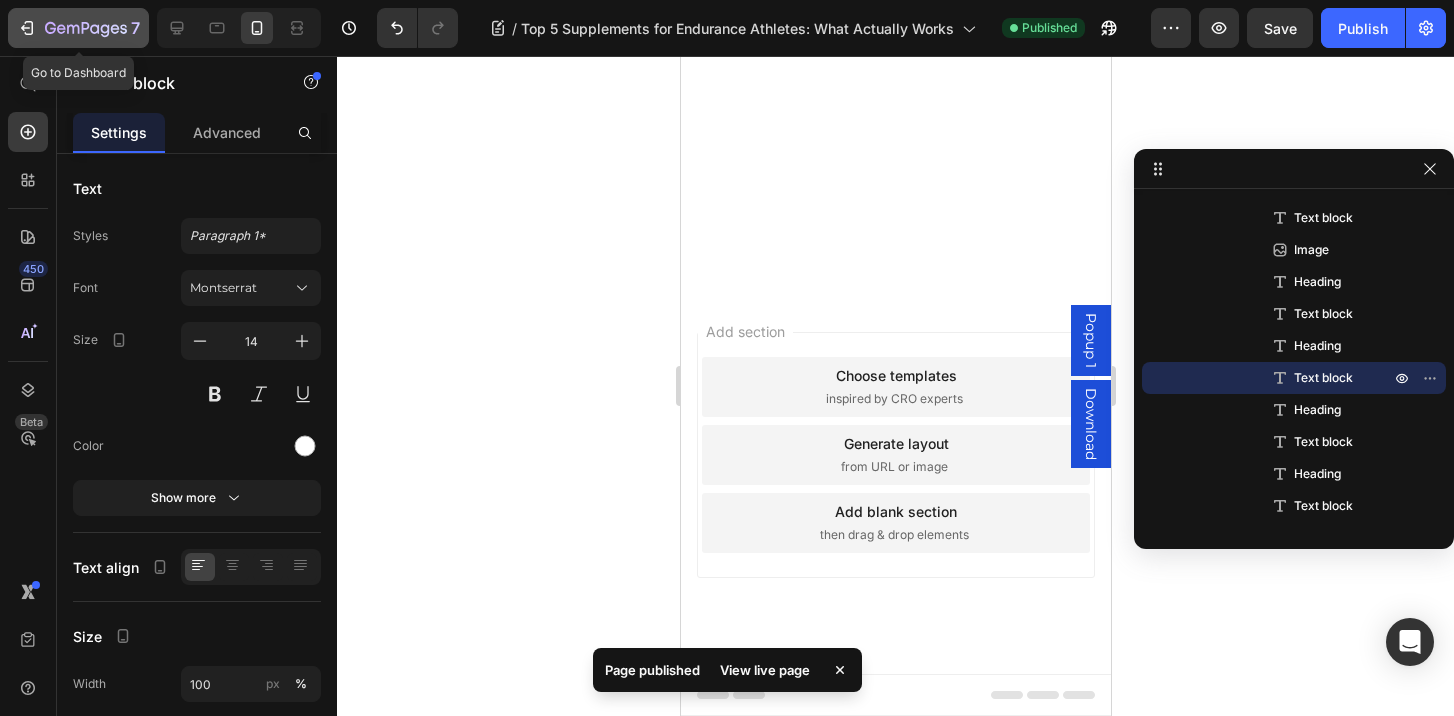 click 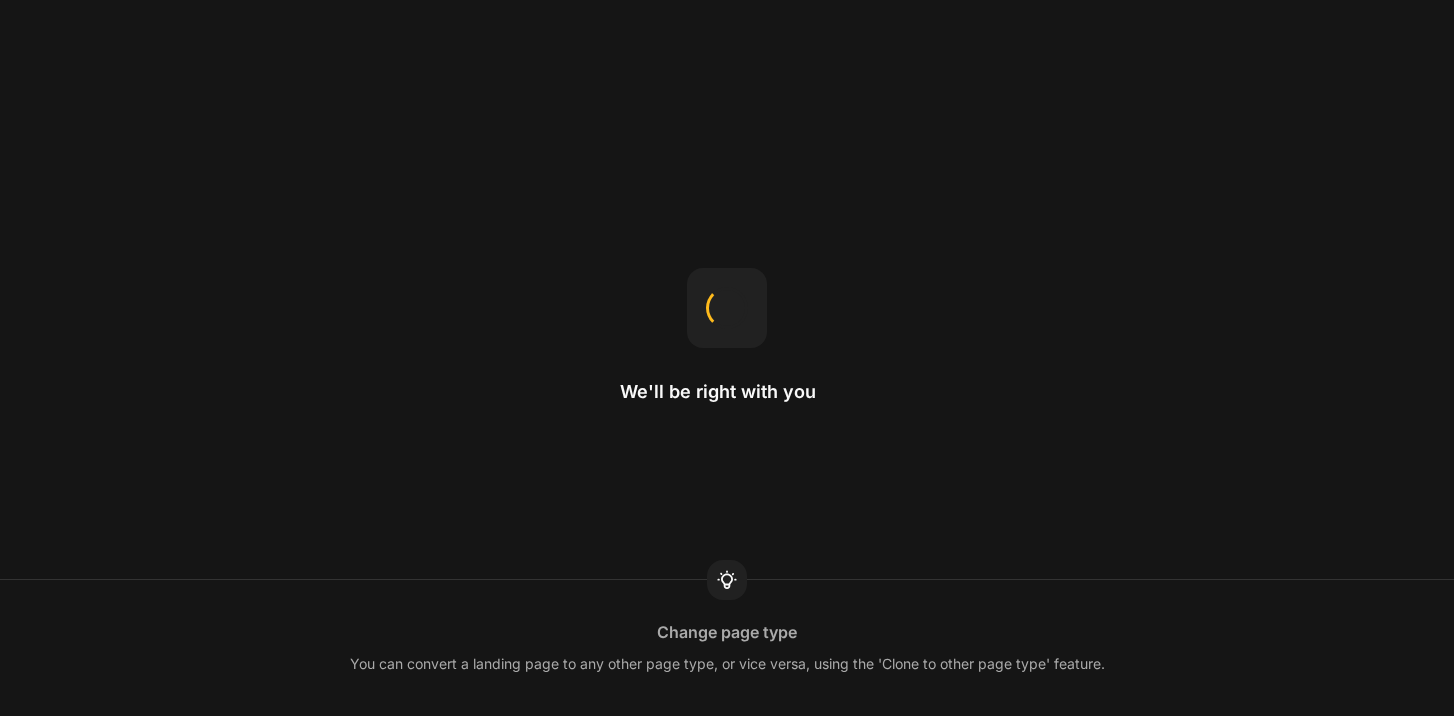 scroll, scrollTop: 0, scrollLeft: 0, axis: both 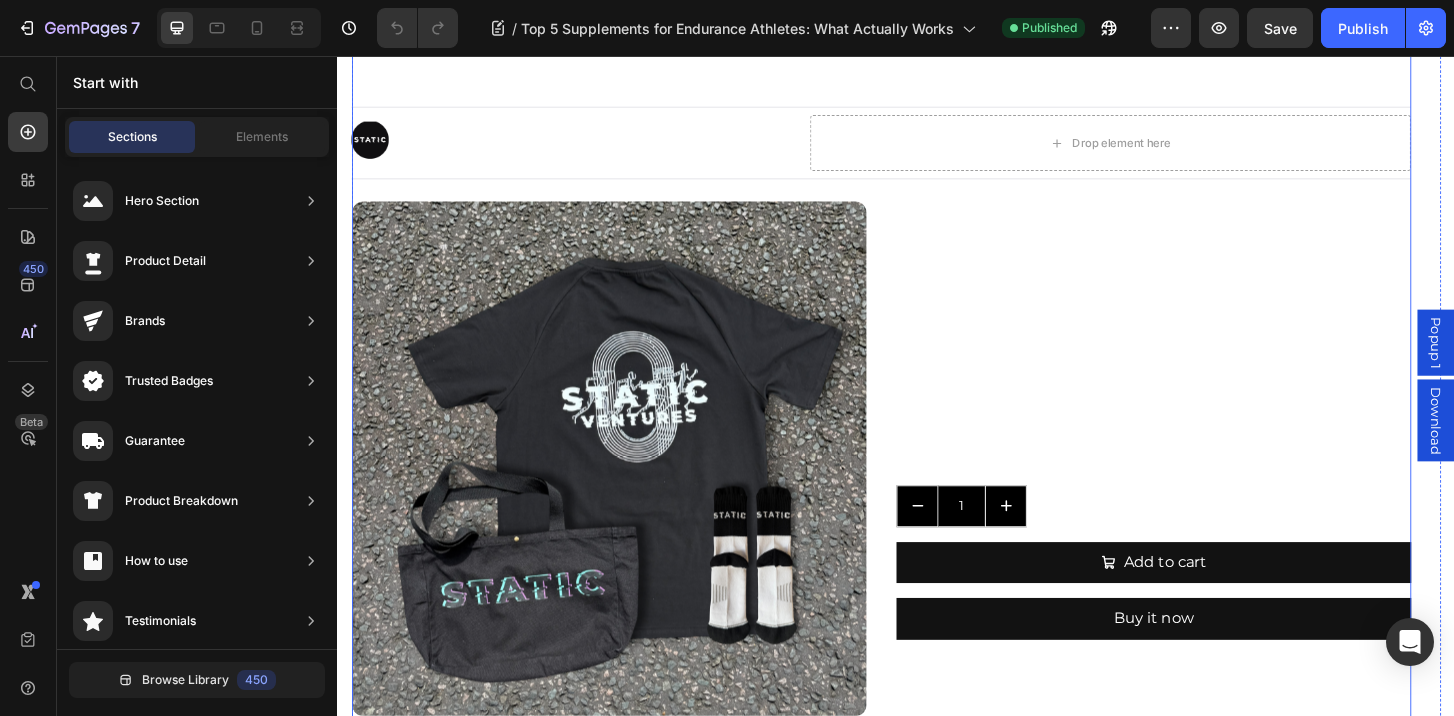 click on "Ultrack Bundle Product Title £50.00 Product Price £0.00 Product Price Row The full Ultrack Collection. Product Description Quantity Text Block 1 Product Quantity
Add to cart Add to Cart Buy it now Dynamic Checkout" at bounding box center (1213, 489) 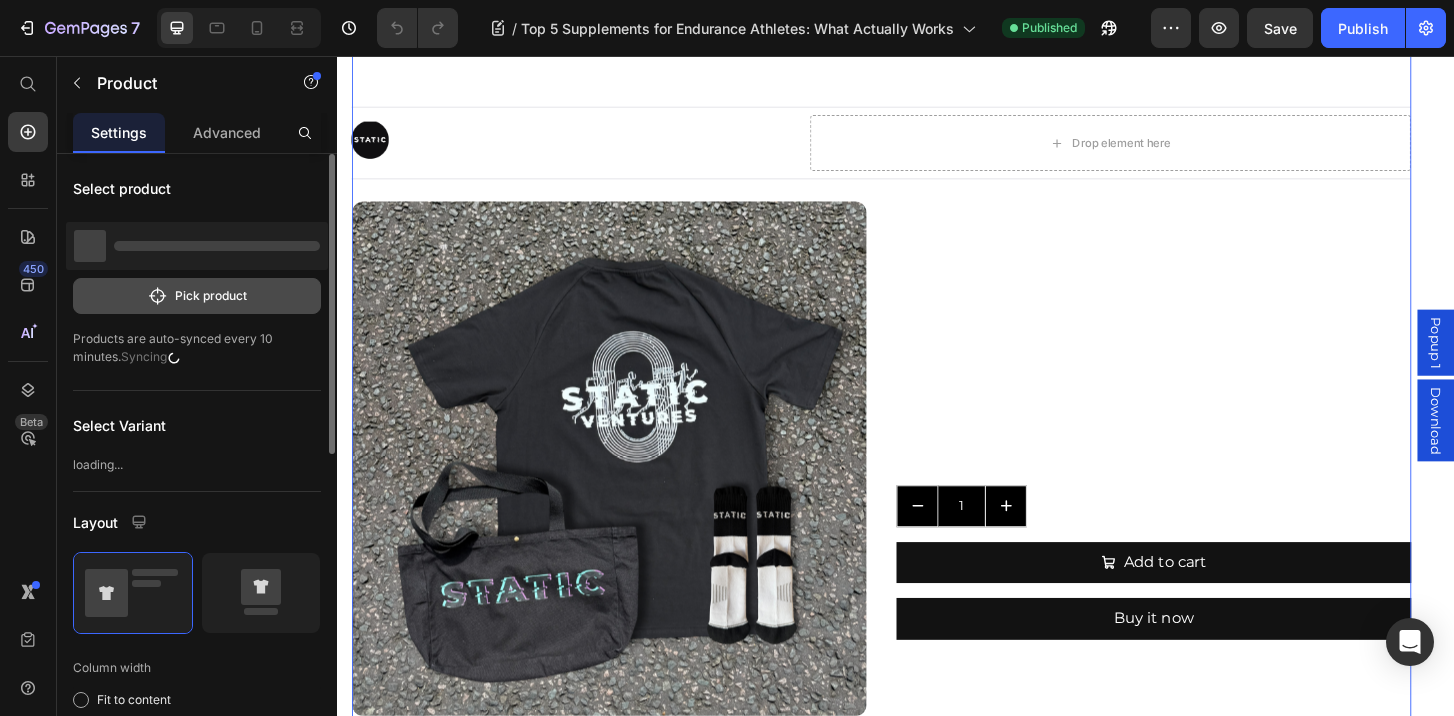 click on "Pick product" at bounding box center (197, 296) 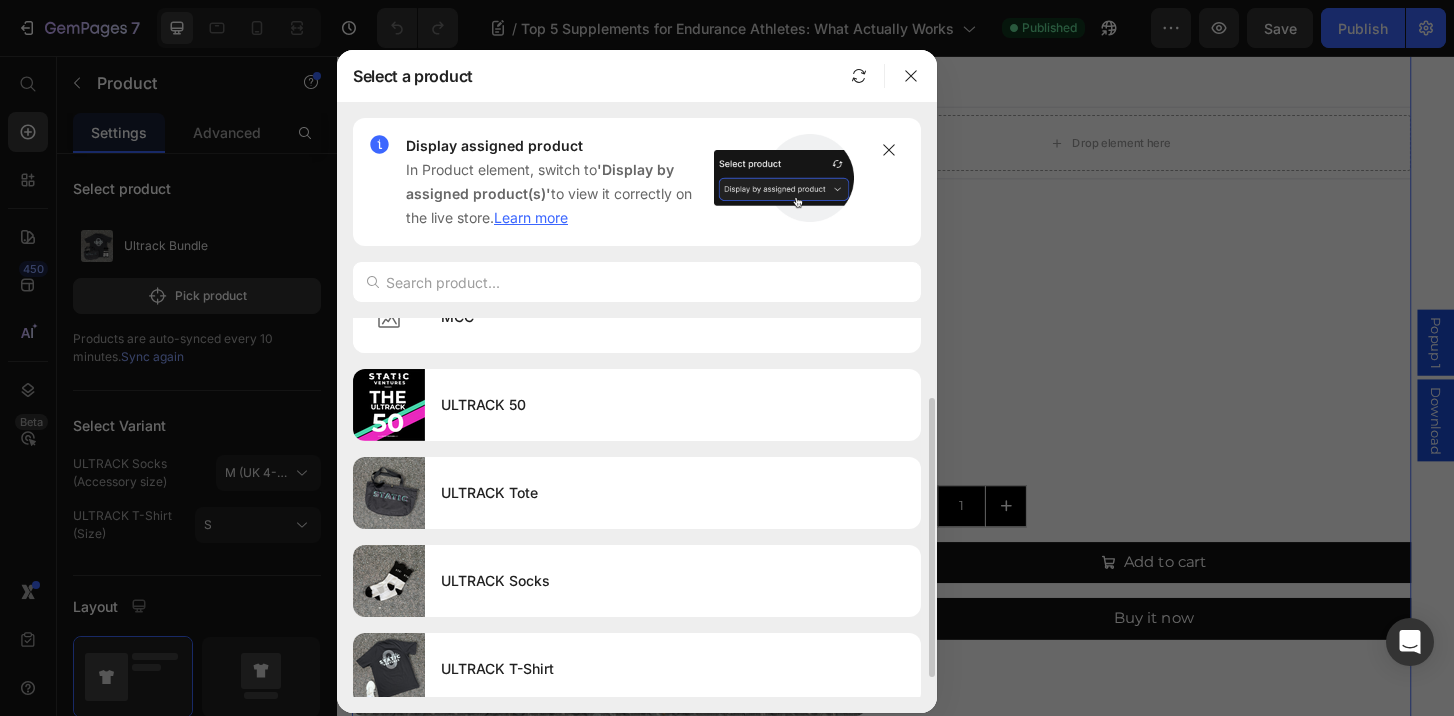 scroll, scrollTop: 135, scrollLeft: 0, axis: vertical 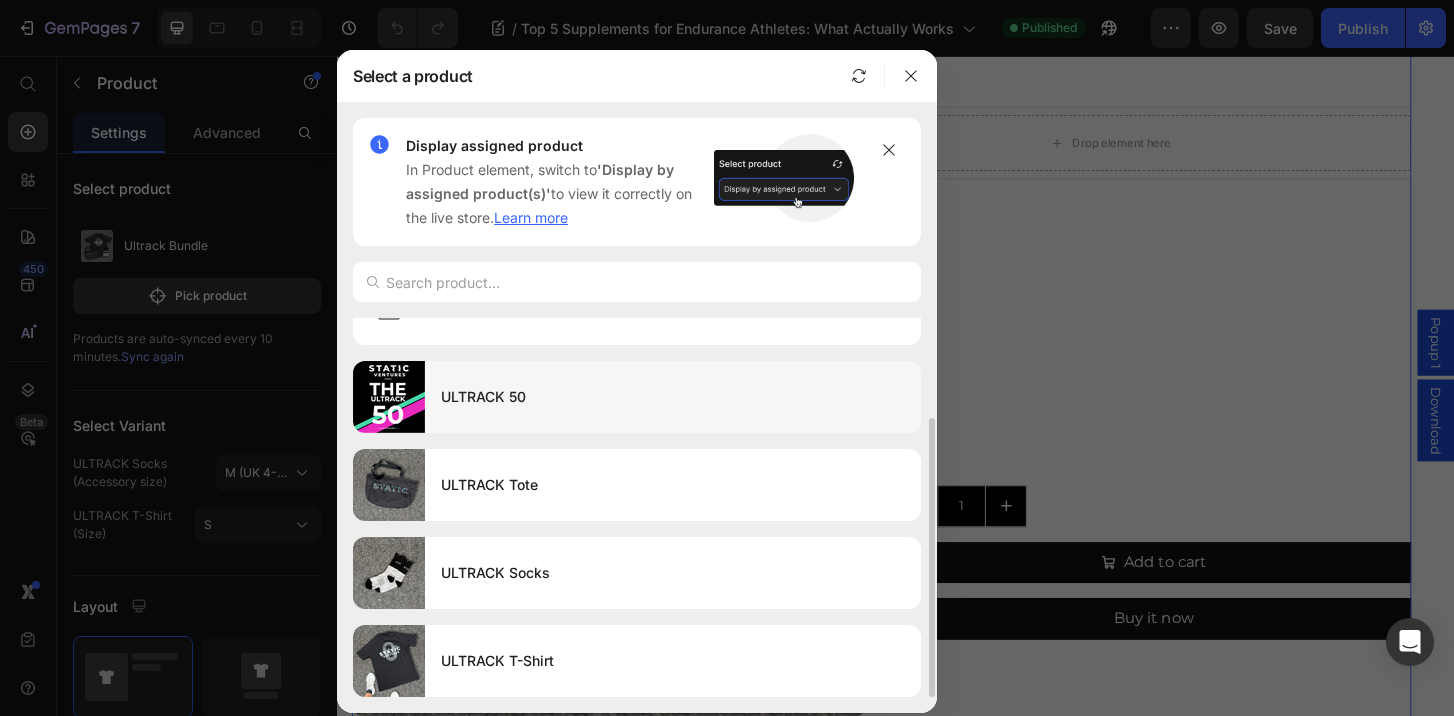 click on "ULTRACK 50" at bounding box center (673, 397) 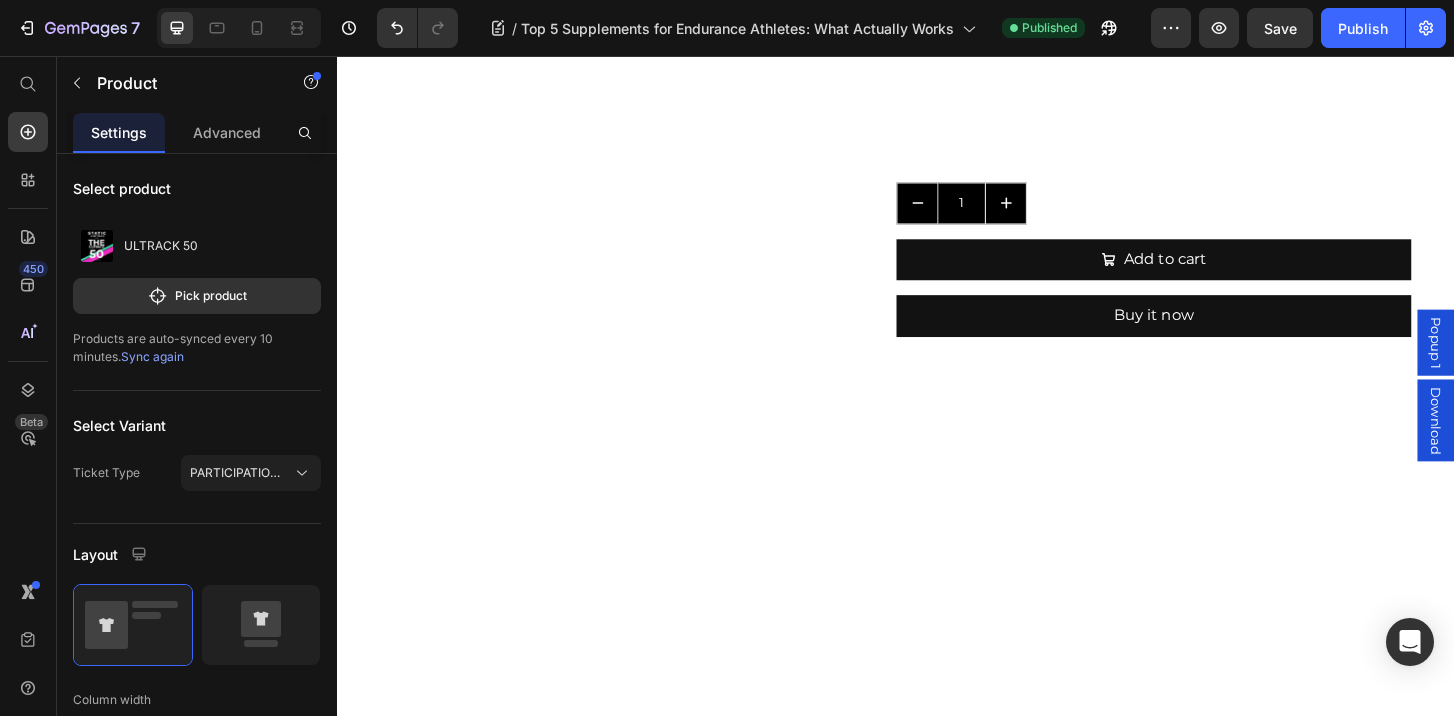 scroll, scrollTop: 694, scrollLeft: 0, axis: vertical 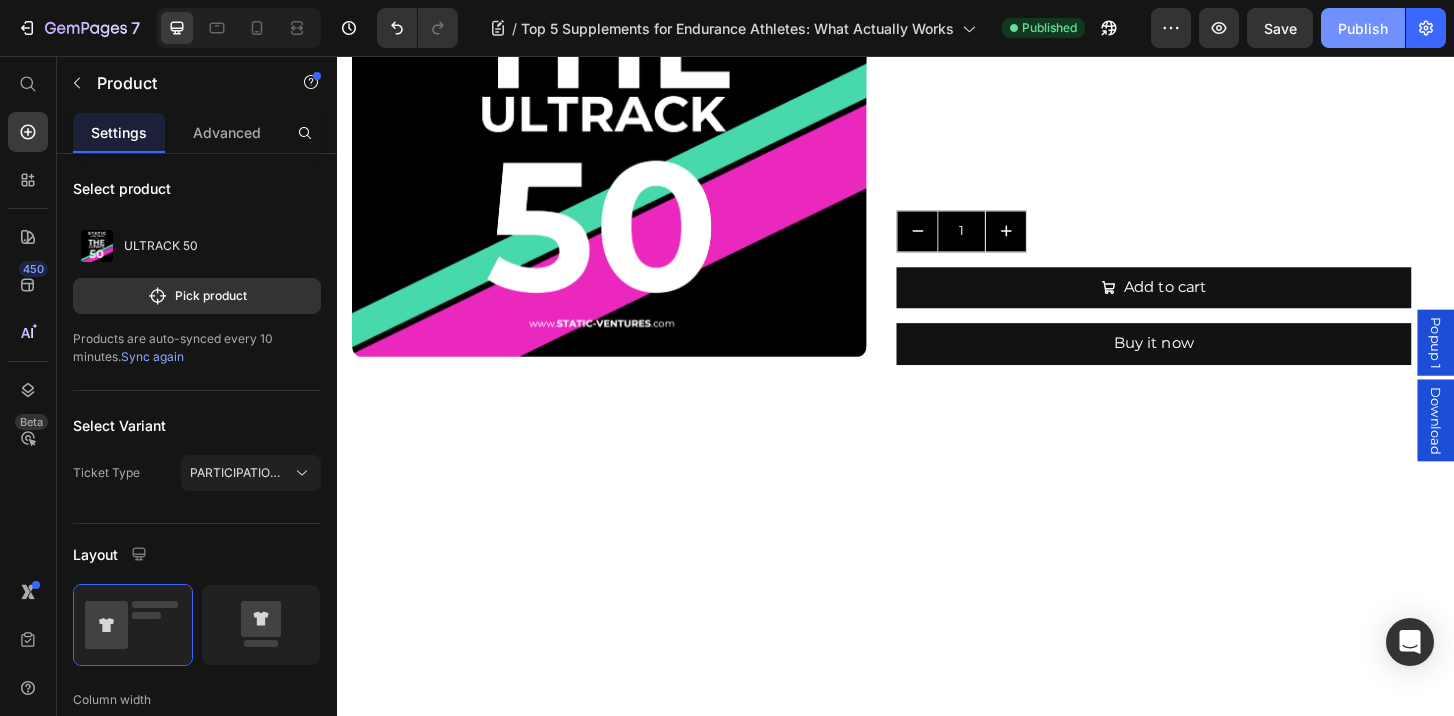 click on "Publish" at bounding box center (1363, 28) 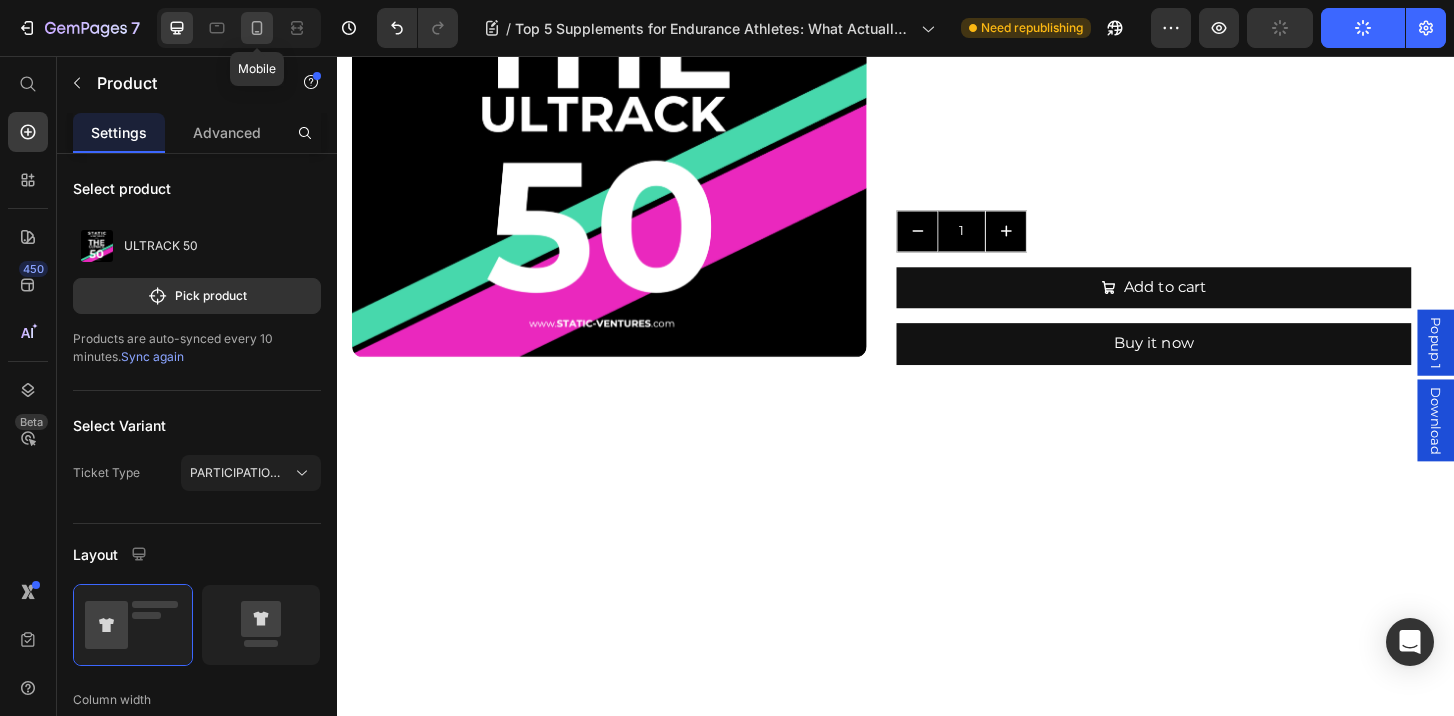 click 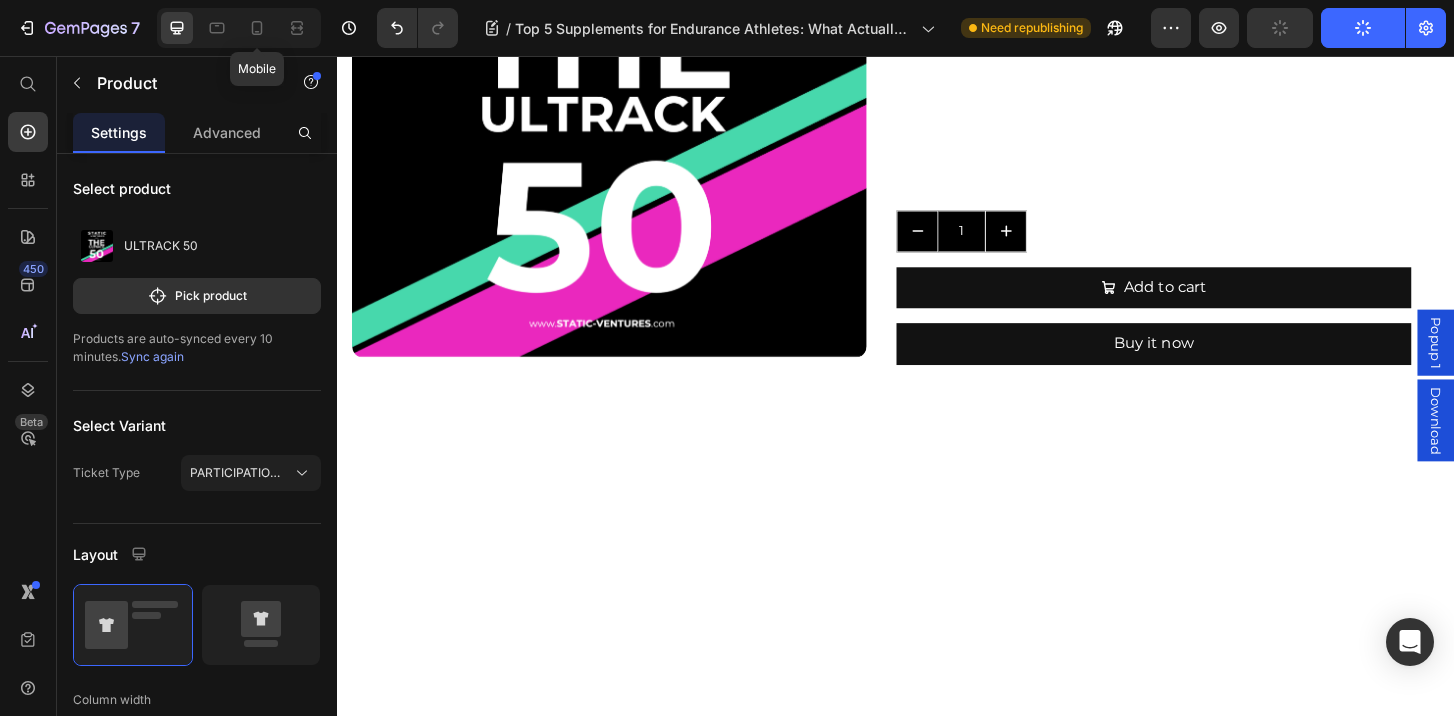 scroll, scrollTop: 680, scrollLeft: 0, axis: vertical 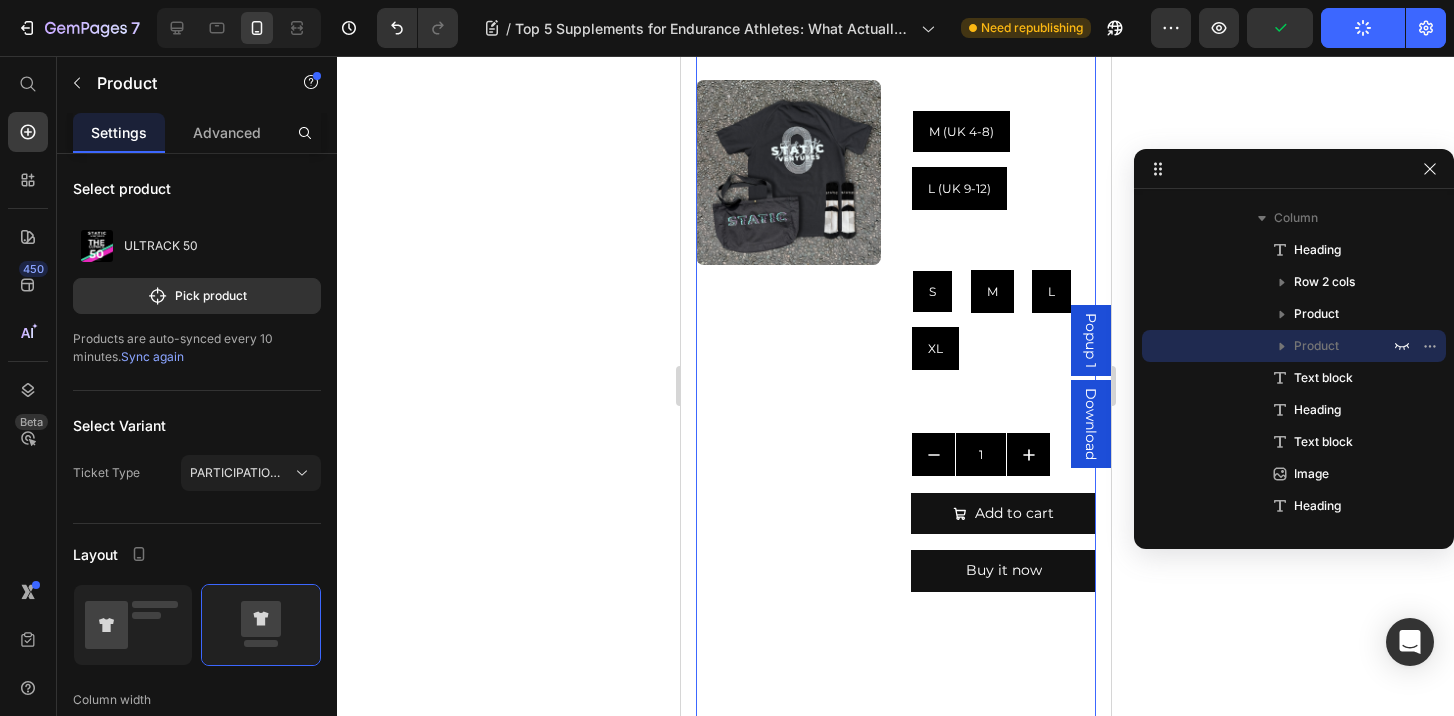 click on "Product Images" at bounding box center [787, 266] 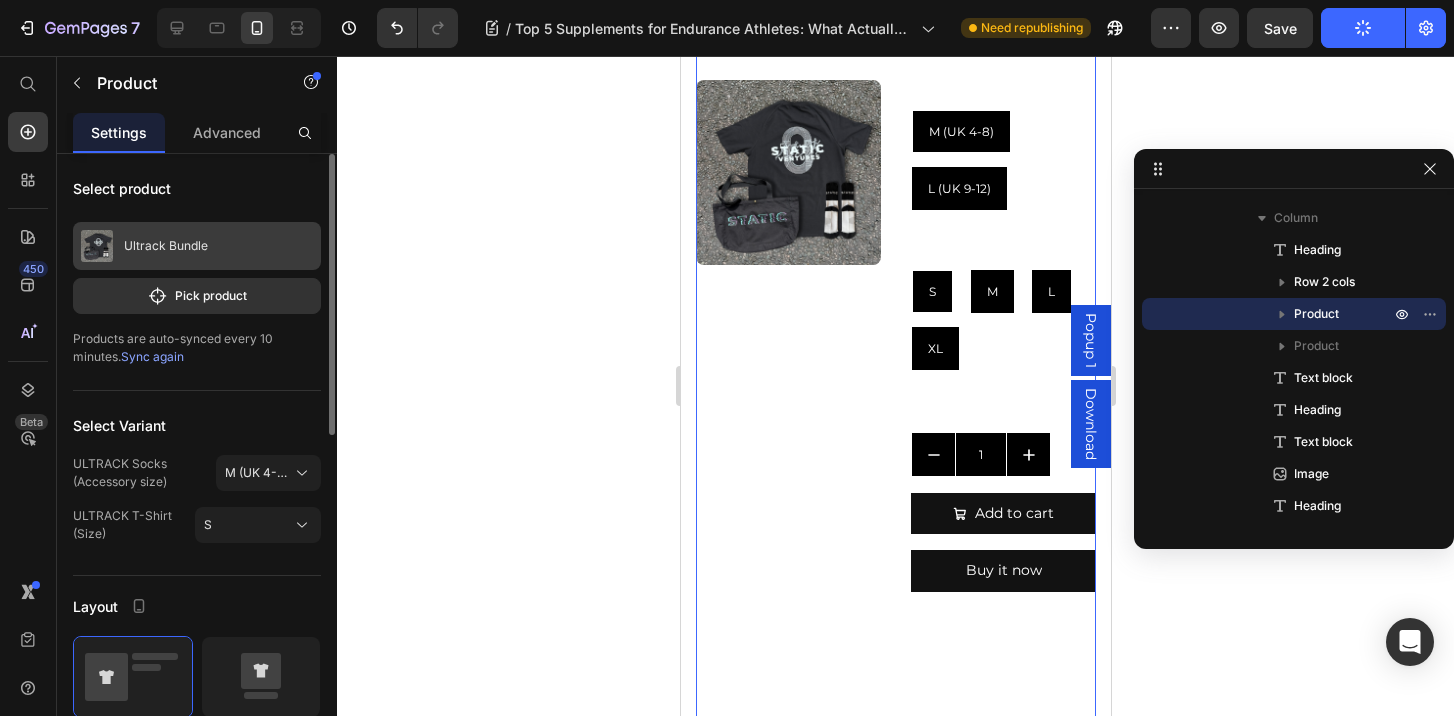 click at bounding box center (97, 246) 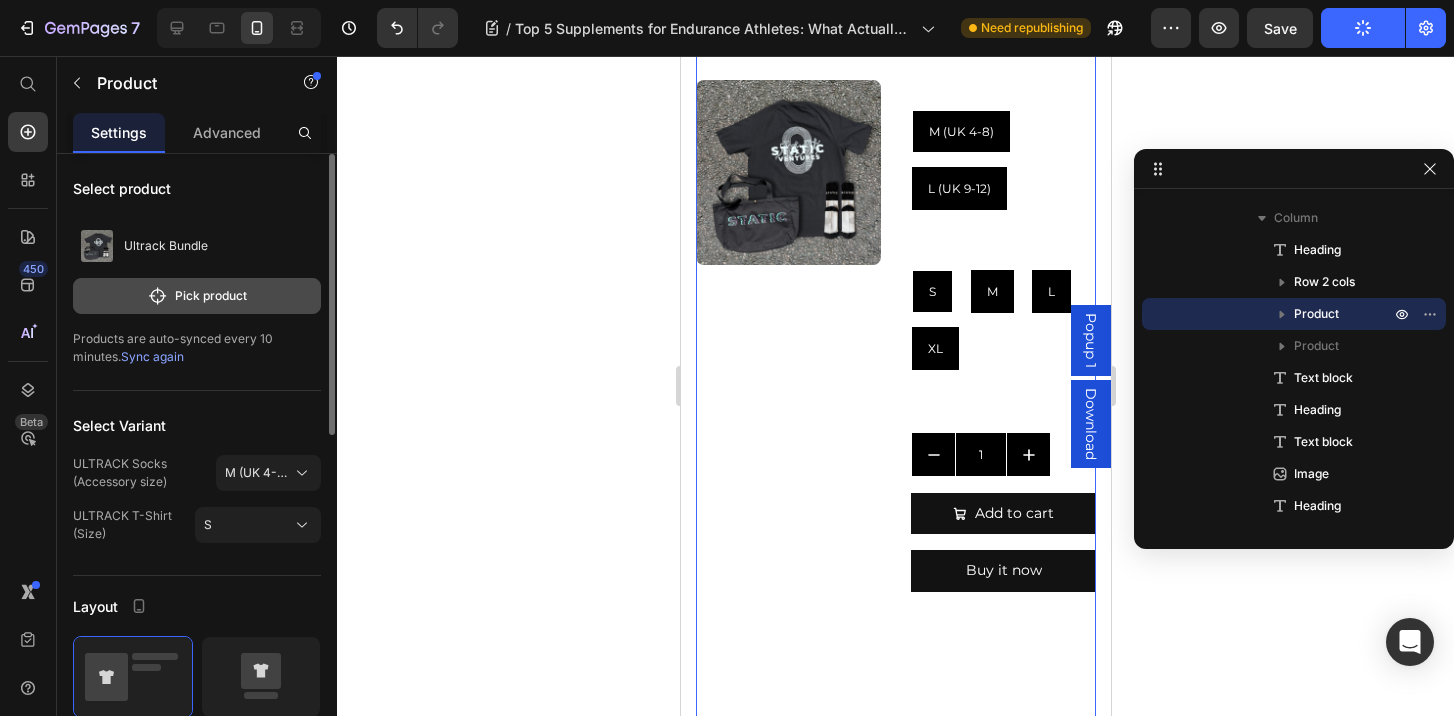 click on "Pick product" 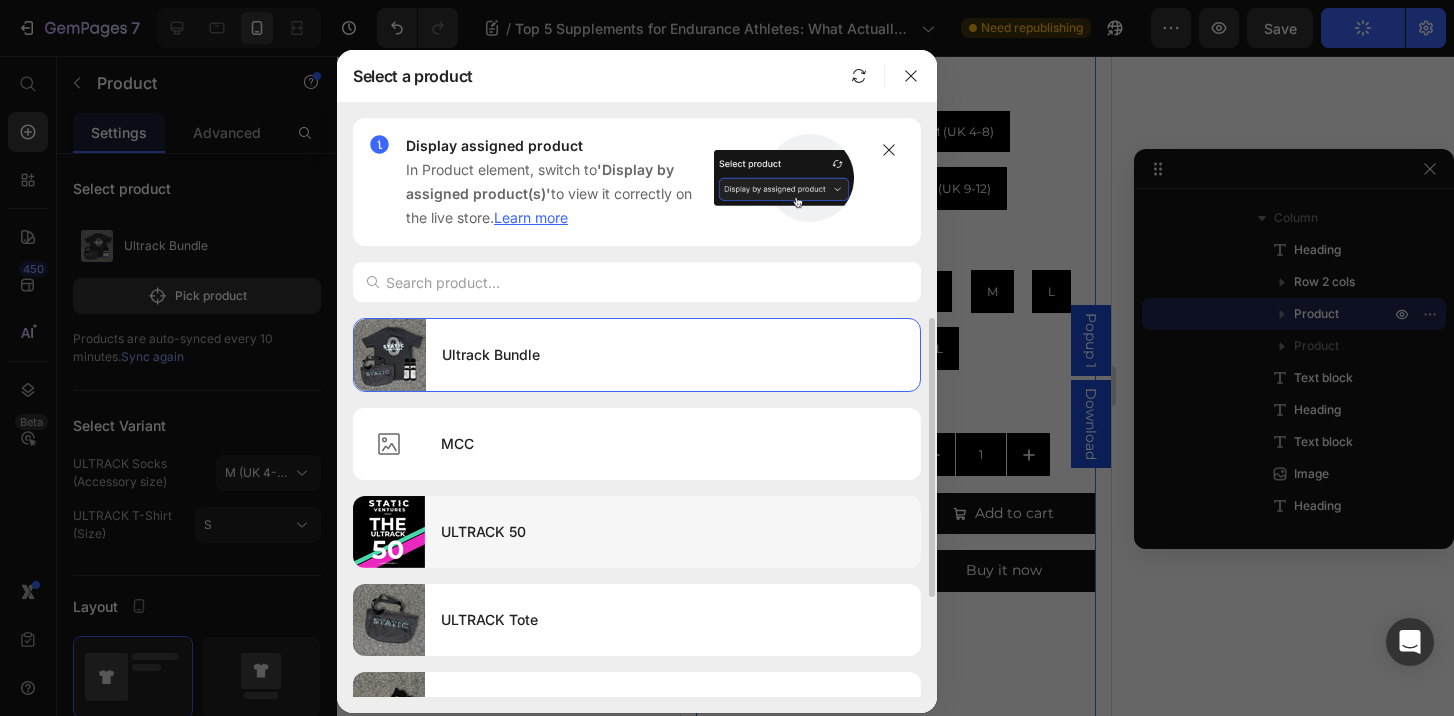 click on "ULTRACK 50" at bounding box center [673, 532] 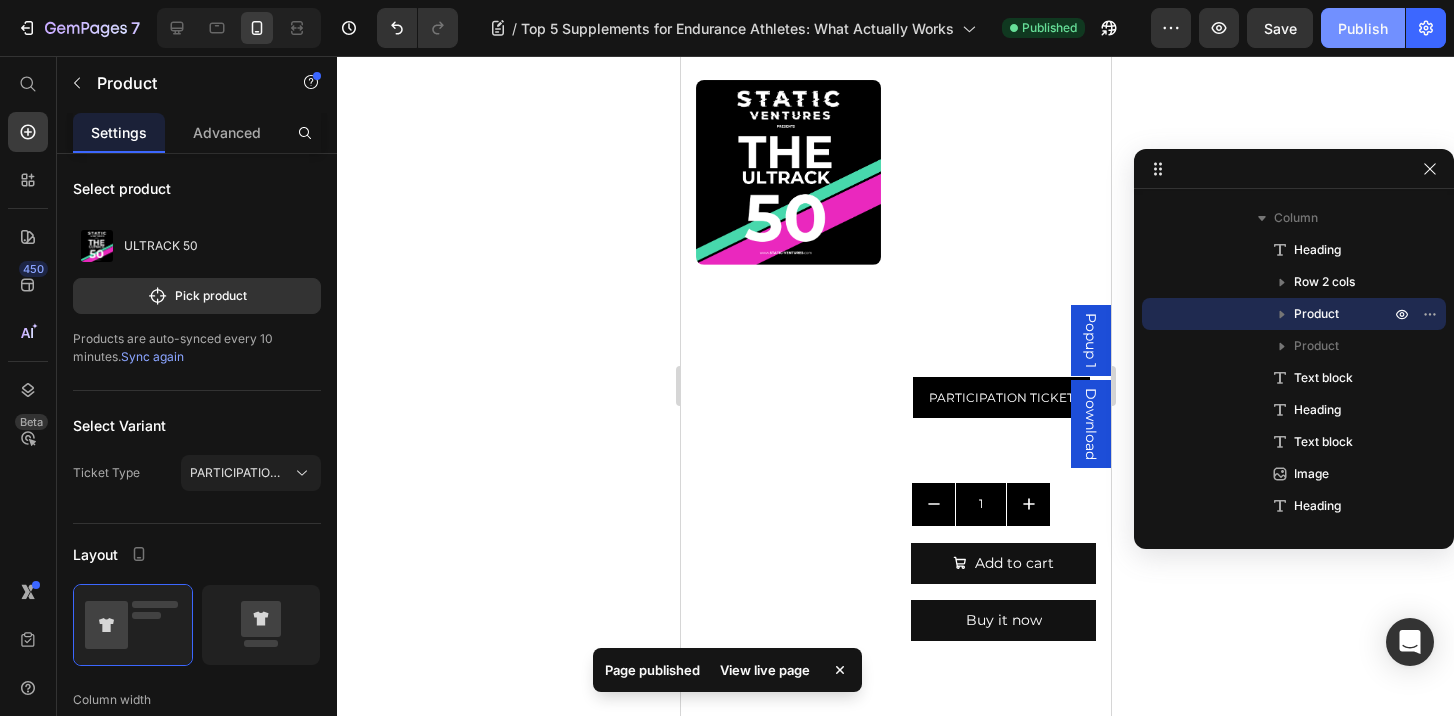 click on "Publish" at bounding box center [1363, 28] 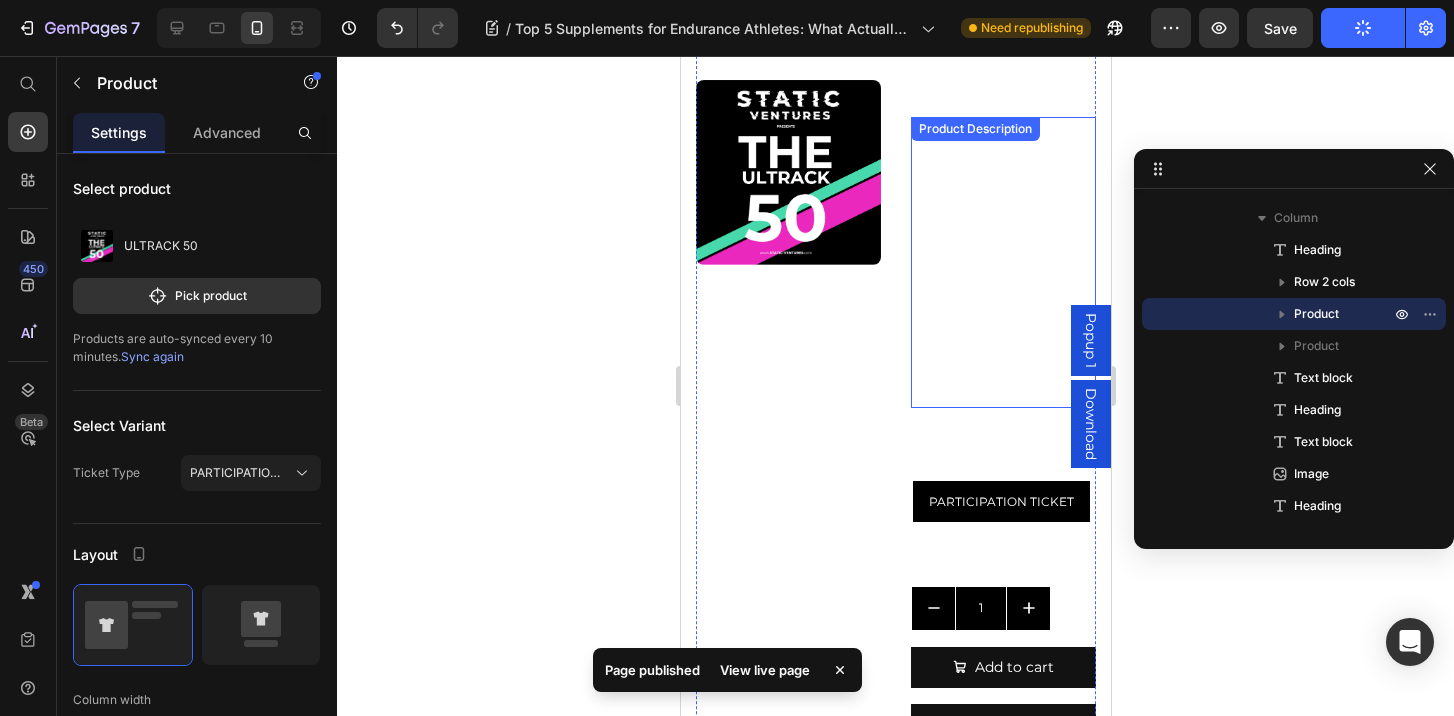 scroll, scrollTop: 0, scrollLeft: 0, axis: both 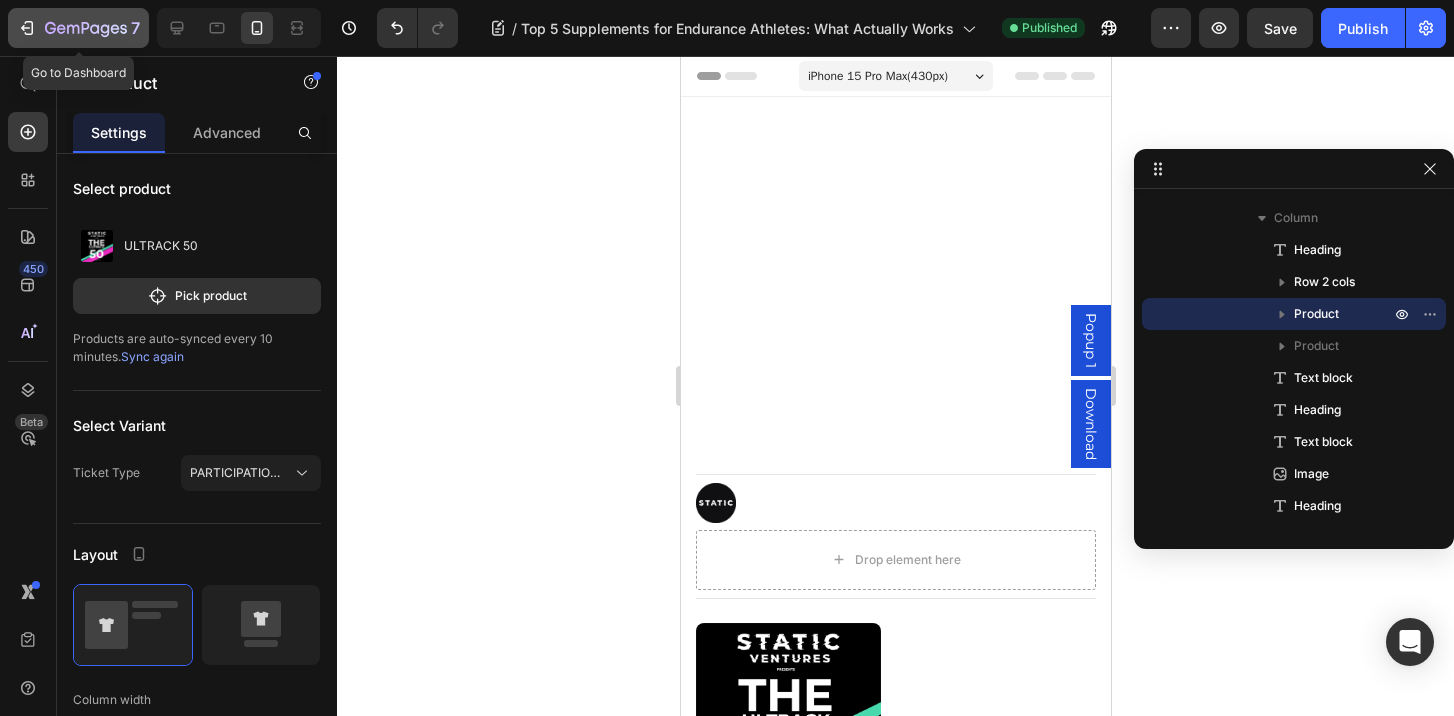 click 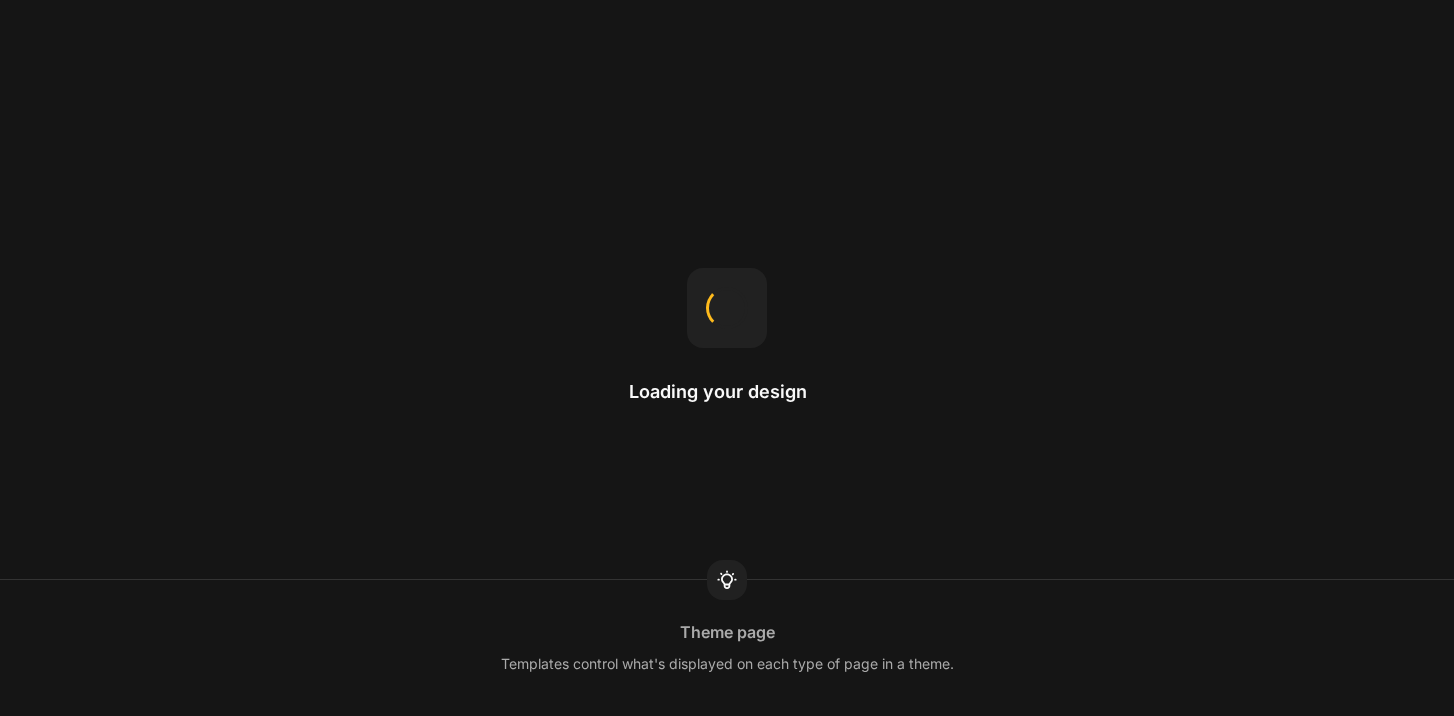 scroll, scrollTop: 0, scrollLeft: 0, axis: both 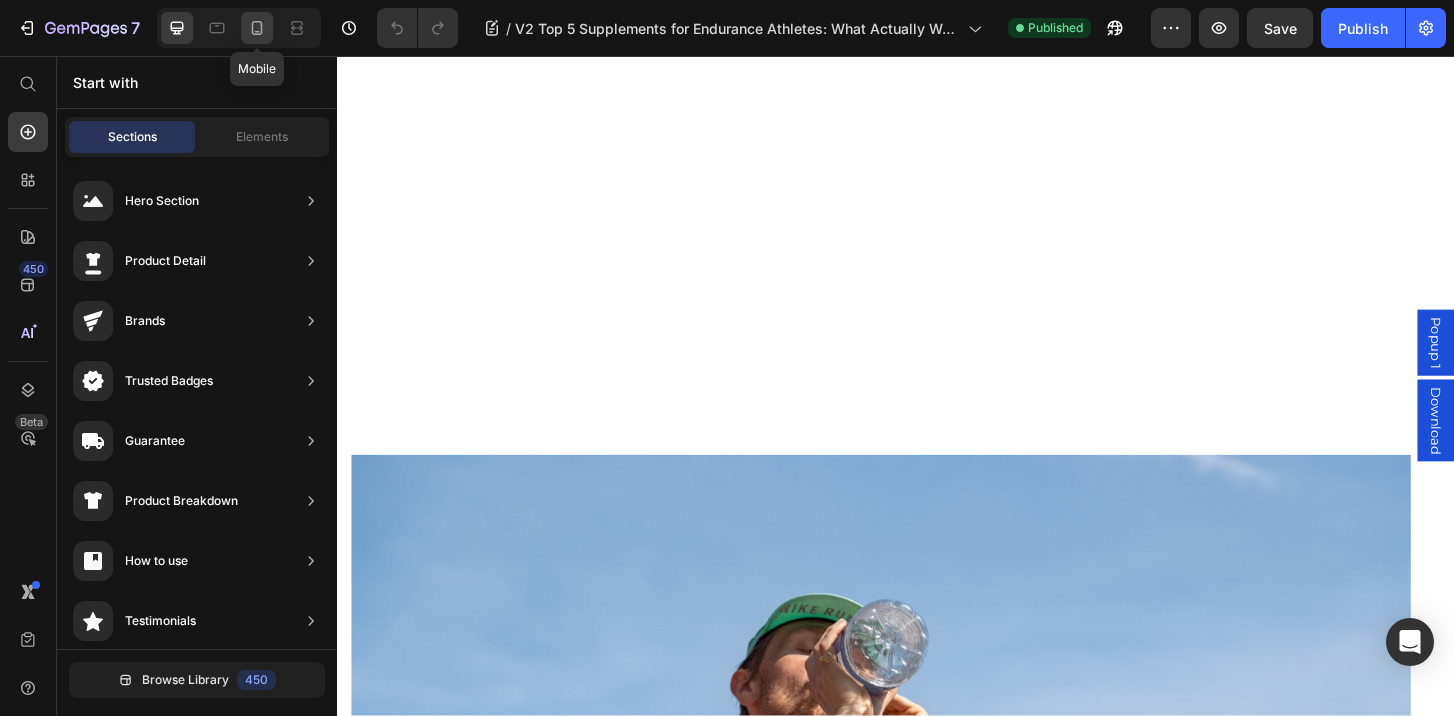 click 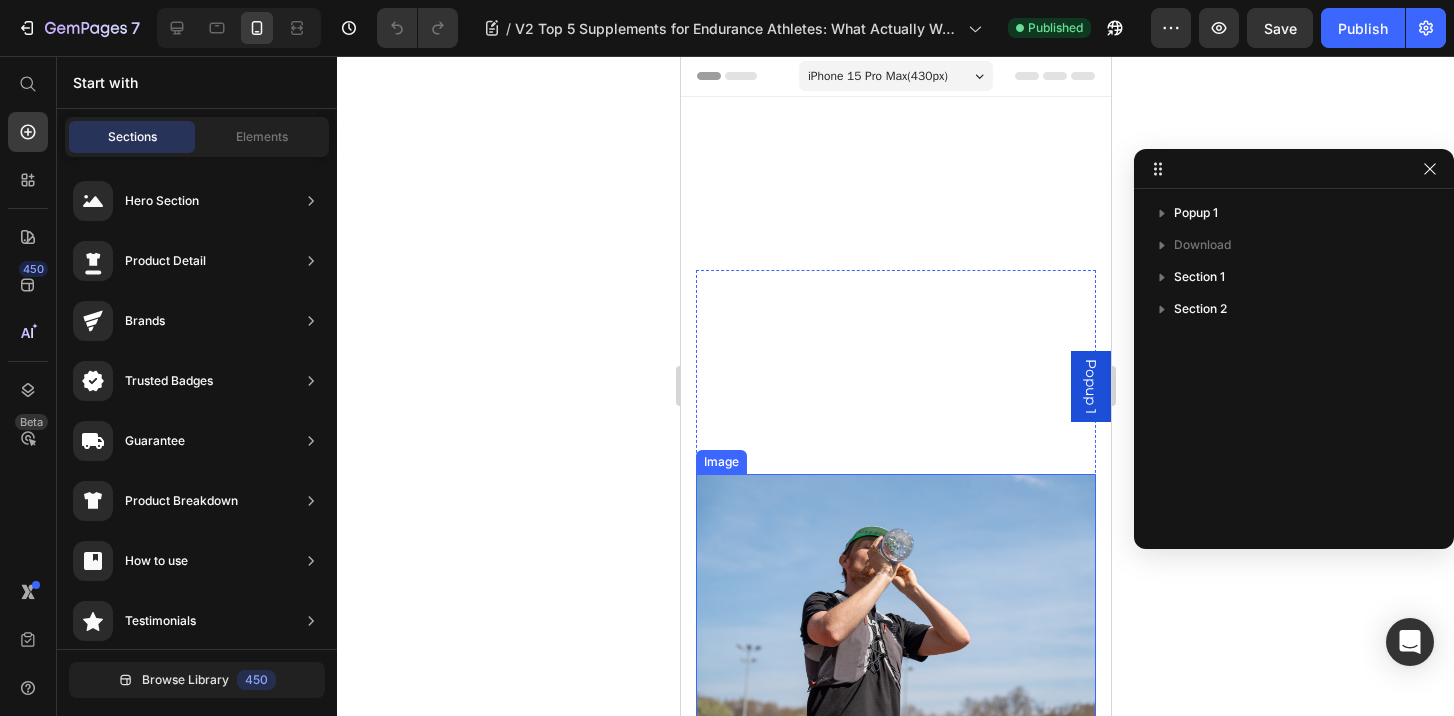 scroll, scrollTop: 2, scrollLeft: 0, axis: vertical 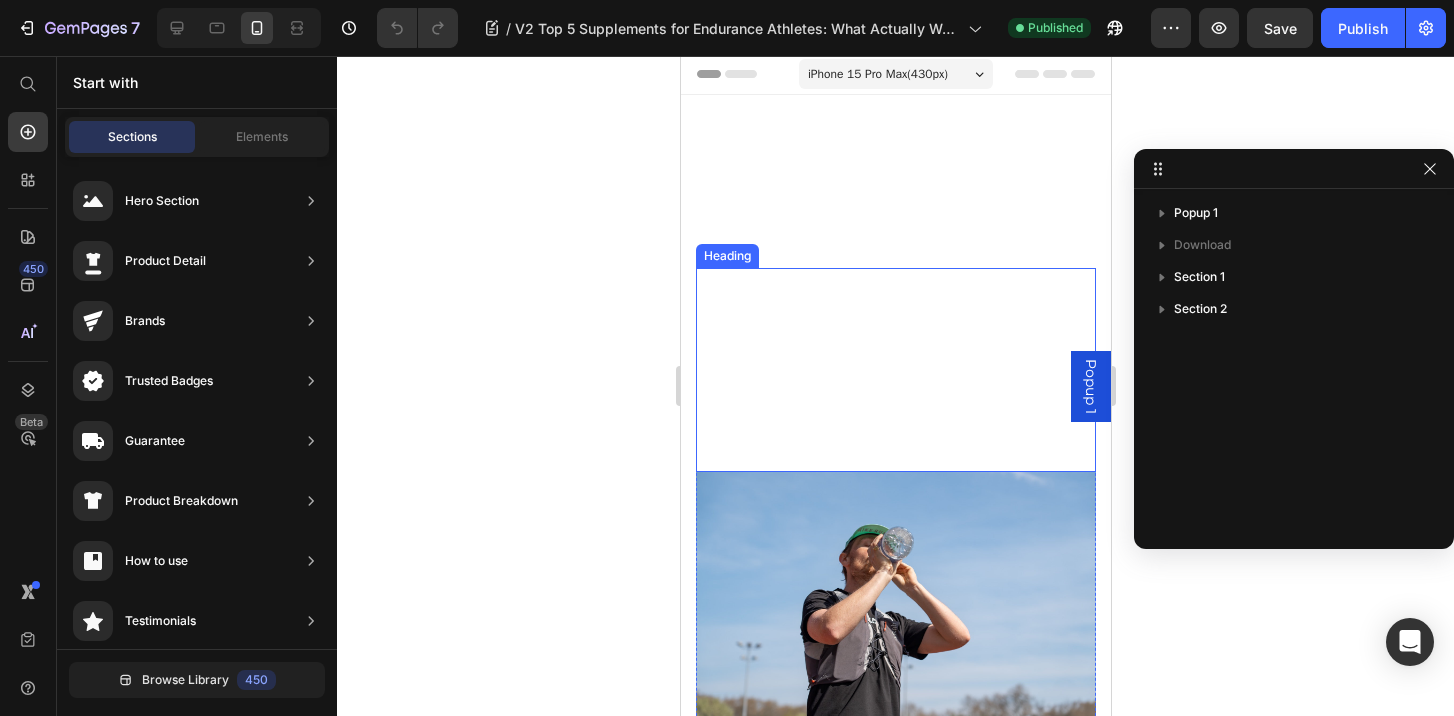 click on "Top 5 Supplements for Endurance Athletes: What Actually Works" at bounding box center [895, 363] 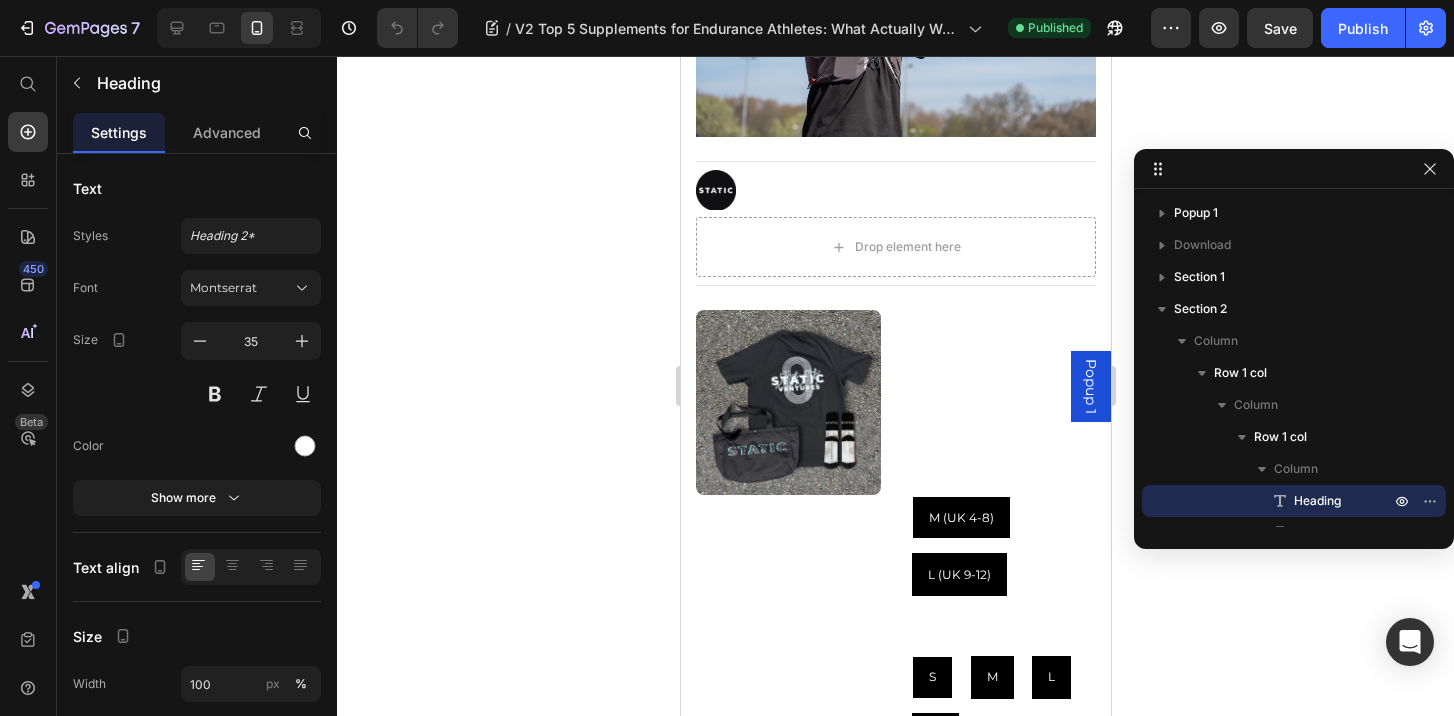 scroll, scrollTop: 584, scrollLeft: 0, axis: vertical 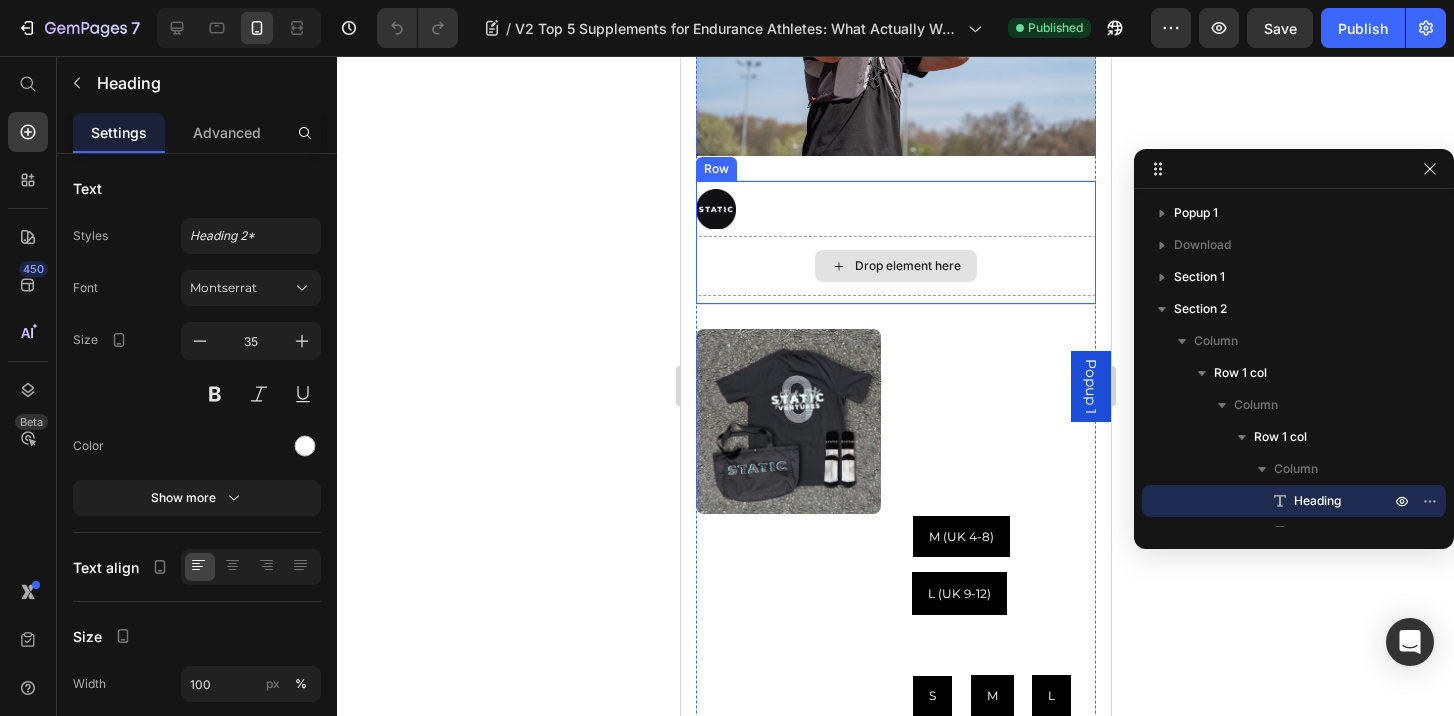 click on "Drop element here" at bounding box center [895, 266] 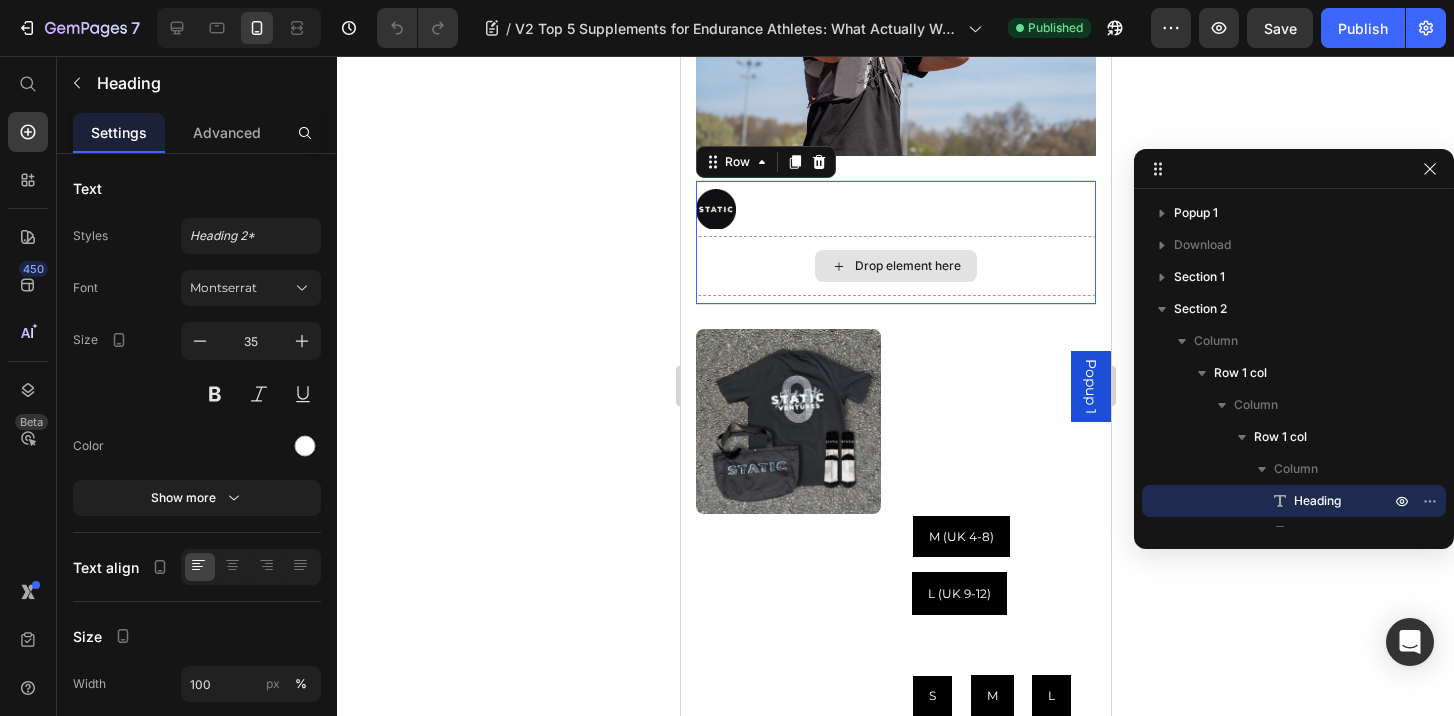 scroll, scrollTop: 219, scrollLeft: 0, axis: vertical 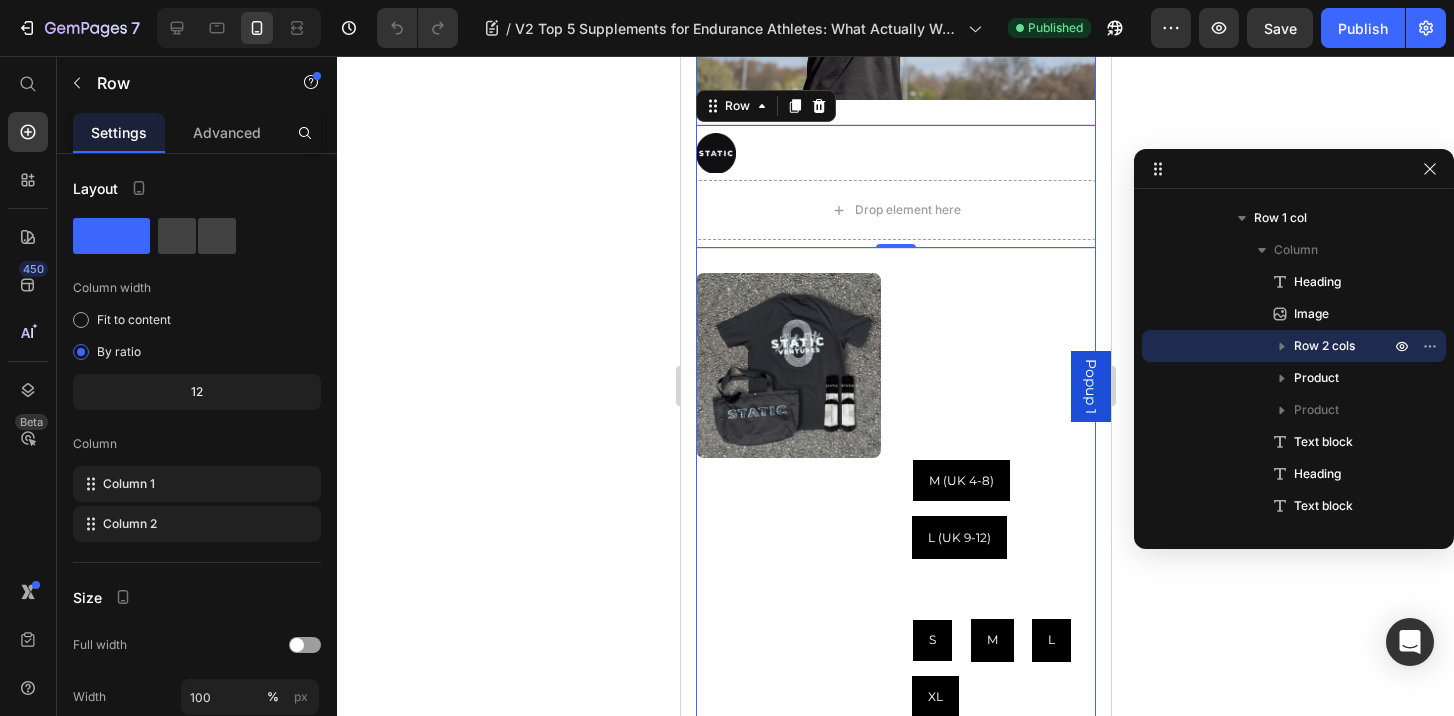 click on "Top 5 Supplements for Endurance Athletes: What Actually Works Heading Image Image By  STATIC VENTURES Text block Advanced list
Drop element here Row   0 Product Images Ultrack Bundle Product Title £50.00 Product Price £0.00 Product Price Row The full Ultrack Collection. Product Description ULTRACK Socks (Accessory size): M (UK 4-8) M (UK 4-8) M ([GEOGRAPHIC_DATA] 4-8) M (UK 4-8) L ([GEOGRAPHIC_DATA] 9-12) L ([GEOGRAPHIC_DATA] 9-12) L (UK 9-12) ULTRACK T-Shirt (Size): S S S S M M M L L L XL XL XL Product Variants & Swatches Quantity Text Block 1 Product Quantity
Add to cart Add to Cart Buy it now Dynamic Checkout Product Product Images Ultrack Bundle Product Title £50.00 Product Price £0.00 Product Price Row The full Ultrack Collection. Product Description Quantity Text Block 1 Product Quantity
Add to cart Add to Cart Buy it now Dynamic Checkout Product Your body’s performance depends on more than just effort, it depends on  fuel, recovery, and resilience . That’s where  endurance supplements ." at bounding box center (895, 1798) 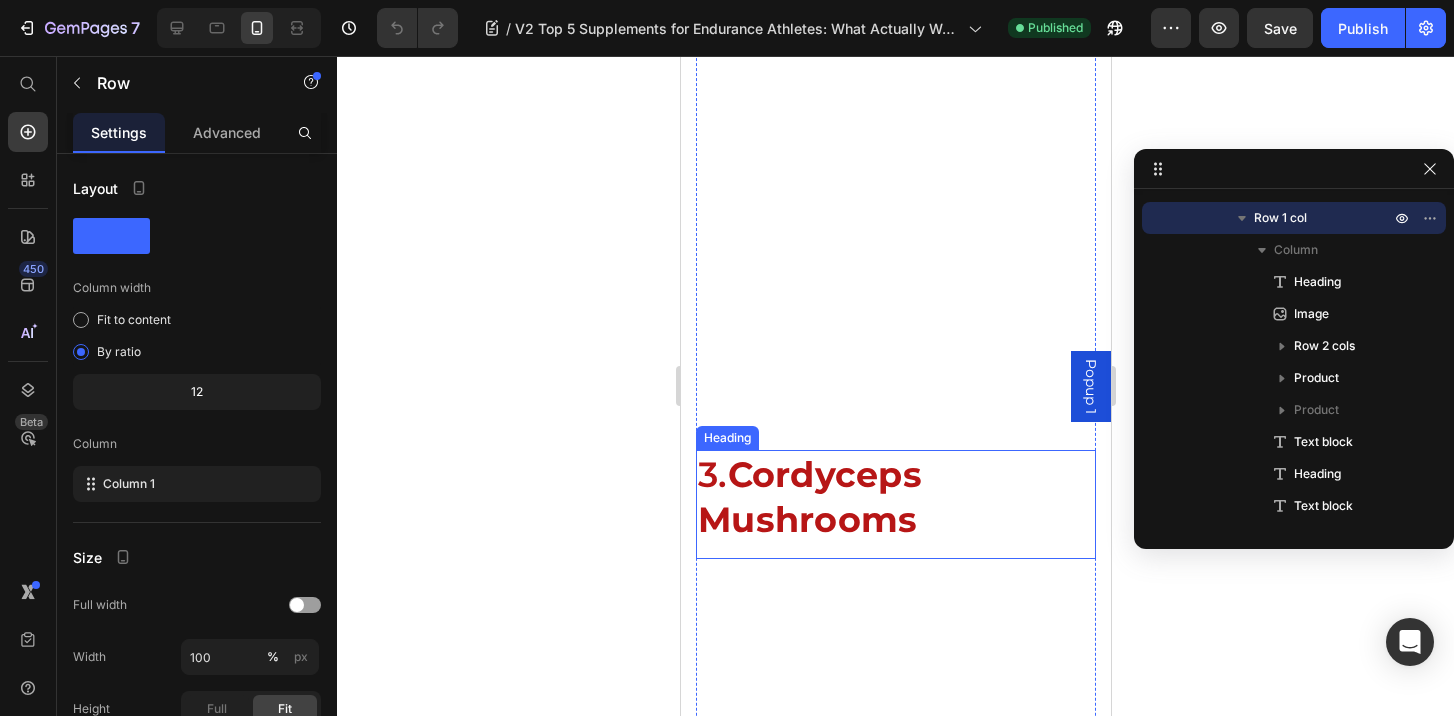 scroll, scrollTop: 1226, scrollLeft: 0, axis: vertical 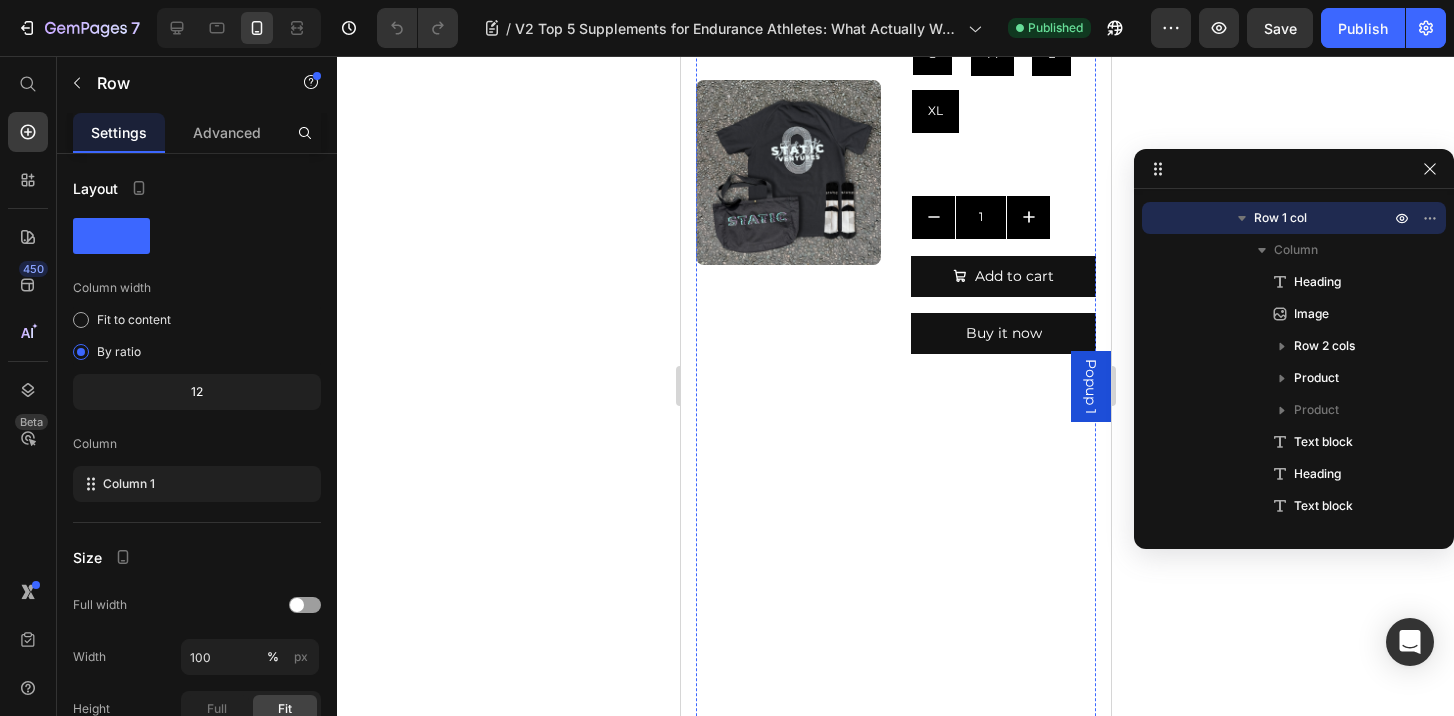 click on "fuel, recovery, and resilience" at bounding box center [961, 427] 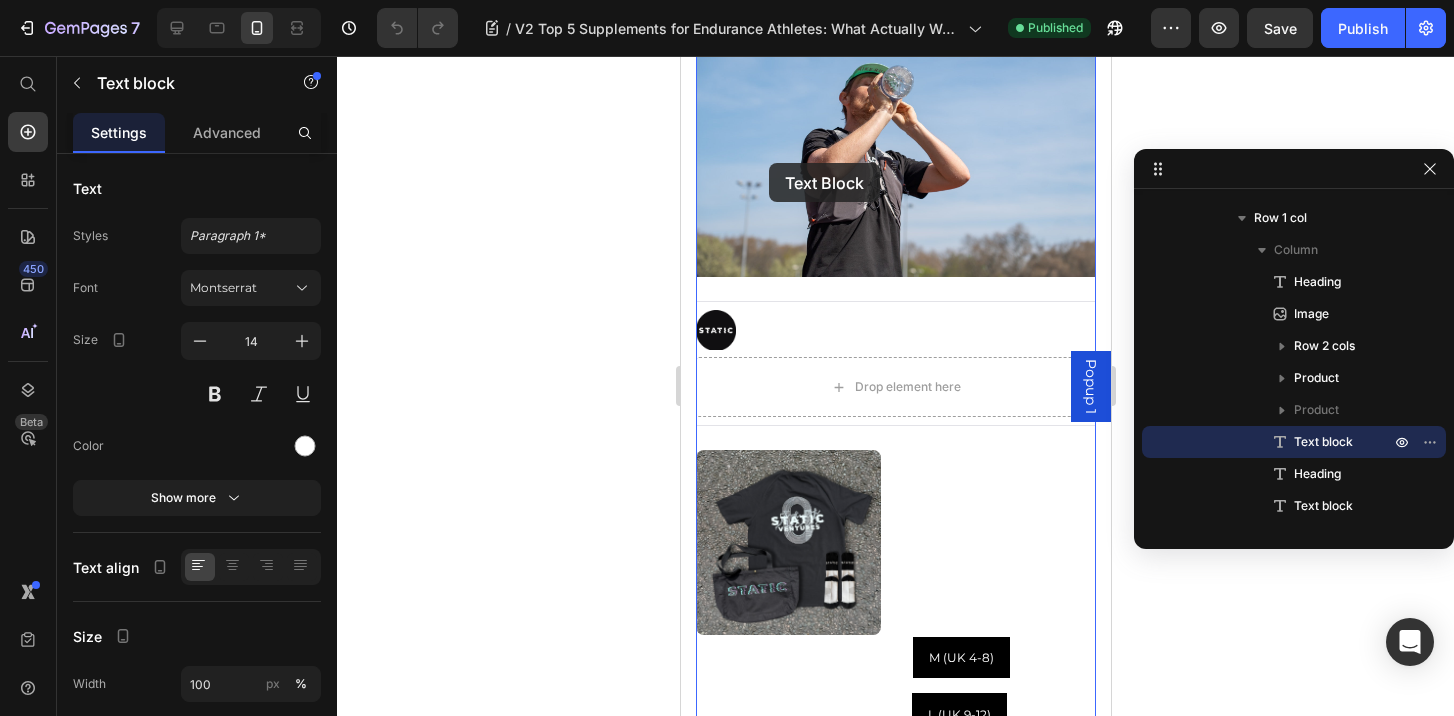 scroll, scrollTop: 460, scrollLeft: 0, axis: vertical 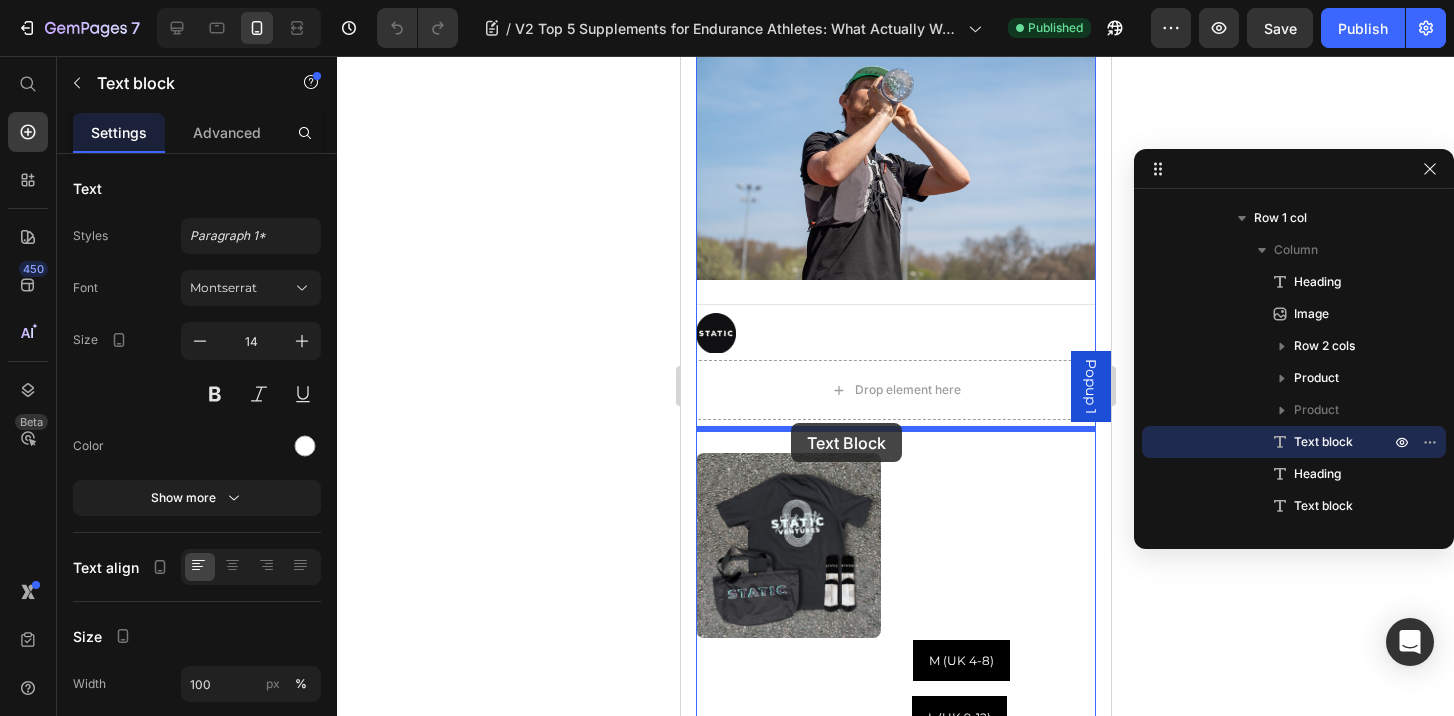 drag, startPoint x: 711, startPoint y: 373, endPoint x: 790, endPoint y: 423, distance: 93.49332 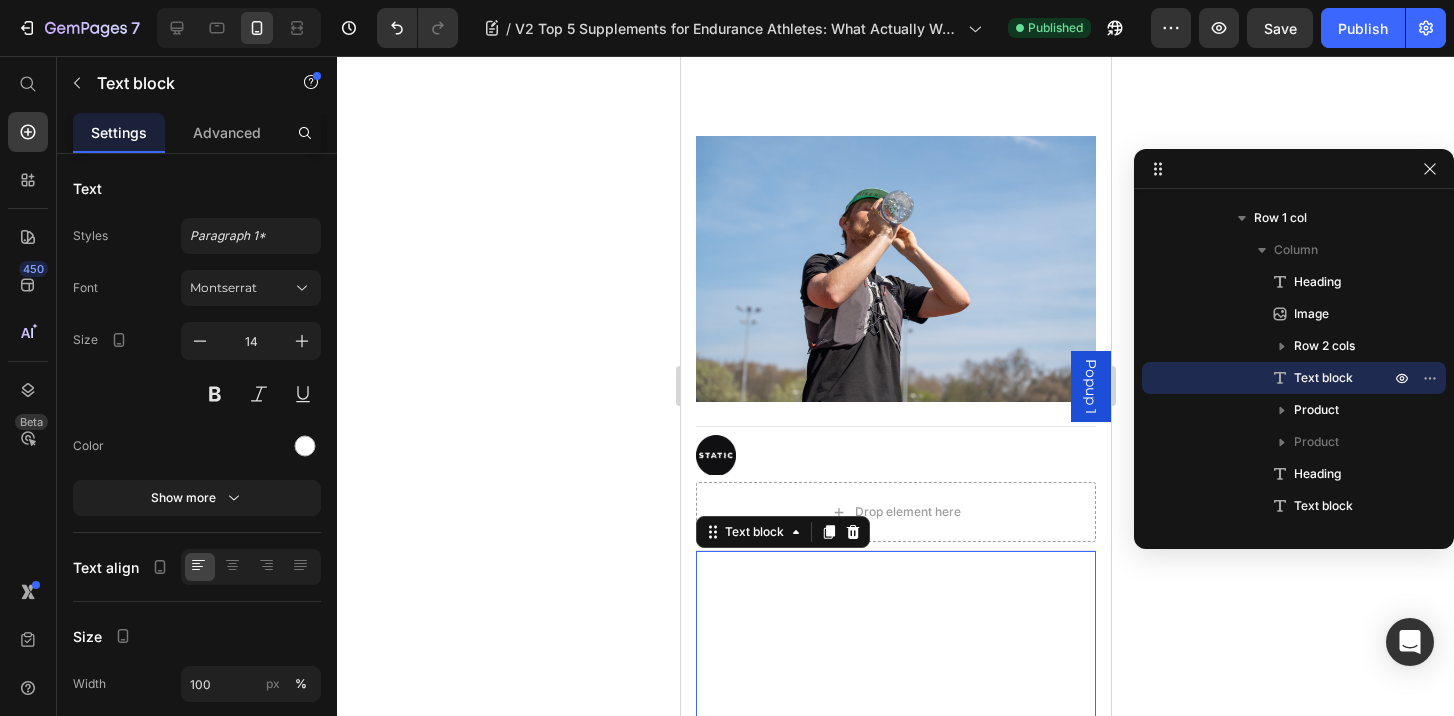 scroll, scrollTop: 312, scrollLeft: 0, axis: vertical 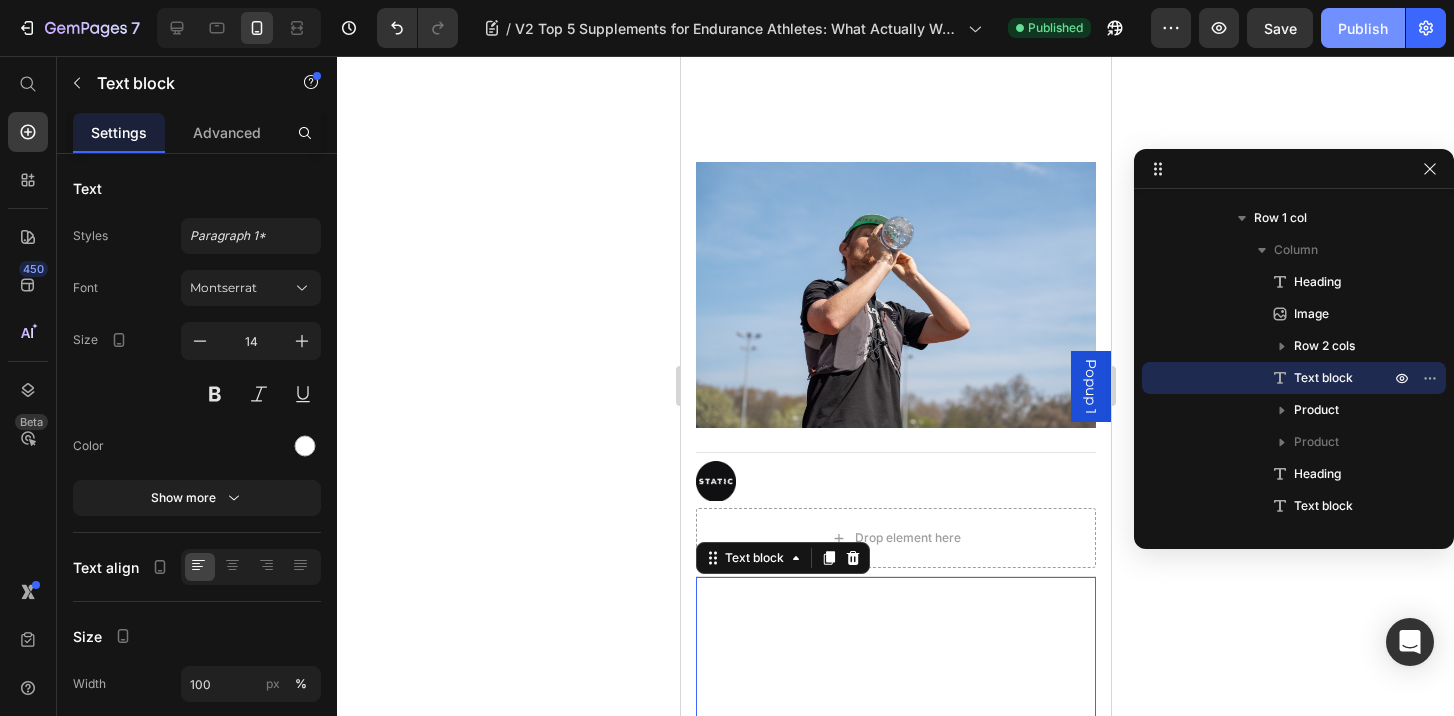 click on "Publish" at bounding box center (1363, 28) 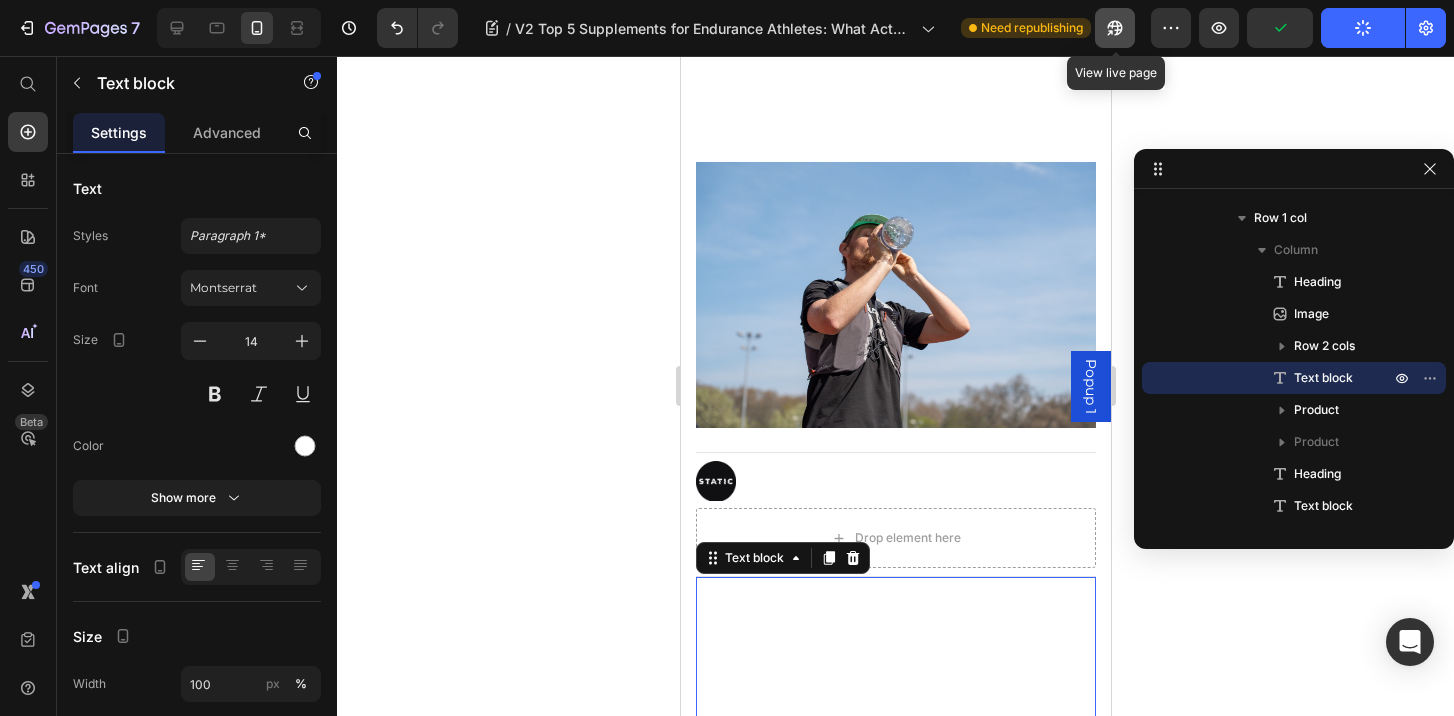 click 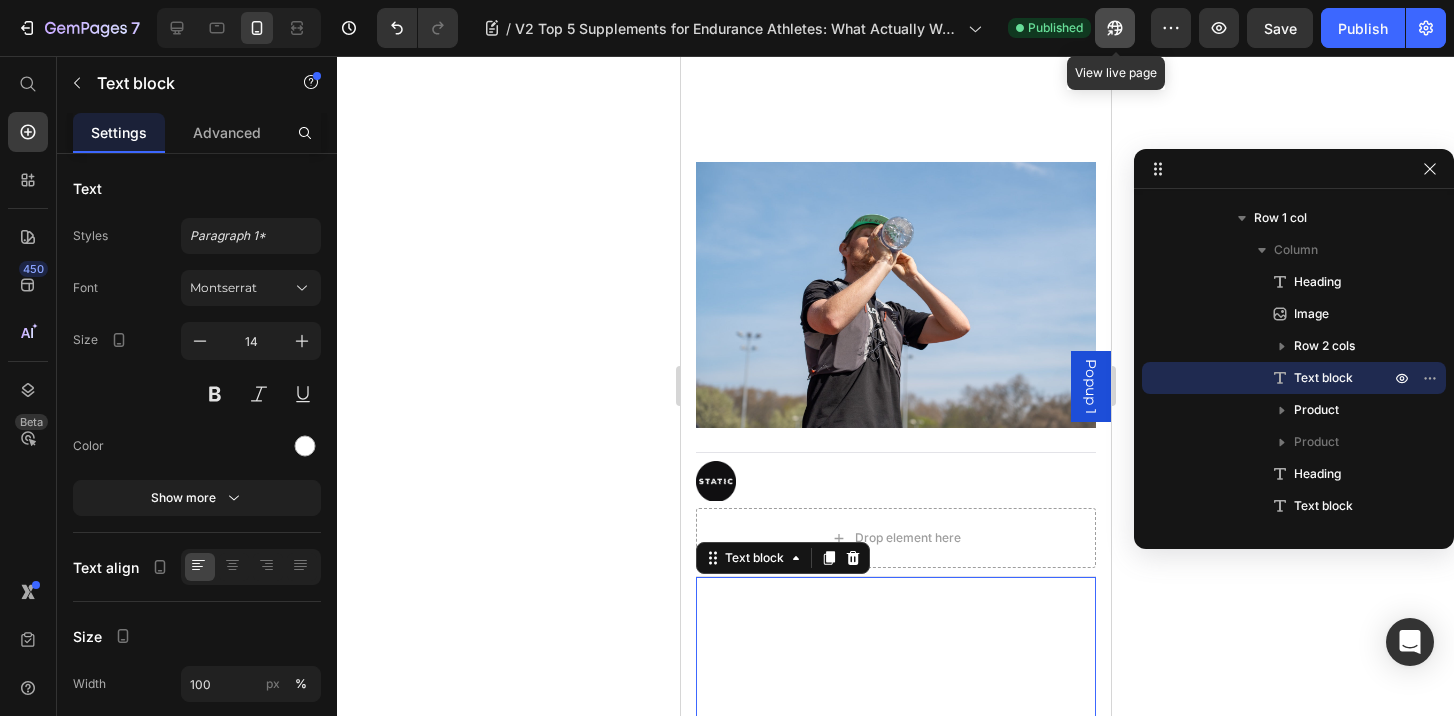 scroll, scrollTop: 219, scrollLeft: 0, axis: vertical 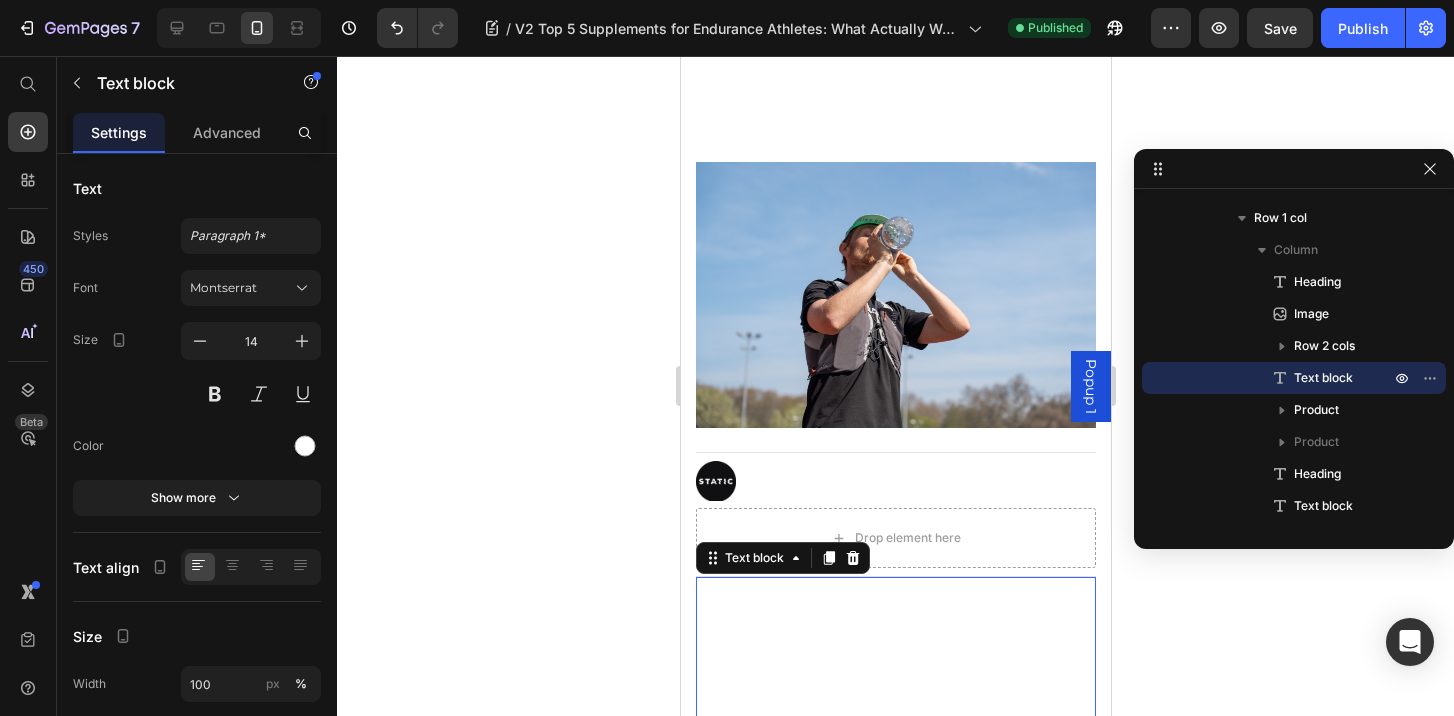 click on "Your body’s performance depends on more than just effort, it depends on  fuel, recovery, and resilience . That’s where  endurance supplements  come in." at bounding box center (894, 610) 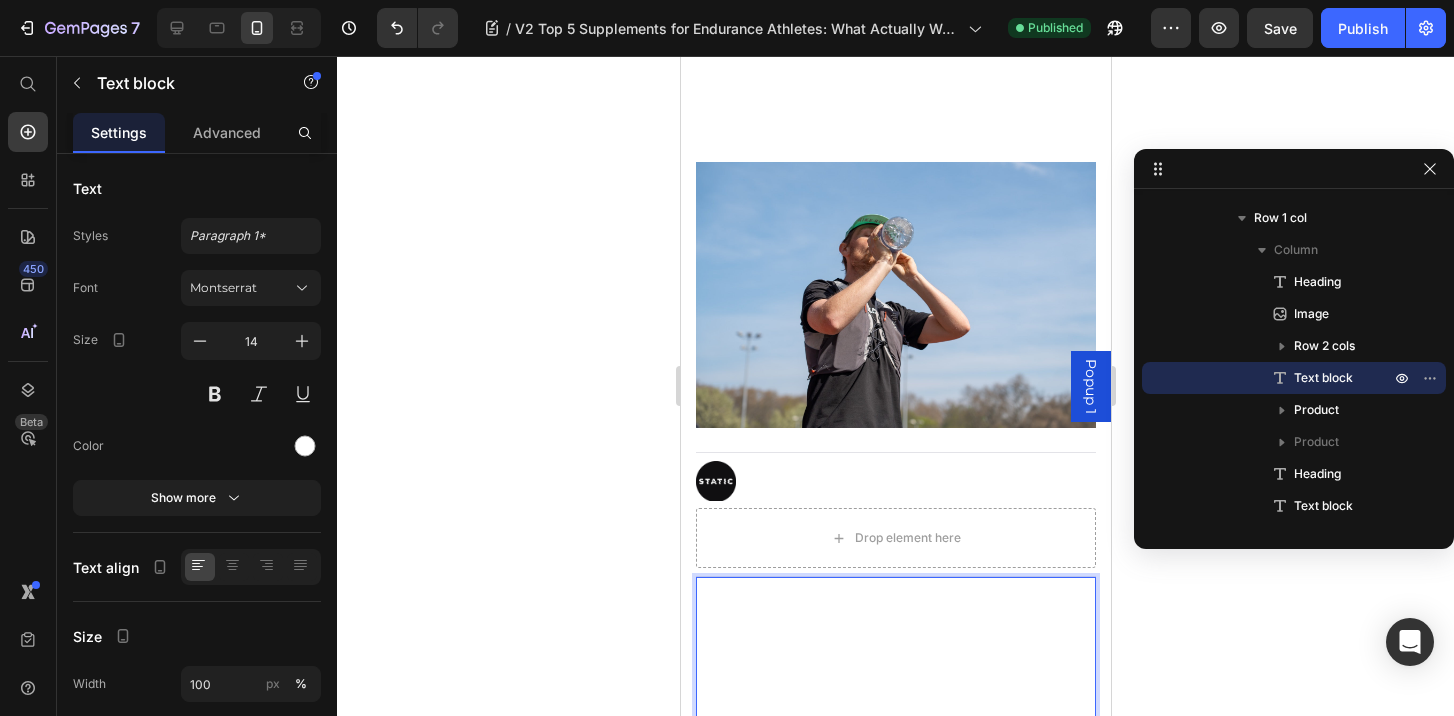 click on "Your body’s performance depends on more than just effort, it depends on  fuel, recovery, and resilience . That’s where  endurance supplements  come in." at bounding box center (894, 610) 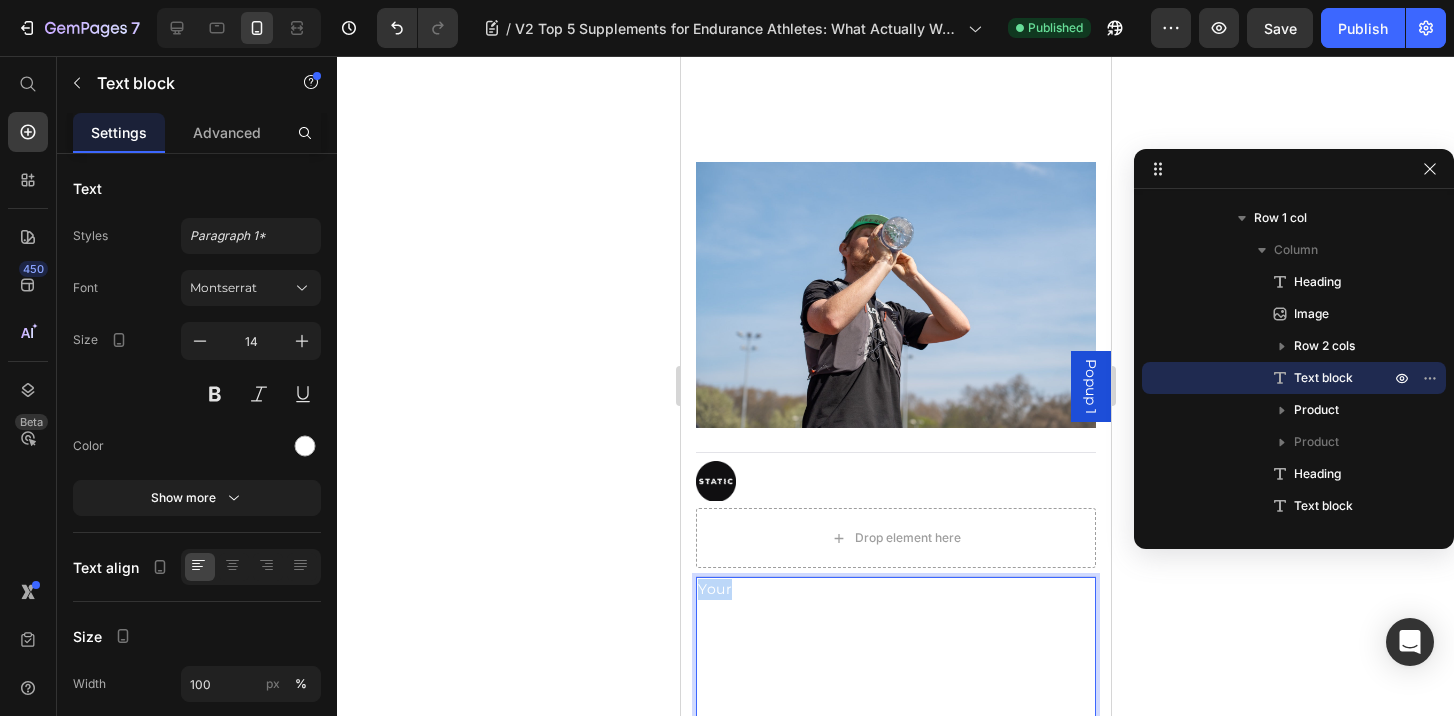 click on "Your body’s performance depends on more than just effort, it depends on  fuel, recovery, and resilience . That’s where  endurance supplements  come in." at bounding box center [894, 610] 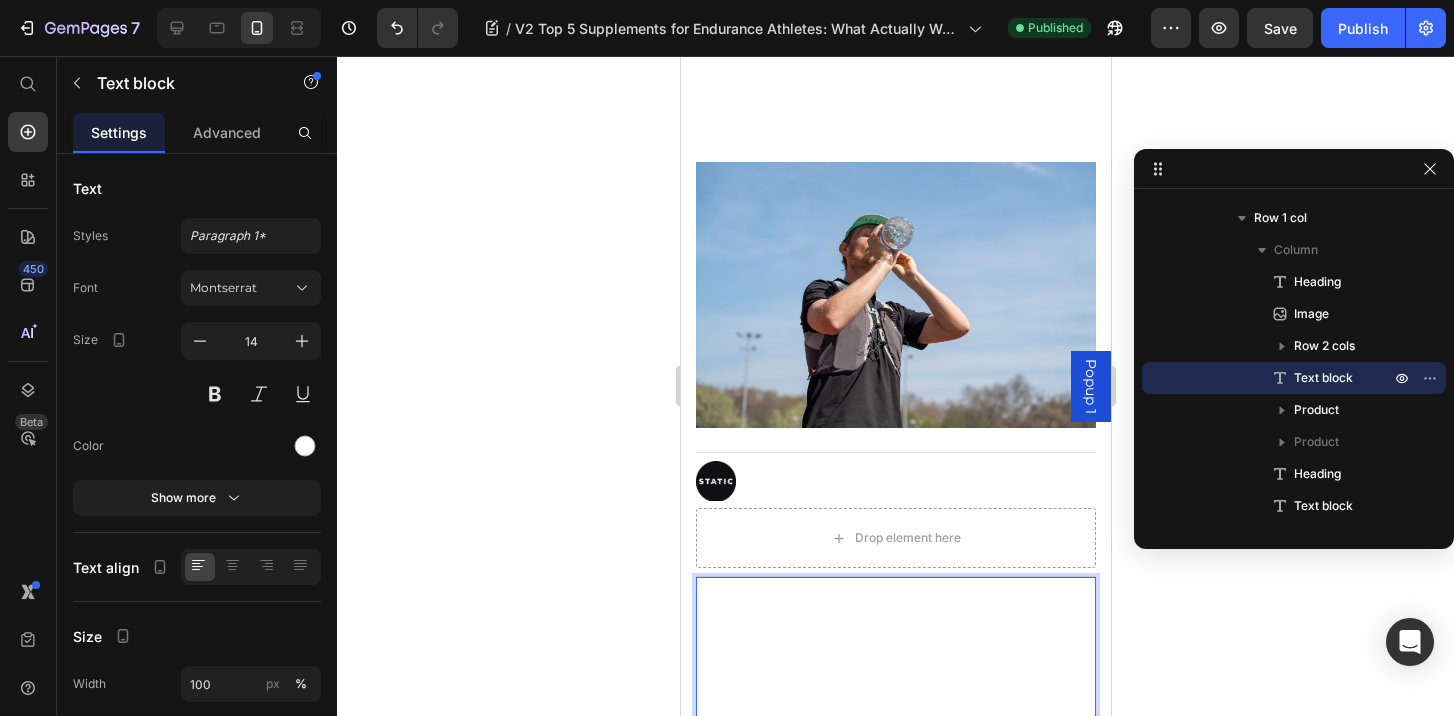 click on "Your body’s performance depends on more than just effort, it depends on  fuel, recovery, and resilience . That’s where  endurance supplements  come in." at bounding box center [894, 631] 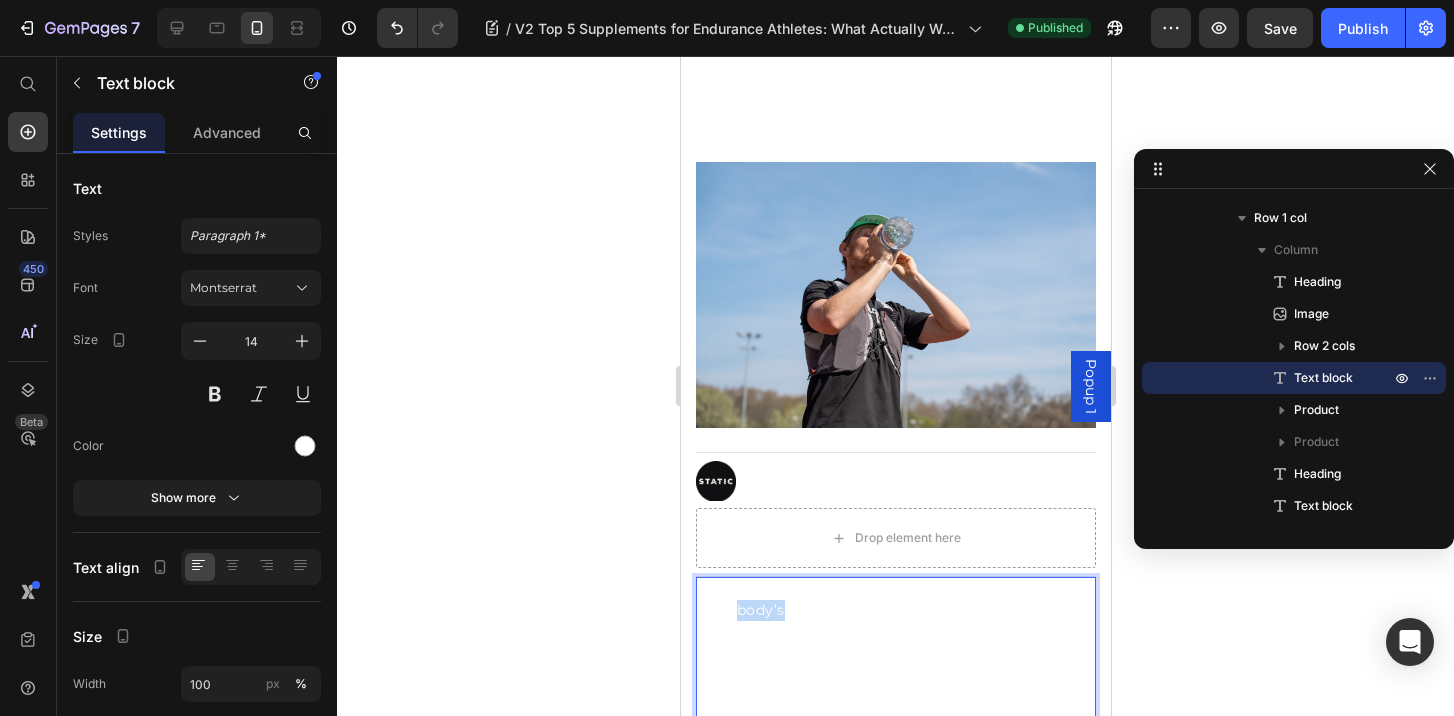 click on "Your body’s performance depends on more than just effort, it depends on  fuel, recovery, and resilience . That’s where  endurance supplements  come in." at bounding box center (894, 631) 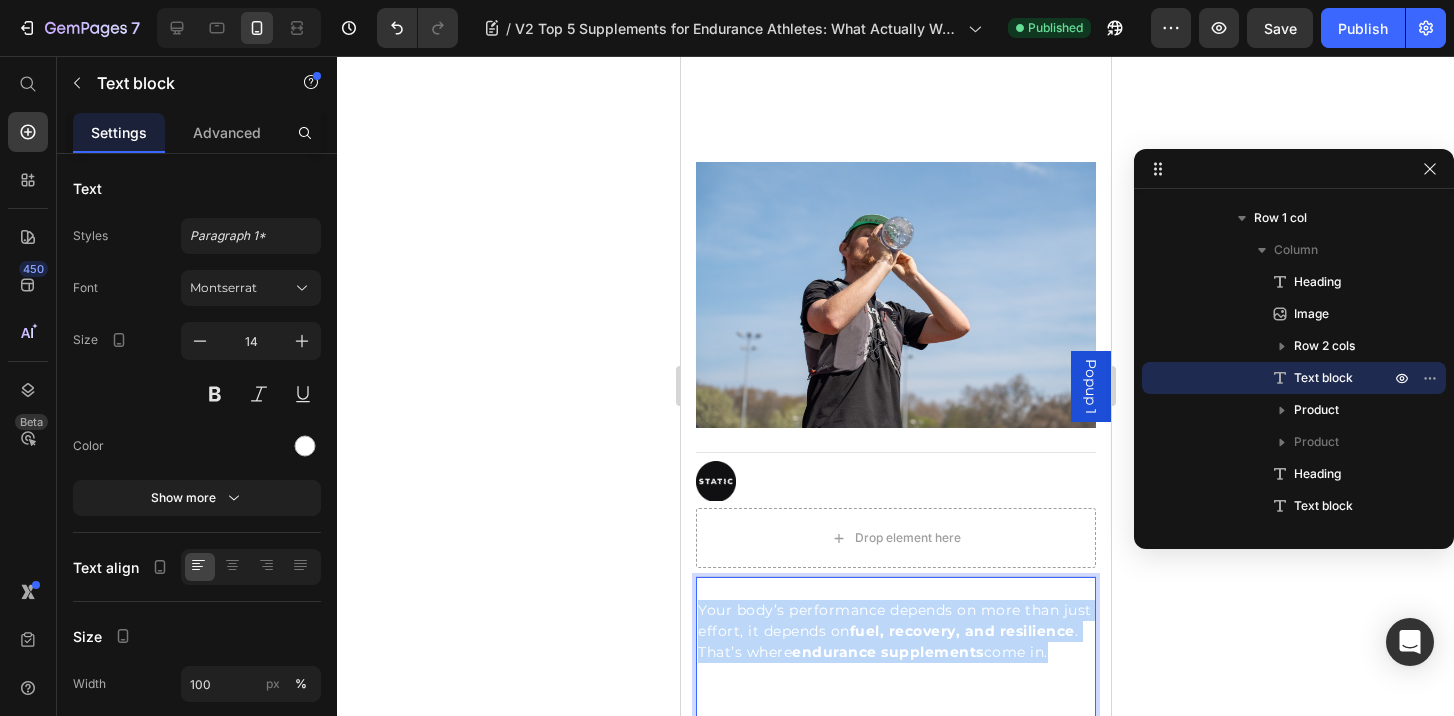 click on "Your body’s performance depends on more than just effort, it depends on  fuel, recovery, and resilience . That’s where  endurance supplements  come in." at bounding box center (894, 631) 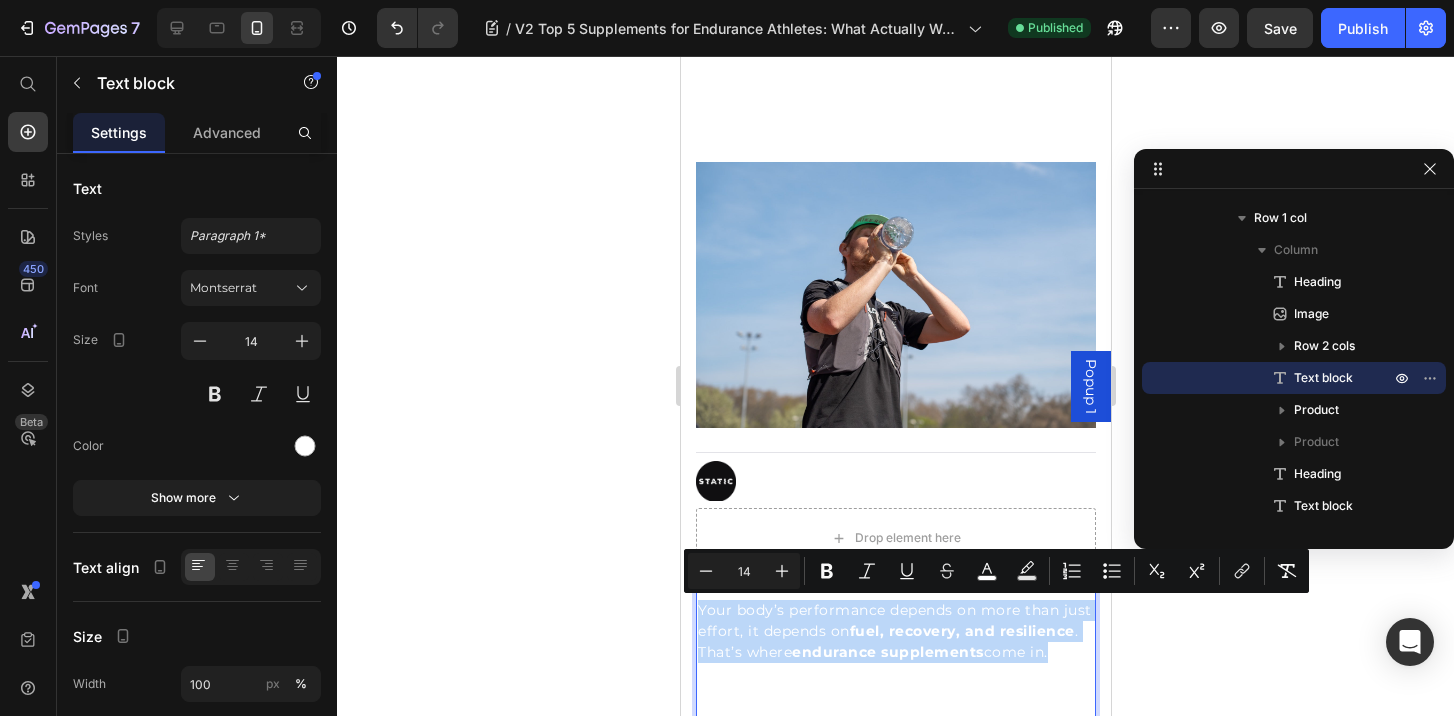 click on "Your body’s performance depends on more than just effort, it depends on  fuel, recovery, and resilience . That’s where  endurance supplements  come in." at bounding box center [894, 631] 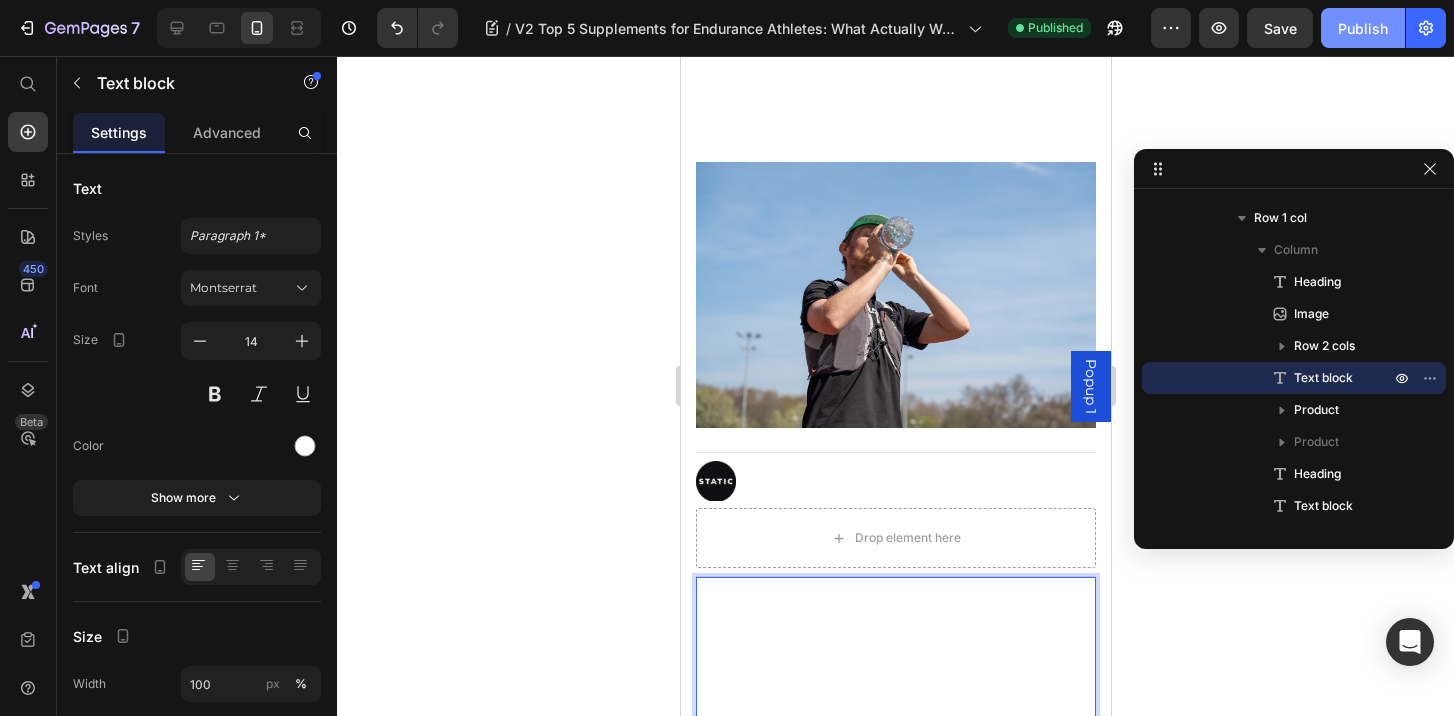 click on "Publish" at bounding box center (1363, 28) 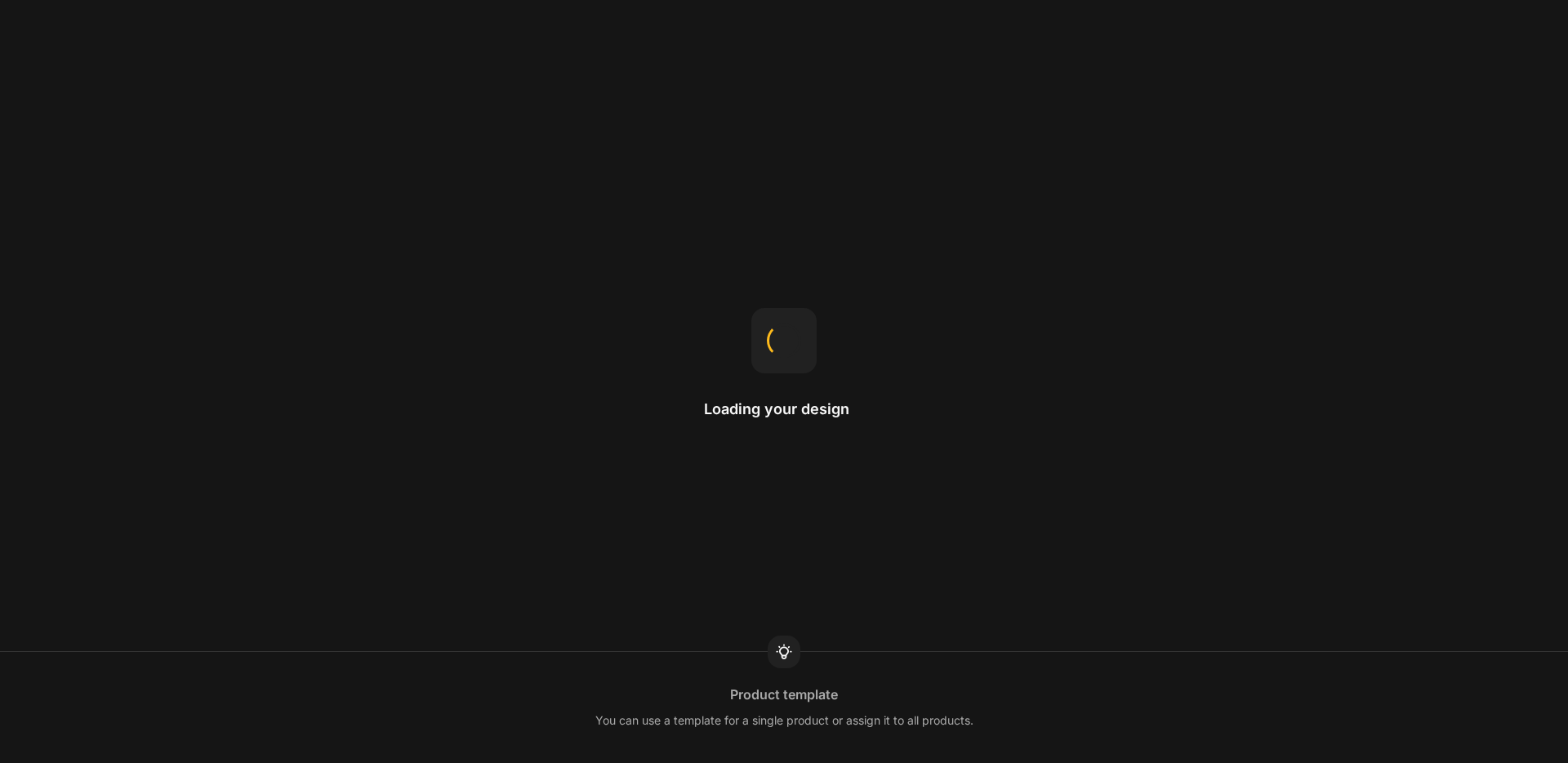 scroll, scrollTop: 0, scrollLeft: 0, axis: both 